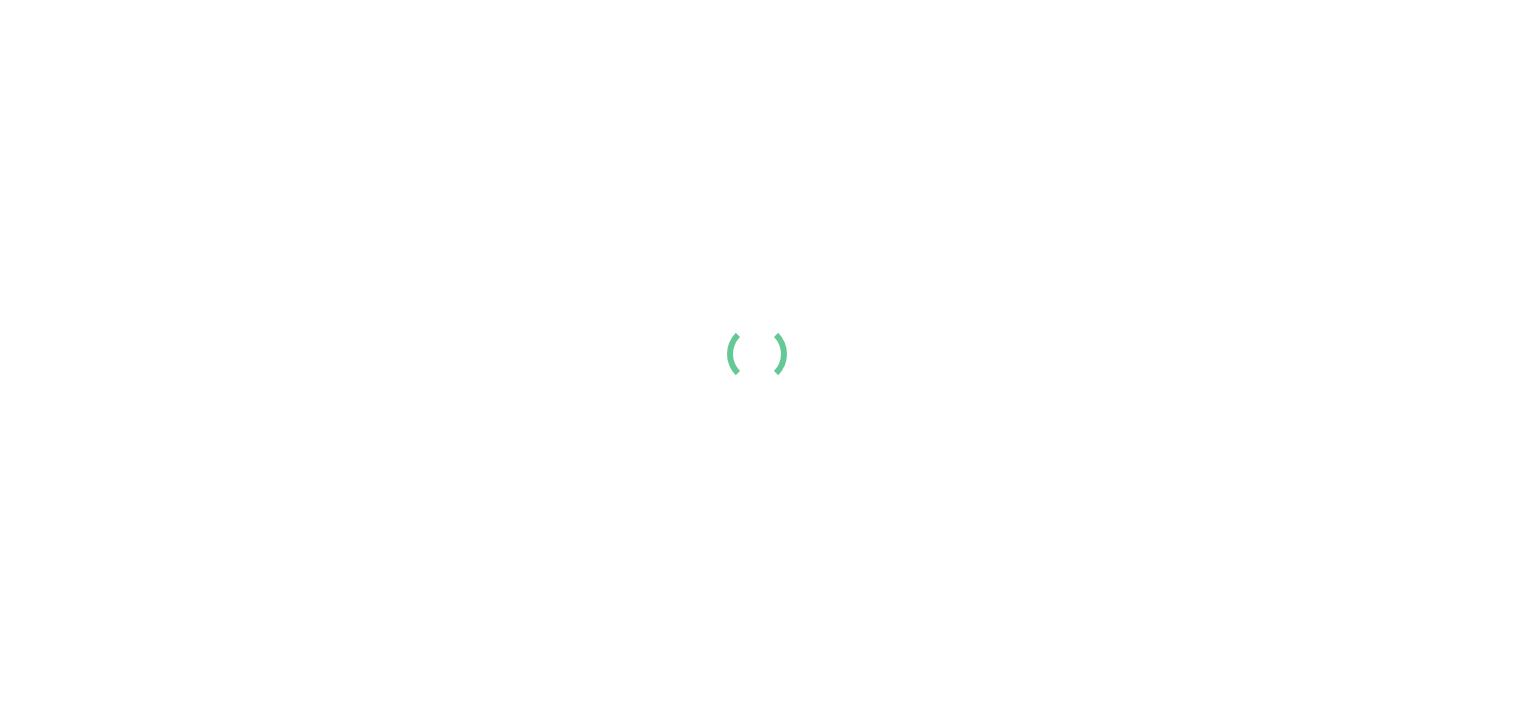 scroll, scrollTop: 0, scrollLeft: 0, axis: both 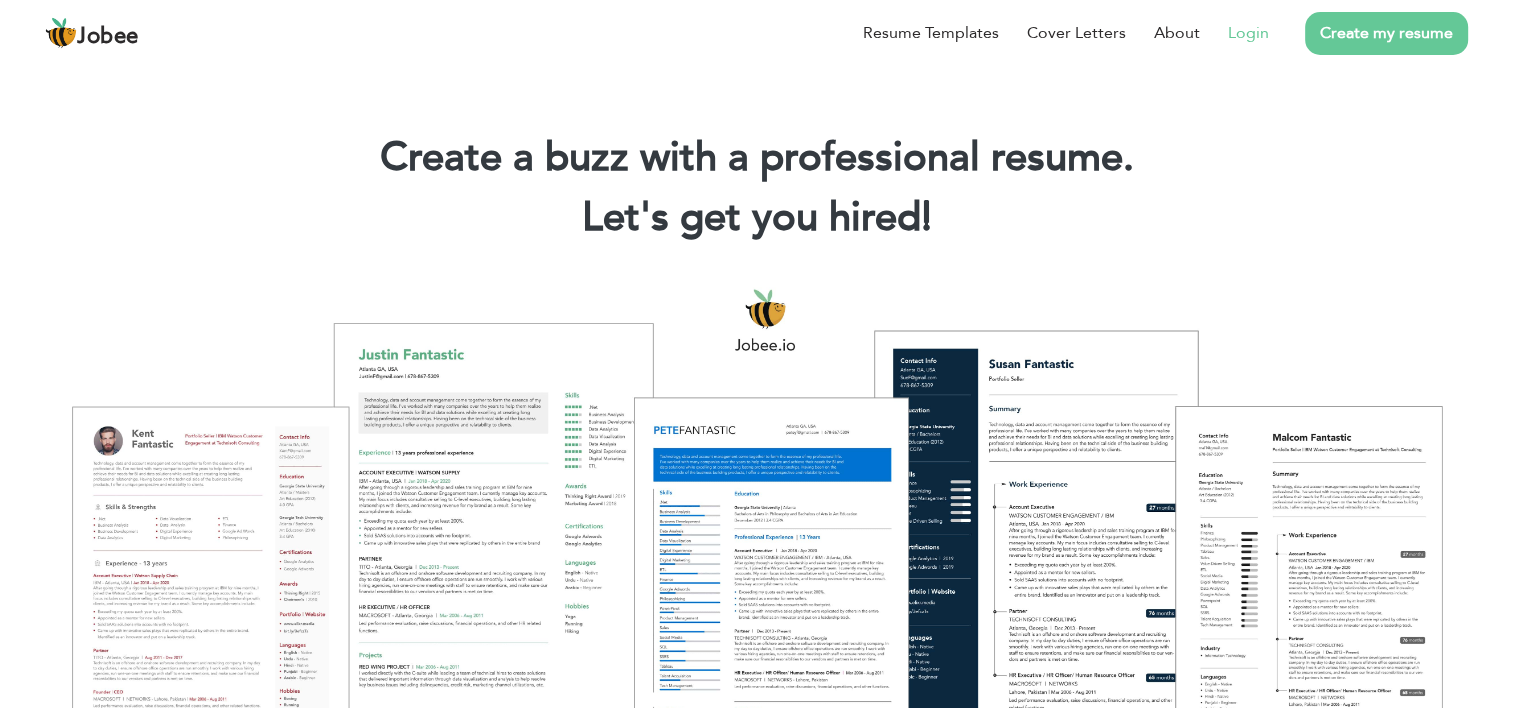 click on "Login" at bounding box center (1248, 33) 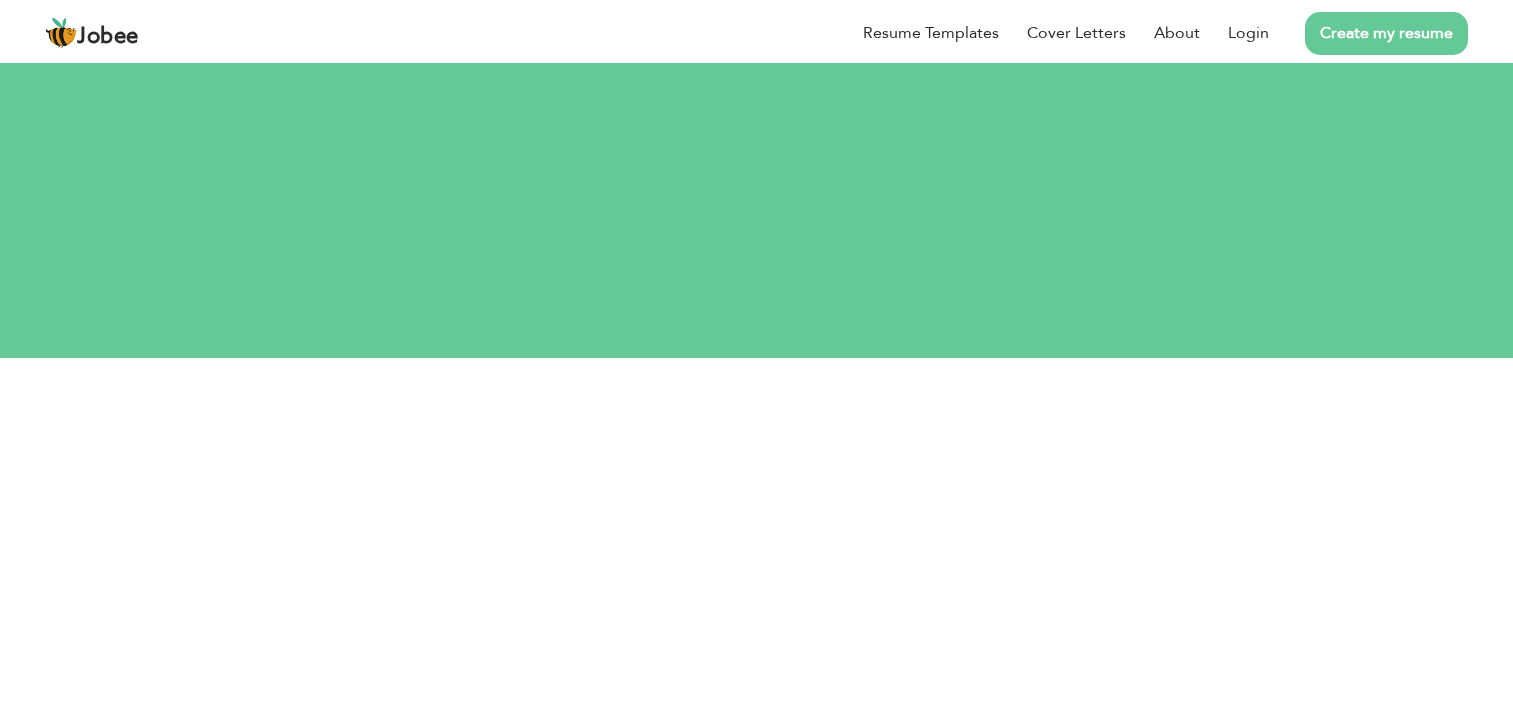 scroll, scrollTop: 0, scrollLeft: 0, axis: both 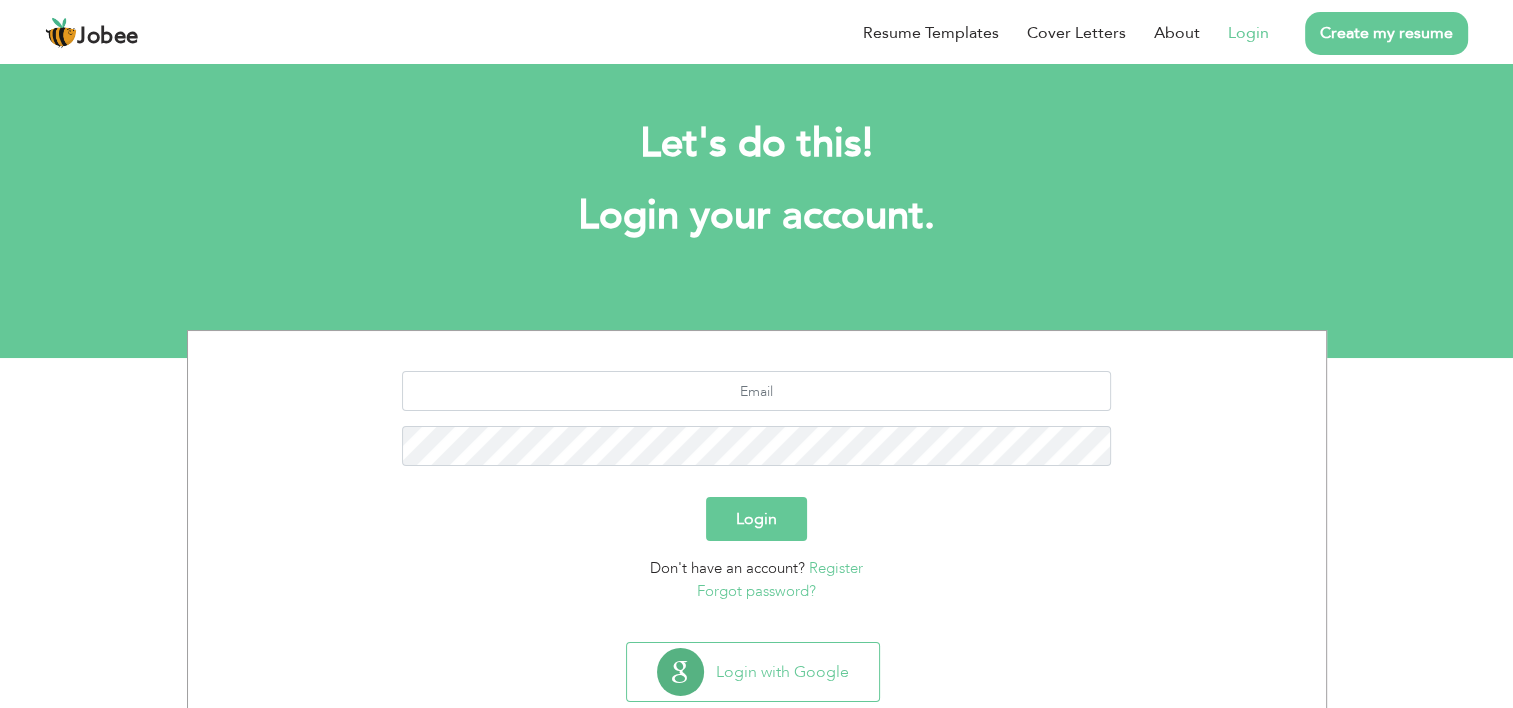 click on "Let's do this!
Login your account." at bounding box center [757, 190] 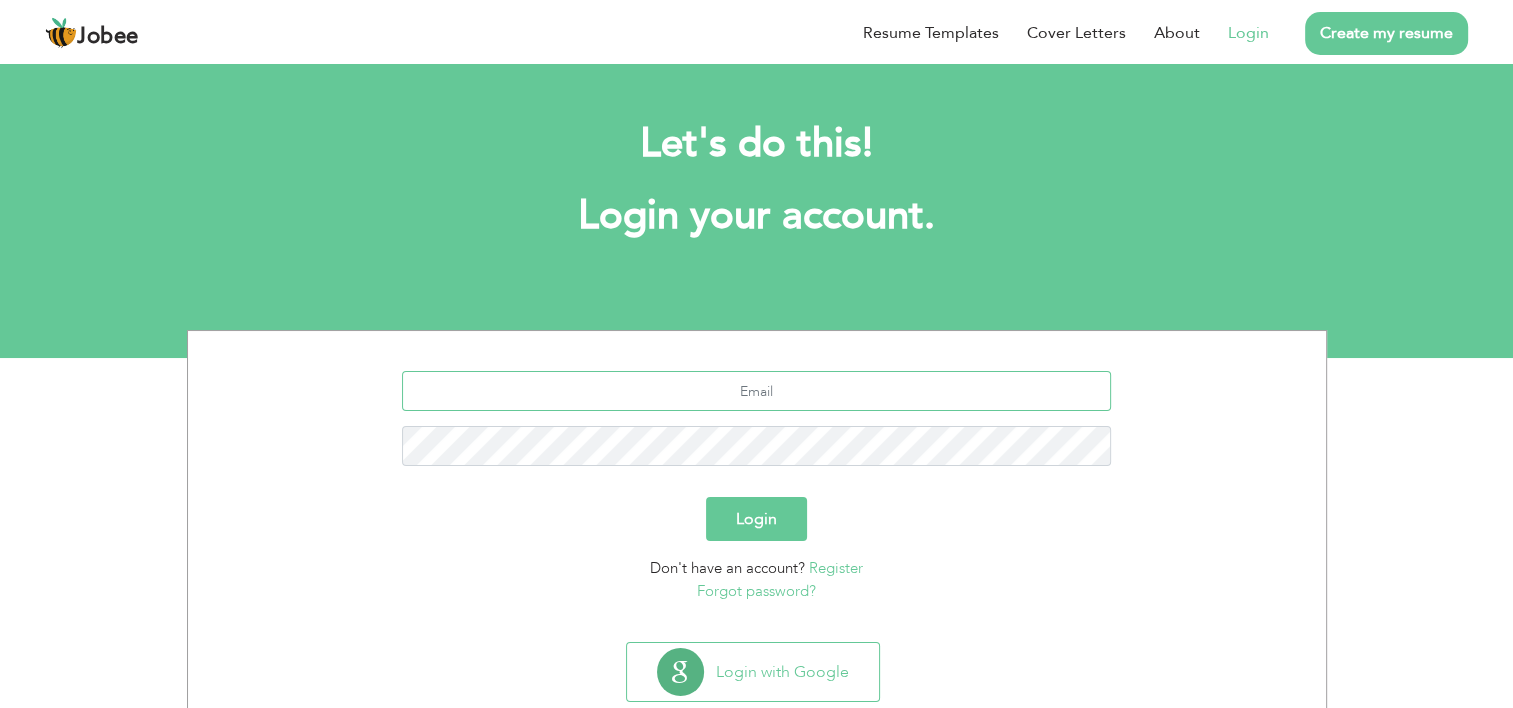 click at bounding box center [756, 391] 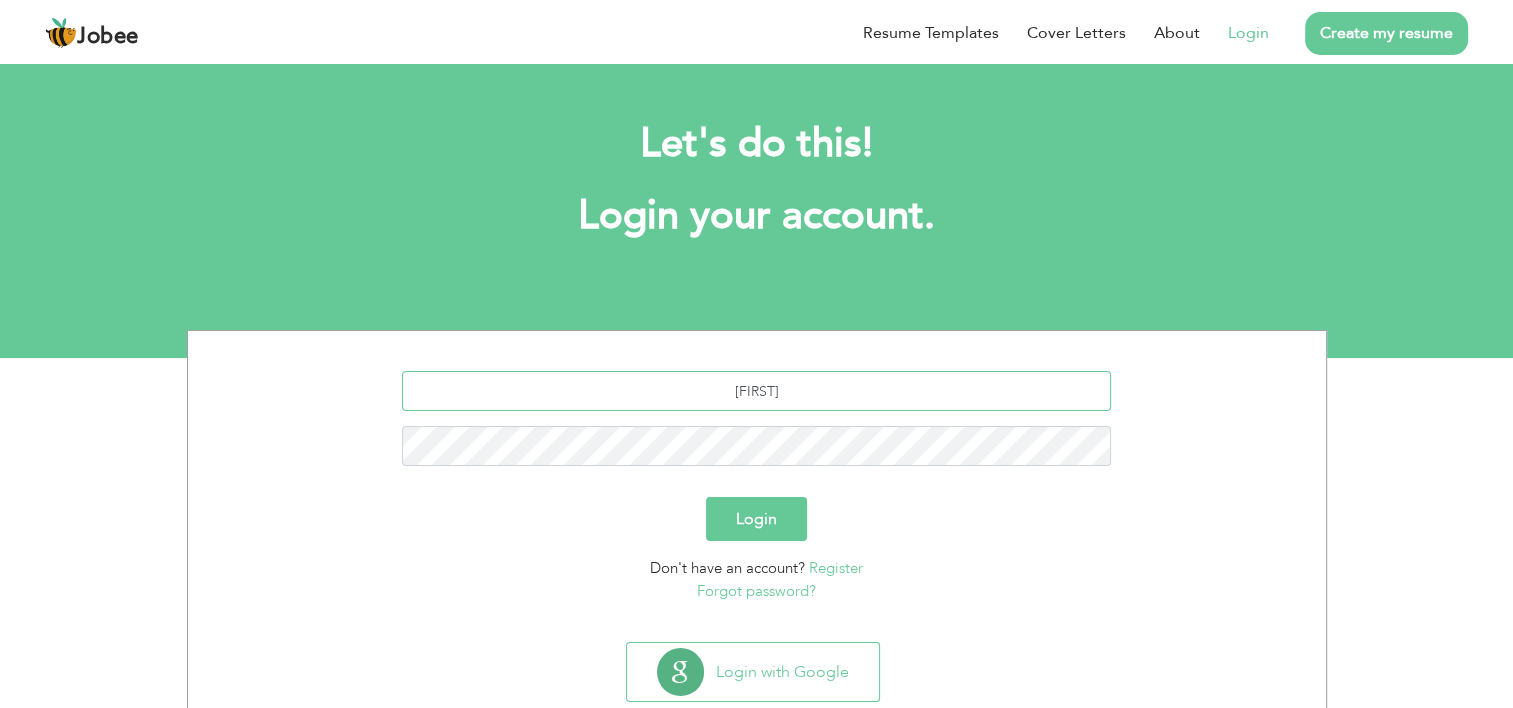 type on "[FIRST]" 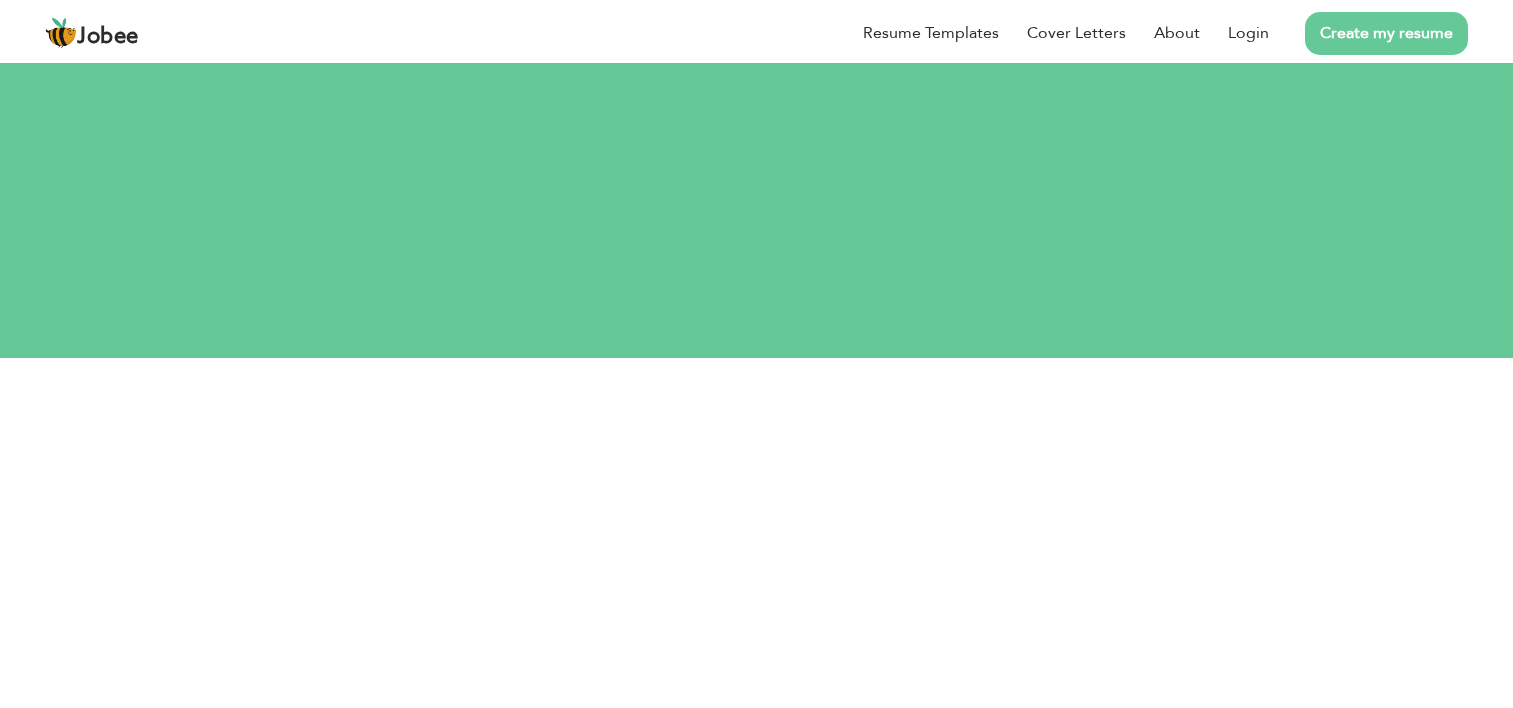 scroll, scrollTop: 0, scrollLeft: 0, axis: both 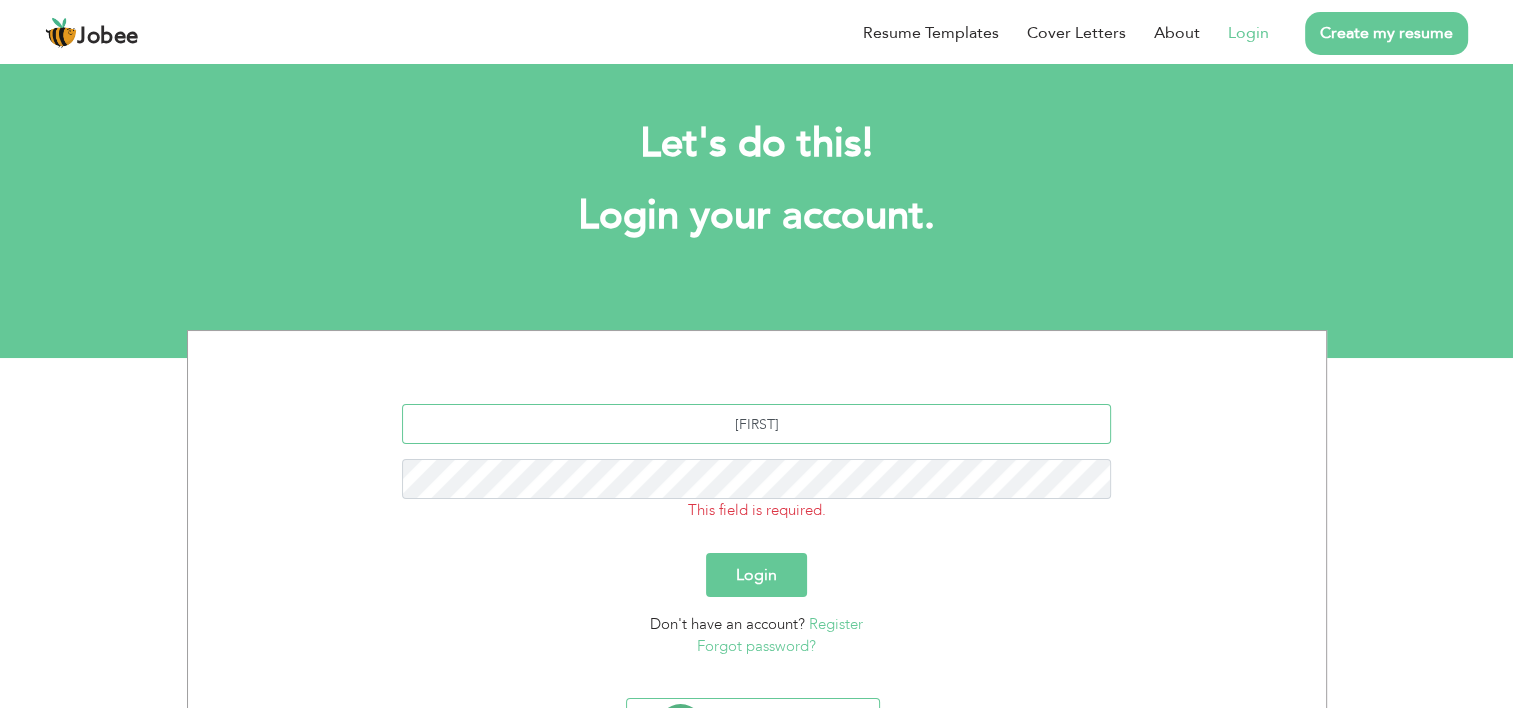 type on "raees.sulaman@gmail.com" 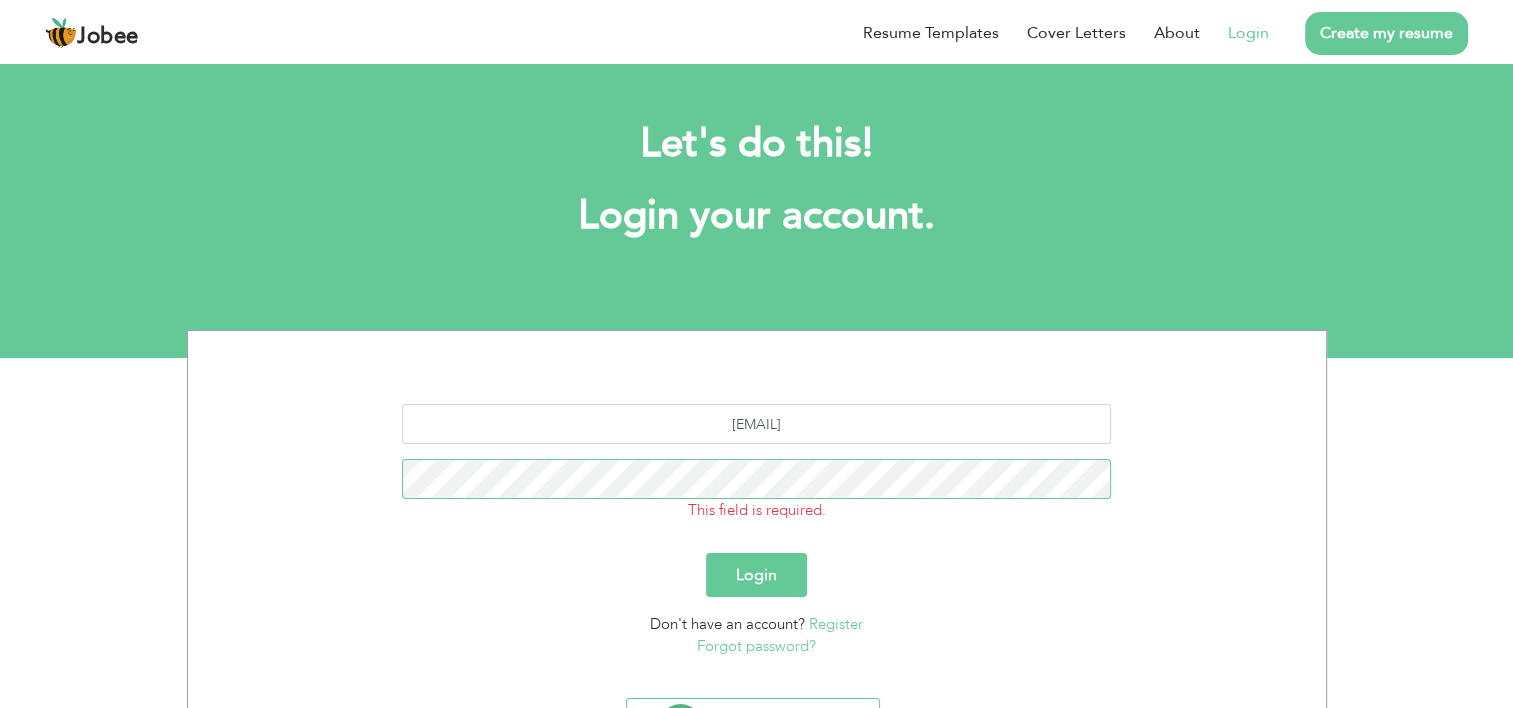 click on "Login" at bounding box center (756, 575) 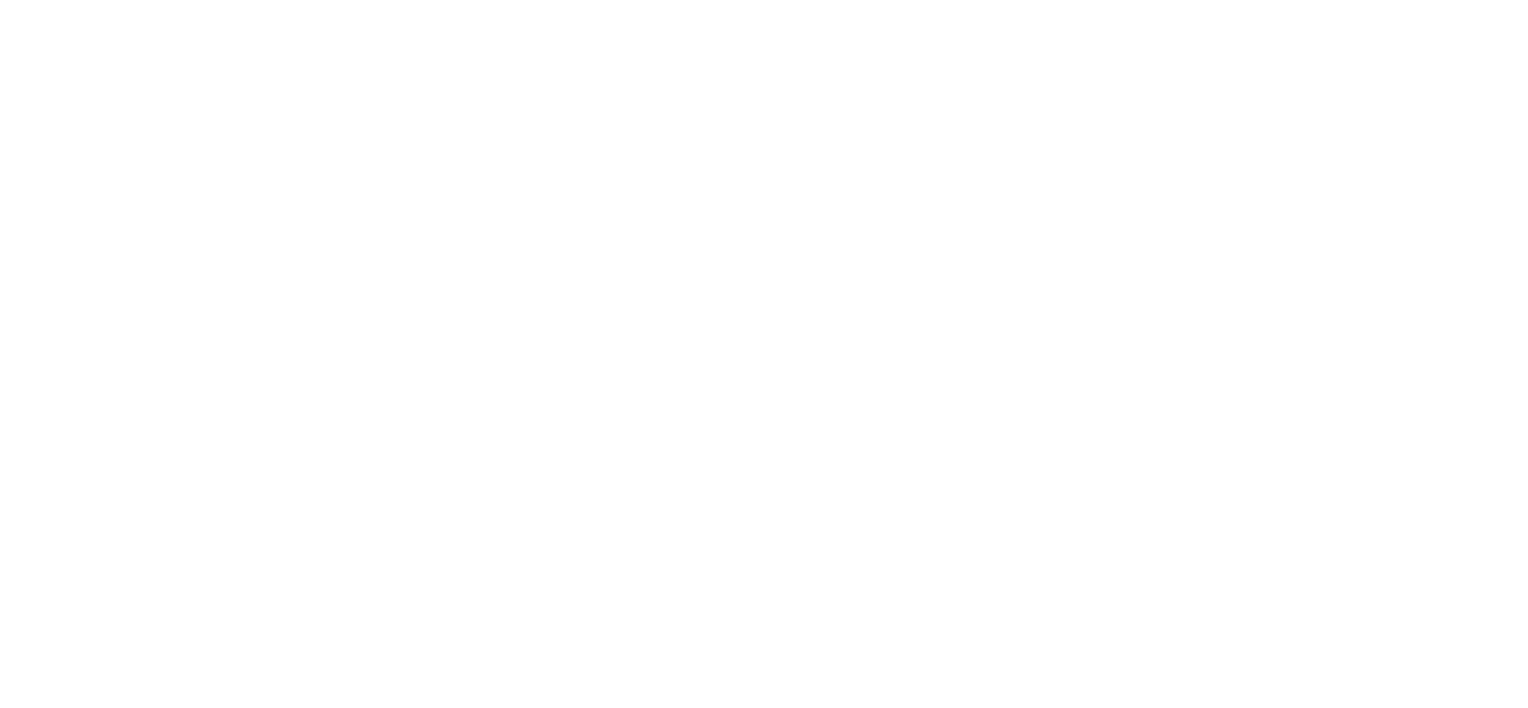 scroll, scrollTop: 0, scrollLeft: 0, axis: both 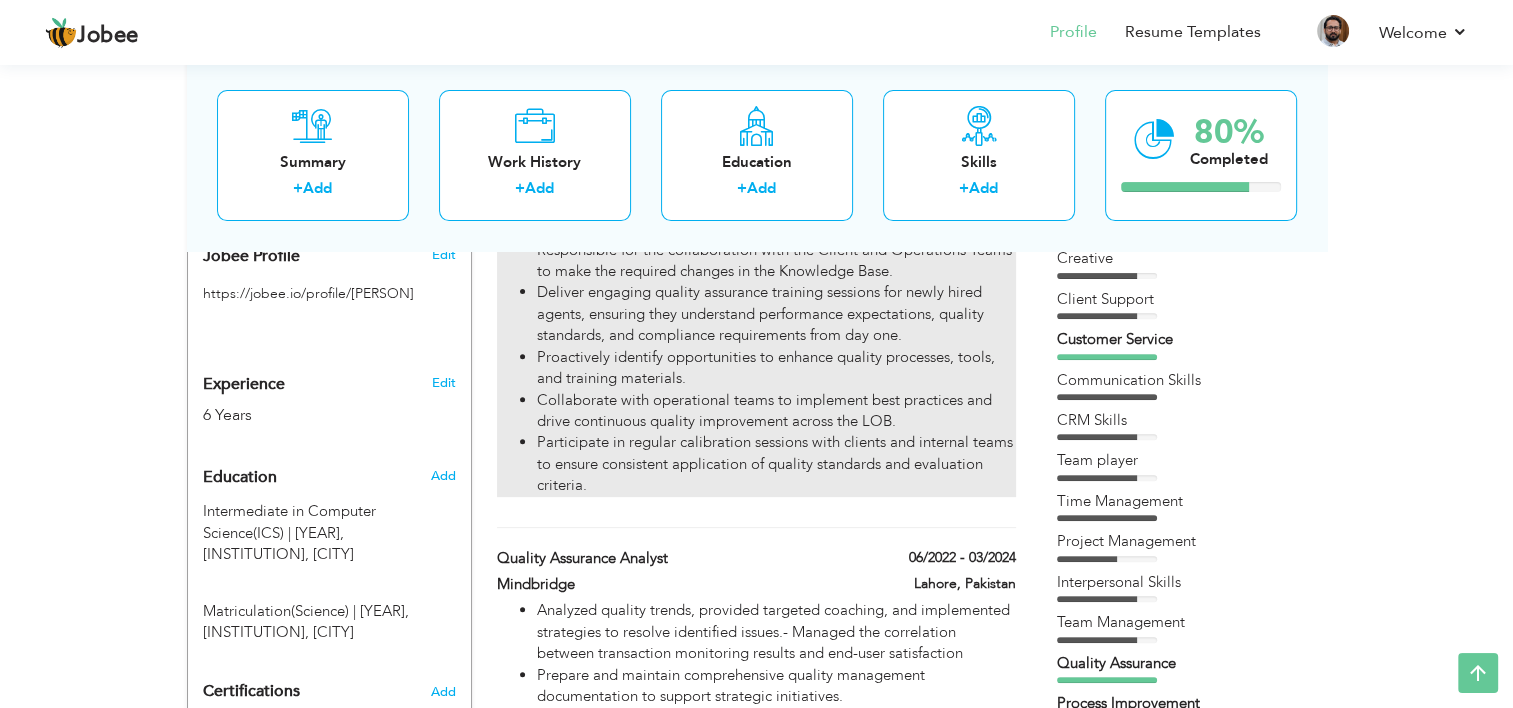 click on "Proactively identify opportunities to enhance quality processes, tools, and training materials." at bounding box center [776, 368] 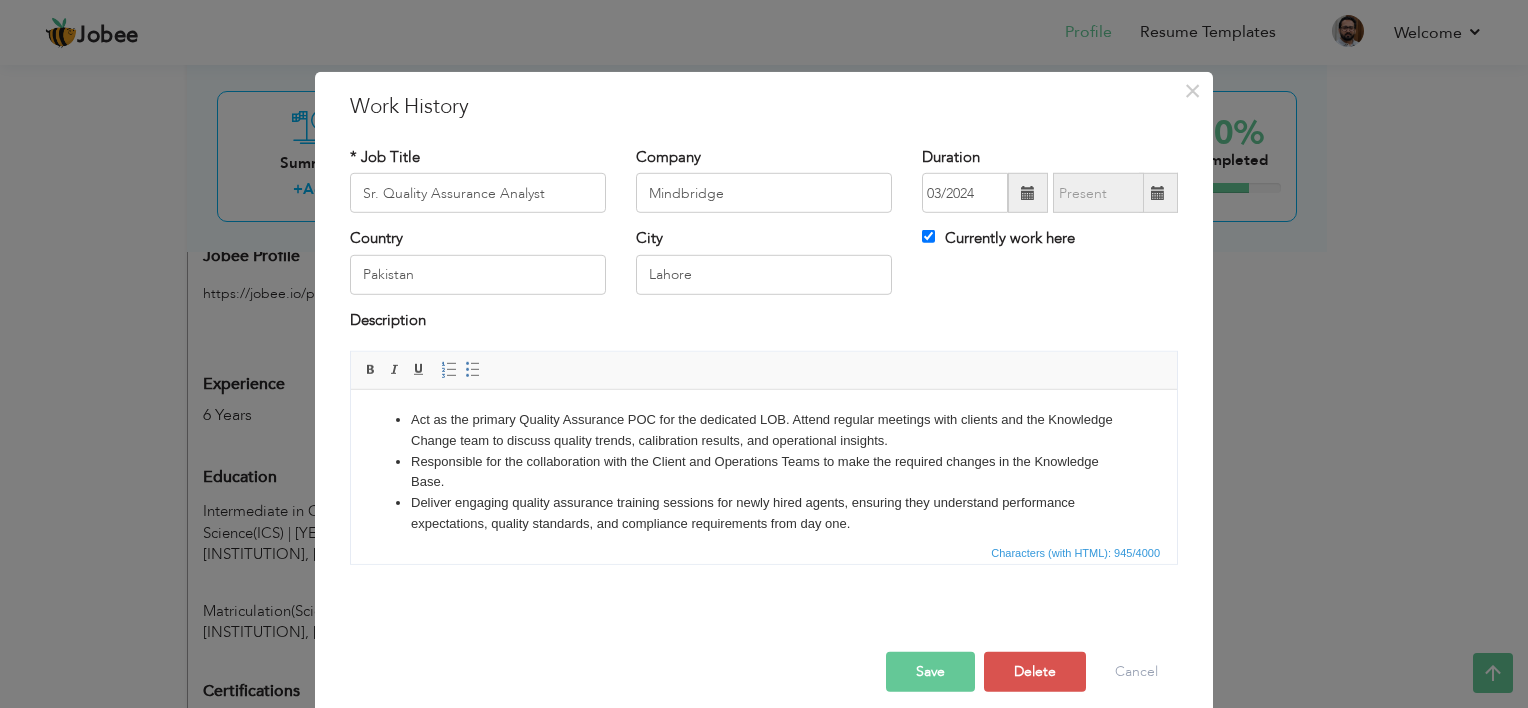 click on "Deliver engaging quality assurance training sessions for newly hired agents, ensuring they understand performance expectations, quality standards, and compliance requirements from day one." at bounding box center [764, 514] 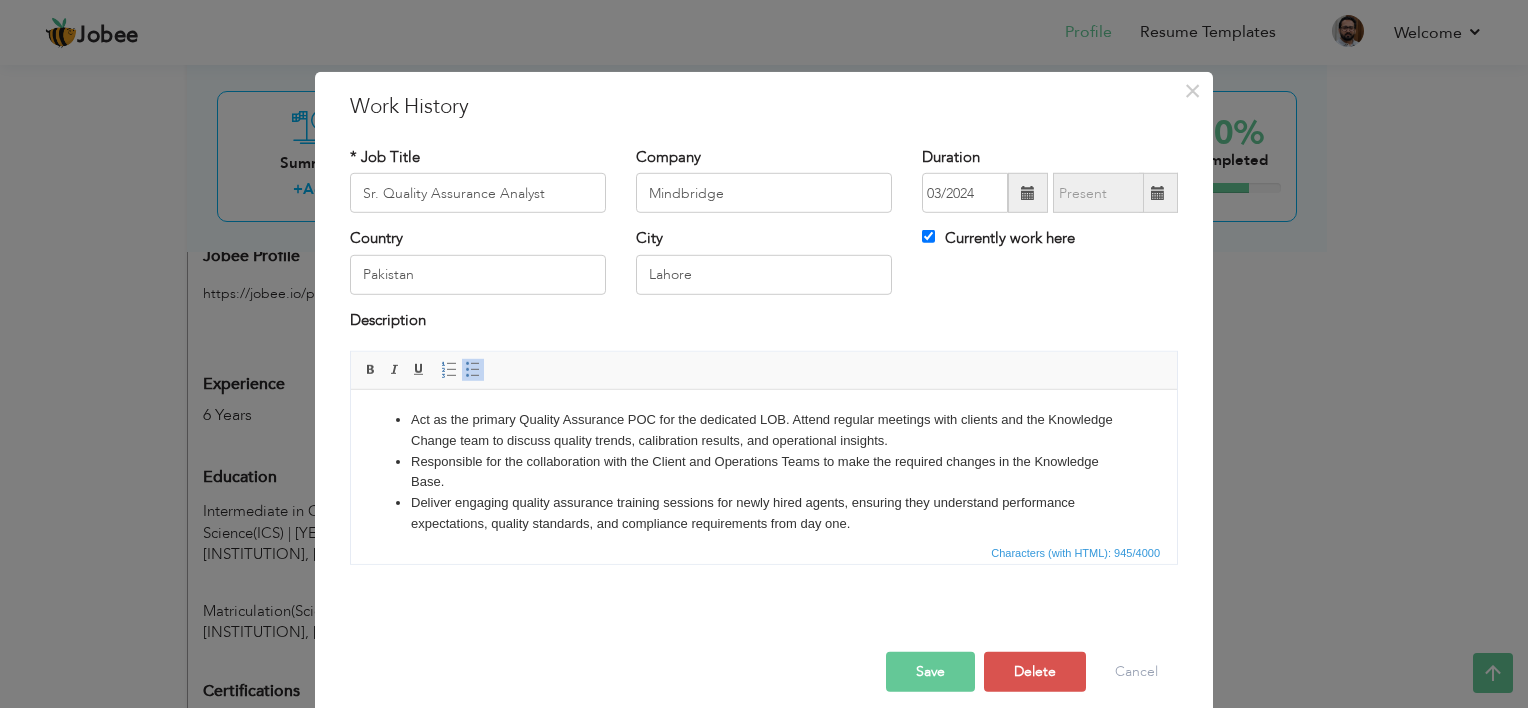 type 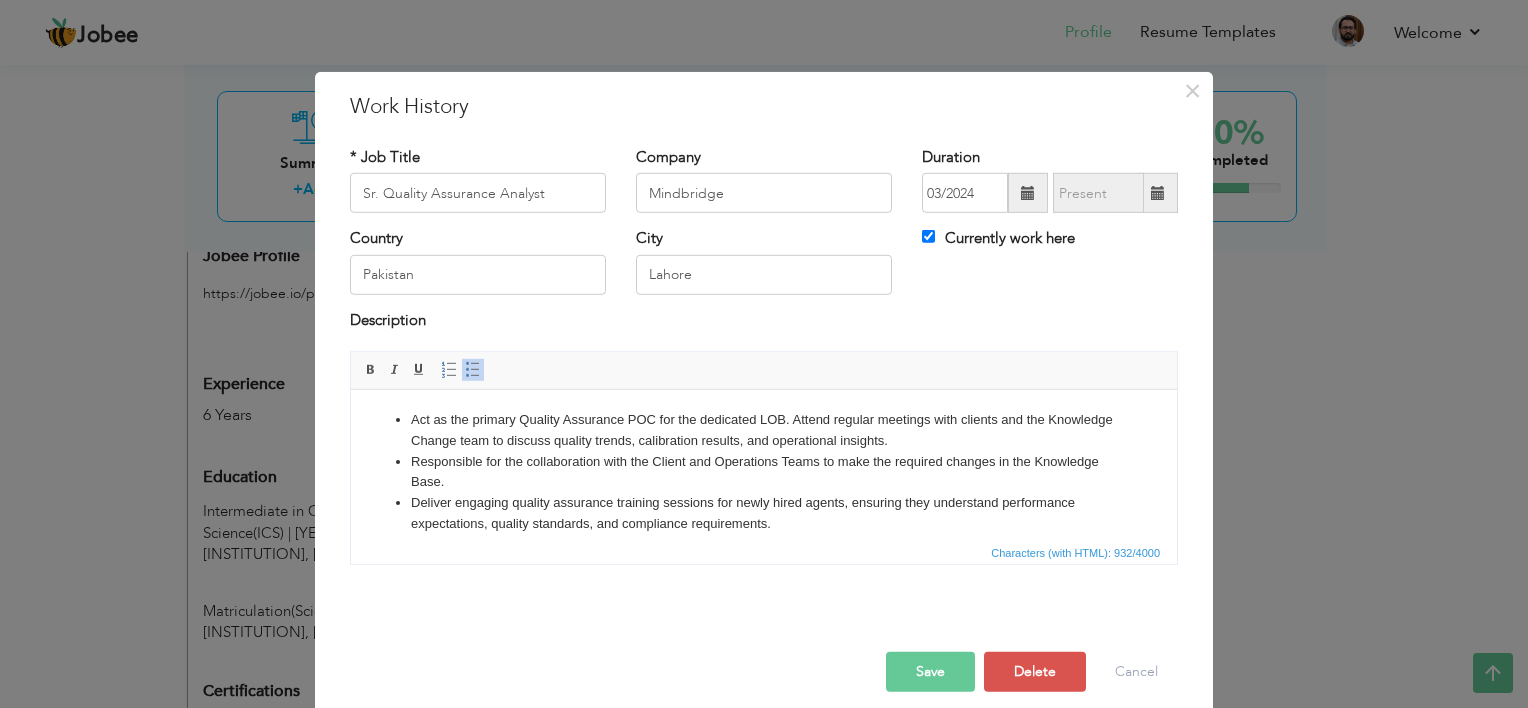 click on "Save" at bounding box center [930, 672] 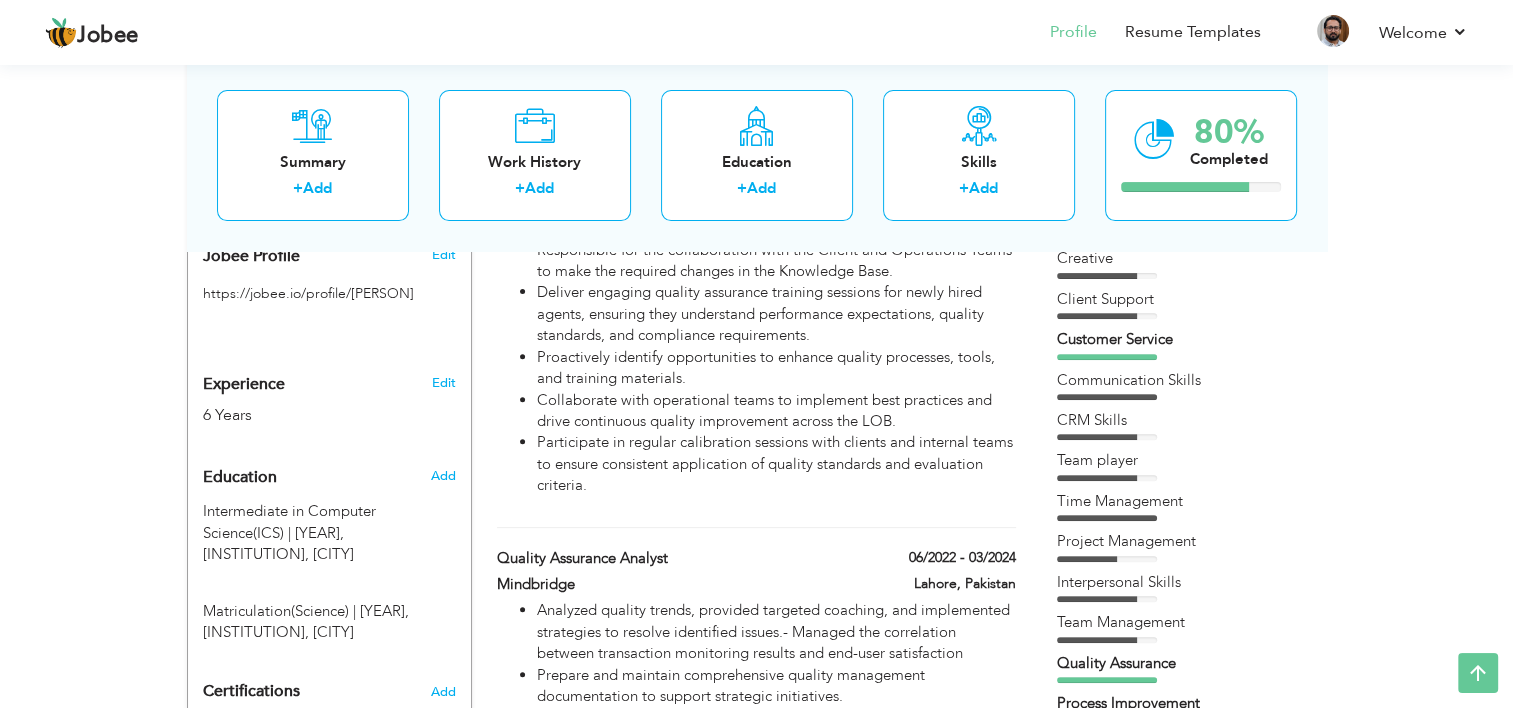 scroll, scrollTop: 0, scrollLeft: 0, axis: both 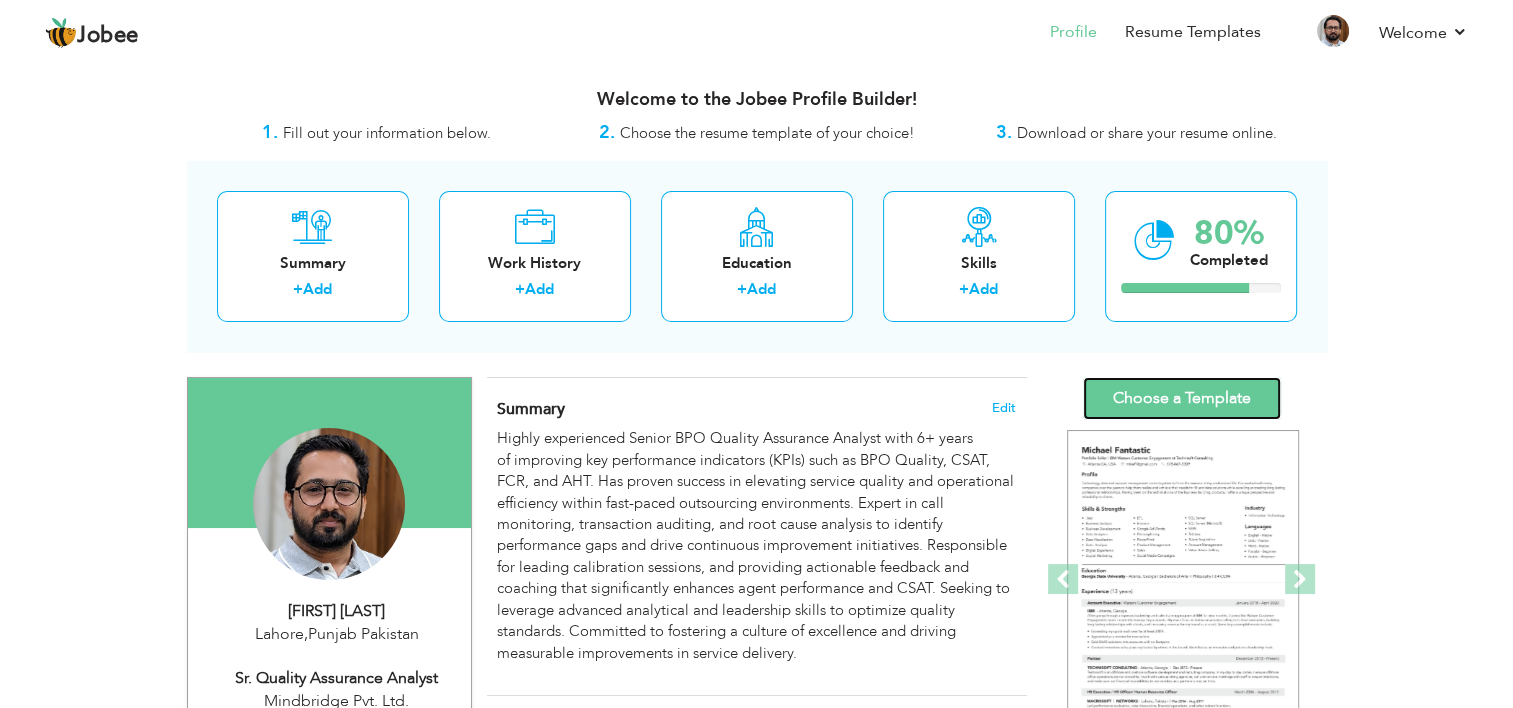 click on "Choose a Template" at bounding box center [1182, 398] 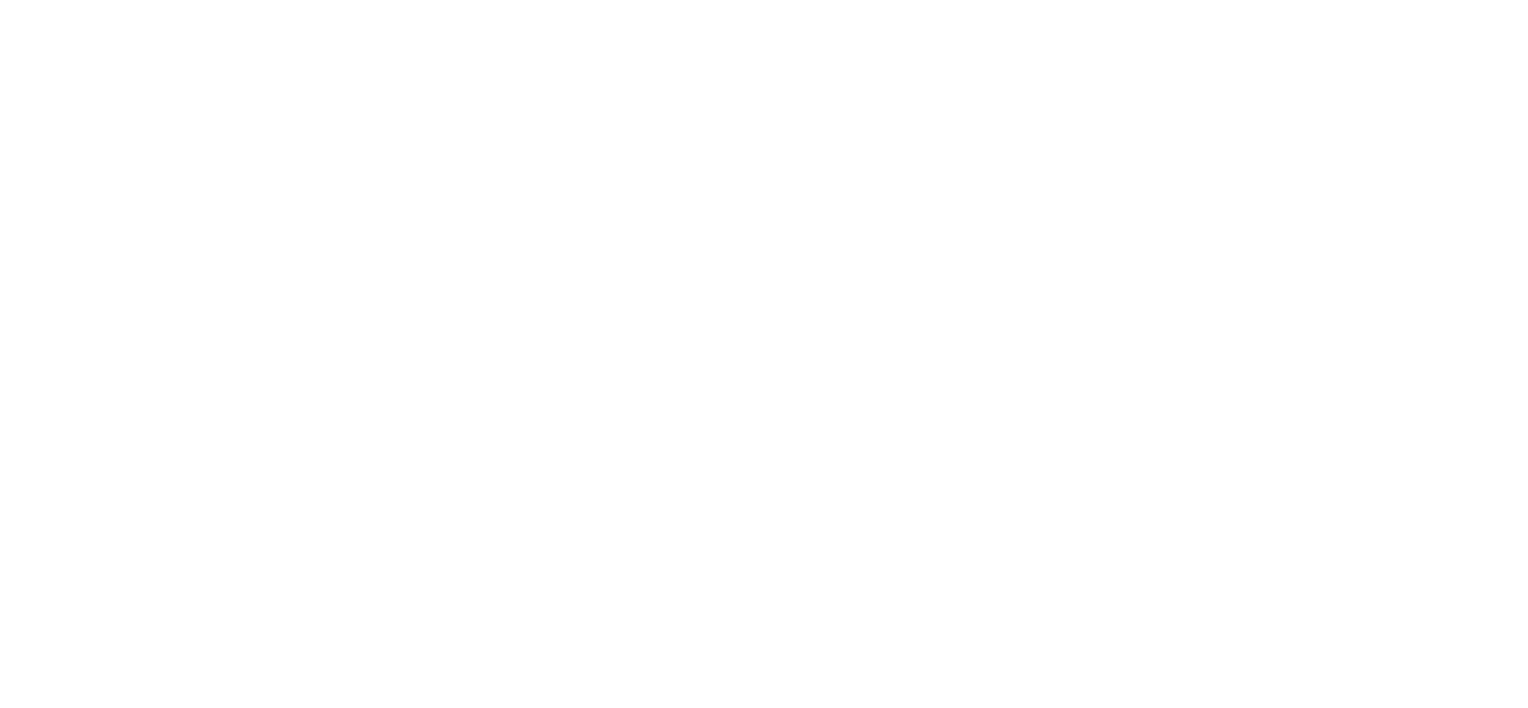 scroll, scrollTop: 0, scrollLeft: 0, axis: both 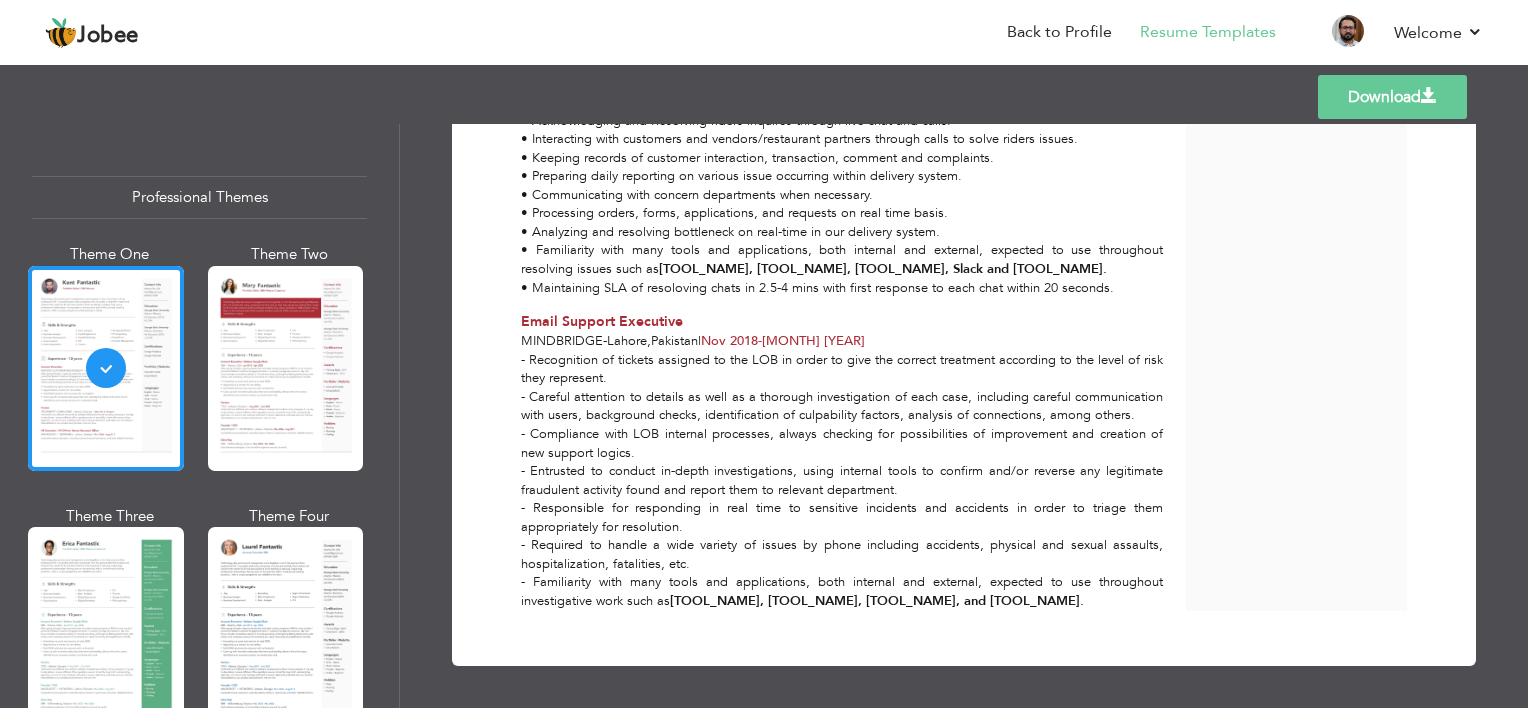 click on "- Recognition of tickets assigned to the LOB in order to give the correct treatment according to the level of risk they represent.
- Careful attention to details as well as a thorough investigation of each case, including careful communication with users, background checks, identification of culpability factors, analysis of connections, among others.
- Compliance with LOB internal processes, always checking for possibilities of improvement and creation of new support logics.
- Entrusted to conduct in-depth investigations, using internal tools to confirm and/or reverse any legitimate fraudulent activity found and report them to relevant department.
- Responsible for responding in real time to sensitive incidents and accidents in order to triage them appropriately for resolution.
- Required to handle a wide variety of issues by phone including accidents, physical and sexual assaults, hospitalization, fatalities, etc. Salesforce, Confluence, Sprinklr, and JIRA." at bounding box center (842, 481) 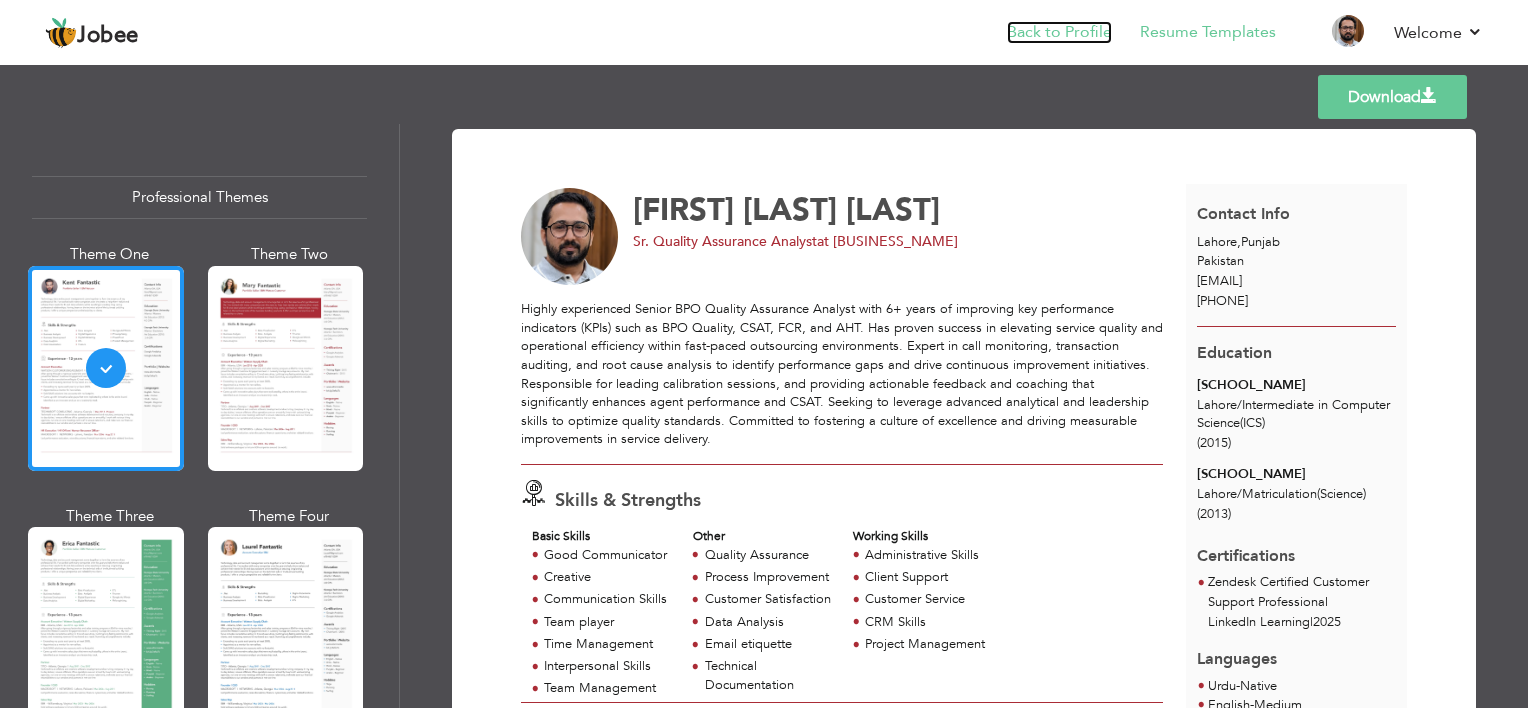 click on "Back to Profile" at bounding box center [1059, 32] 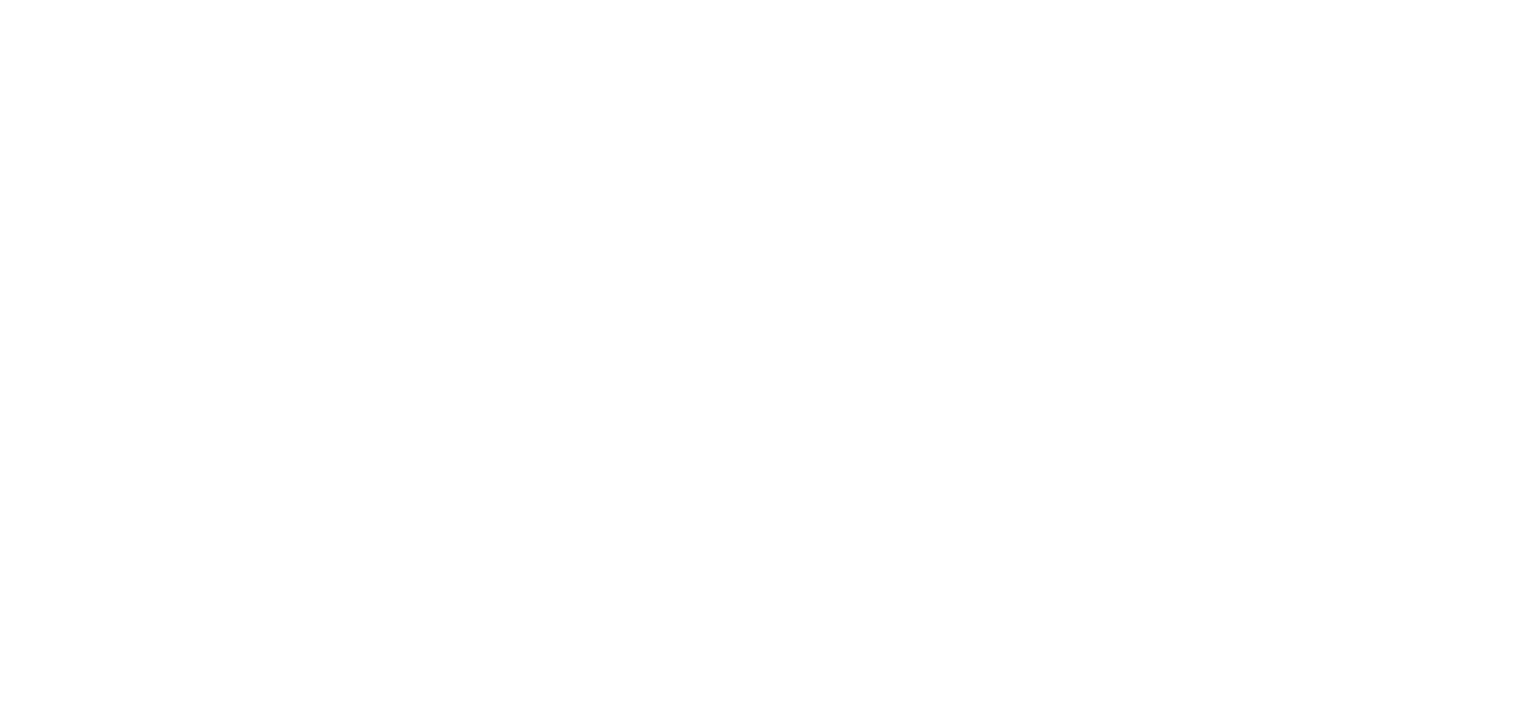 scroll, scrollTop: 0, scrollLeft: 0, axis: both 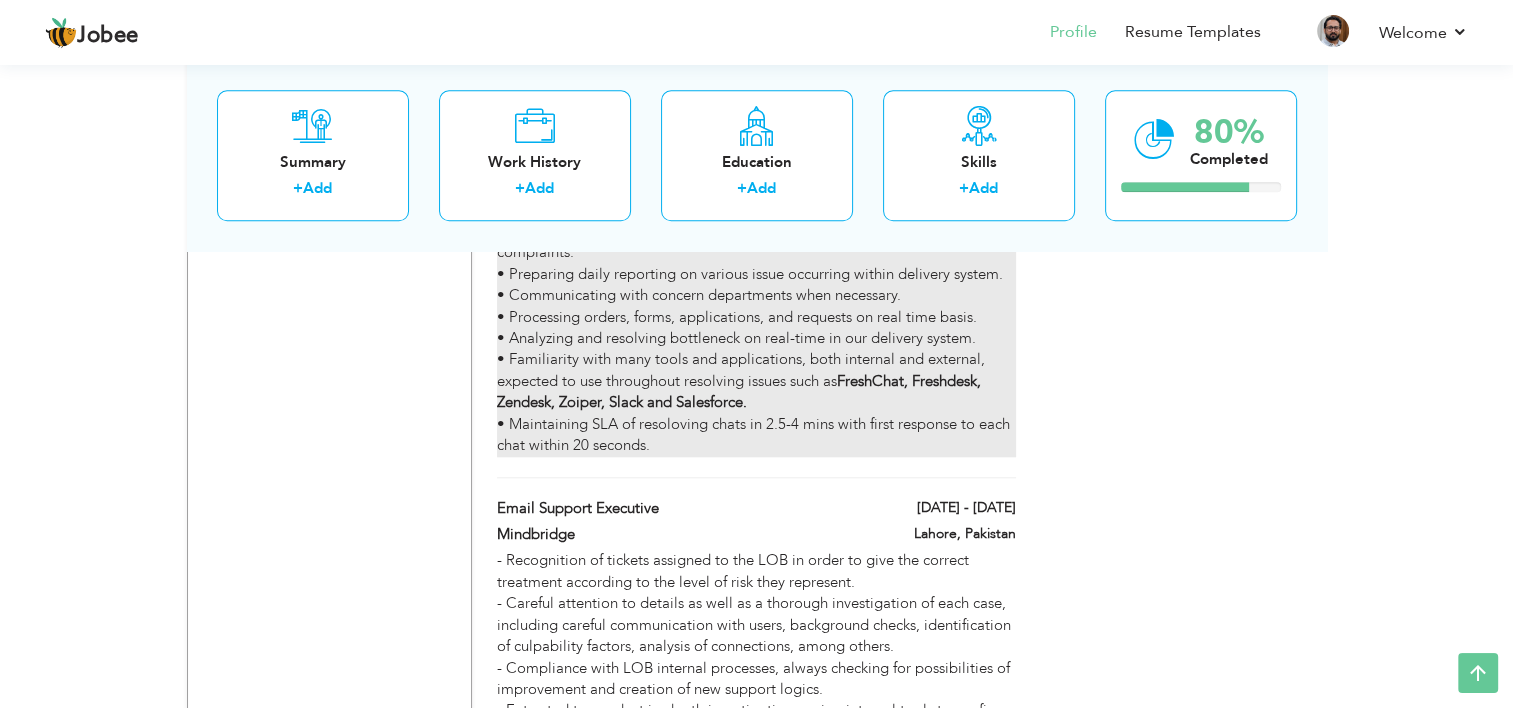 click on "• Using innovative approach in management of logistical operations.
• Acknowledging and Resolving riders inquires through live chat and calls.
• Interacting with customers and vendors/restaurant partners through calls to solve riders issues.
• Keeping records of customer interaction, transaction, comment and complaints.
• Preparing daily reporting on various issue occurring within delivery system.
• Communicating with concern departments when necessary.
• Processing orders, forms, applications, and requests on real time basis.
• Analyzing and resolving bottleneck on real-time in our delivery system.
• Familiarity with many tools and applications, both internal and external, expected to use throughout resolving issues such as  FreshChat, Freshdesk, Zendesk, Zoiper, Slack and Salesforce.
• Maintaining SLA of resoloving chats in 2.5-4 mins with first response to each chat within 20 seconds." at bounding box center [756, 295] 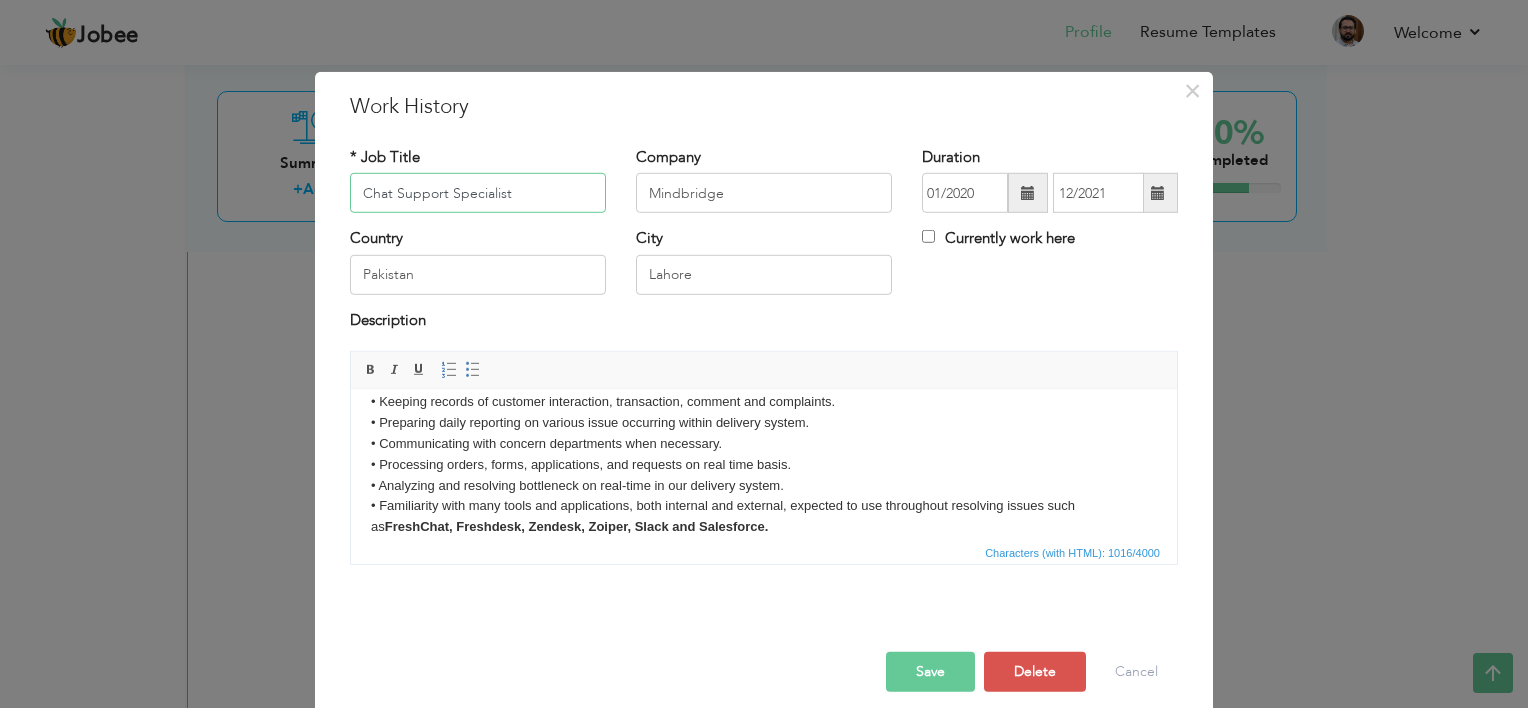 scroll, scrollTop: 118, scrollLeft: 0, axis: vertical 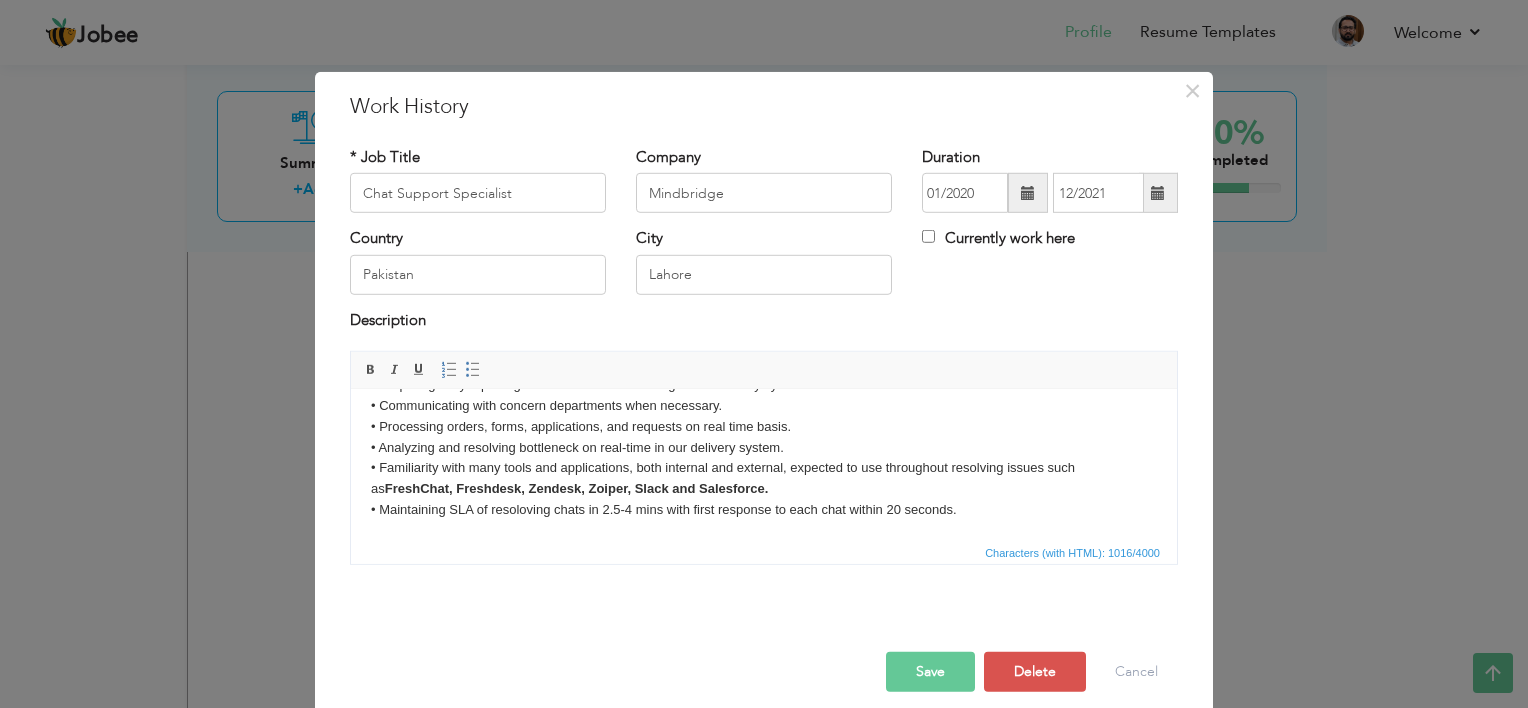 click on "• Using innovative approach in management of logistical operations. • Acknowledging and Resolving riders inquires through live chat and calls. • Interacting with customers and vendors/restaurant partners through calls to solve riders issues. • Keeping records of customer interaction, transaction, comment and complaints. • Preparing daily reporting on various issue occurring within delivery system. • Communicating with concern departments when necessary. • Processing orders, forms, applications, and requests on real time basis. • Analyzing and resolving bottleneck on real-time in our delivery system. • Familiarity with many tools and applications, both internal and external, expected to use throughout resolving issues such as  FreshChat, Freshdesk, Zendesk, Zoiper, Slack and Salesforce. • Maintaining SLA of resoloving chats in 2.5-4 mins with first response to each chat within 20 seconds." at bounding box center (764, 406) 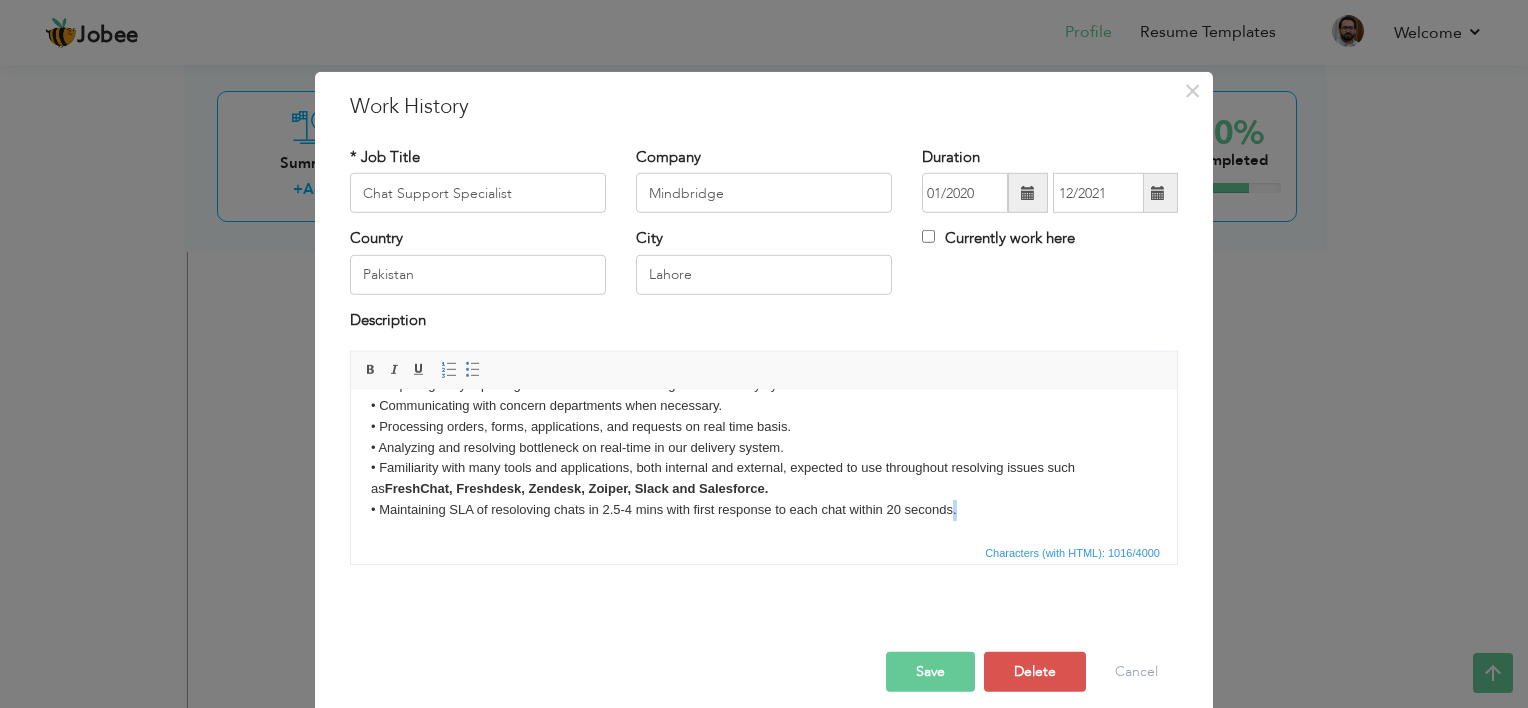 click on "• Using innovative approach in management of logistical operations. • Acknowledging and Resolving riders inquires through live chat and calls. • Interacting with customers and vendors/restaurant partners through calls to solve riders issues. • Keeping records of customer interaction, transaction, comment and complaints. • Preparing daily reporting on various issue occurring within delivery system. • Communicating with concern departments when necessary. • Processing orders, forms, applications, and requests on real time basis. • Analyzing and resolving bottleneck on real-time in our delivery system. • Familiarity with many tools and applications, both internal and external, expected to use throughout resolving issues such as  FreshChat, Freshdesk, Zendesk, Zoiper, Slack and Salesforce. • Maintaining SLA of resoloving chats in 2.5-4 mins with first response to each chat within 20 seconds." at bounding box center [764, 406] 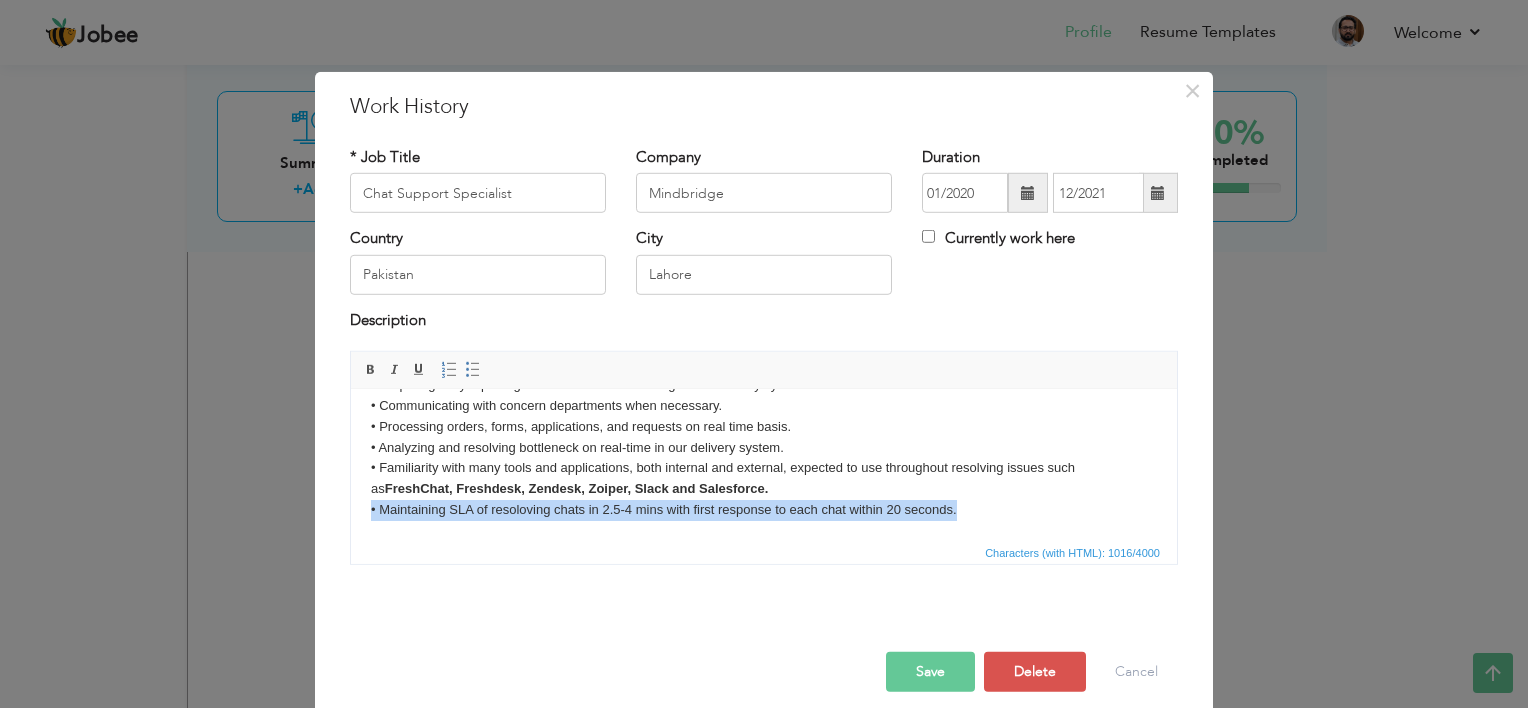 click on "• Using innovative approach in management of logistical operations. • Acknowledging and Resolving riders inquires through live chat and calls. • Interacting with customers and vendors/restaurant partners through calls to solve riders issues. • Keeping records of customer interaction, transaction, comment and complaints. • Preparing daily reporting on various issue occurring within delivery system. • Communicating with concern departments when necessary. • Processing orders, forms, applications, and requests on real time basis. • Analyzing and resolving bottleneck on real-time in our delivery system. • Familiarity with many tools and applications, both internal and external, expected to use throughout resolving issues such as  FreshChat, Freshdesk, Zendesk, Zoiper, Slack and Salesforce. • Maintaining SLA of resoloving chats in 2.5-4 mins with first response to each chat within 20 seconds." at bounding box center [764, 406] 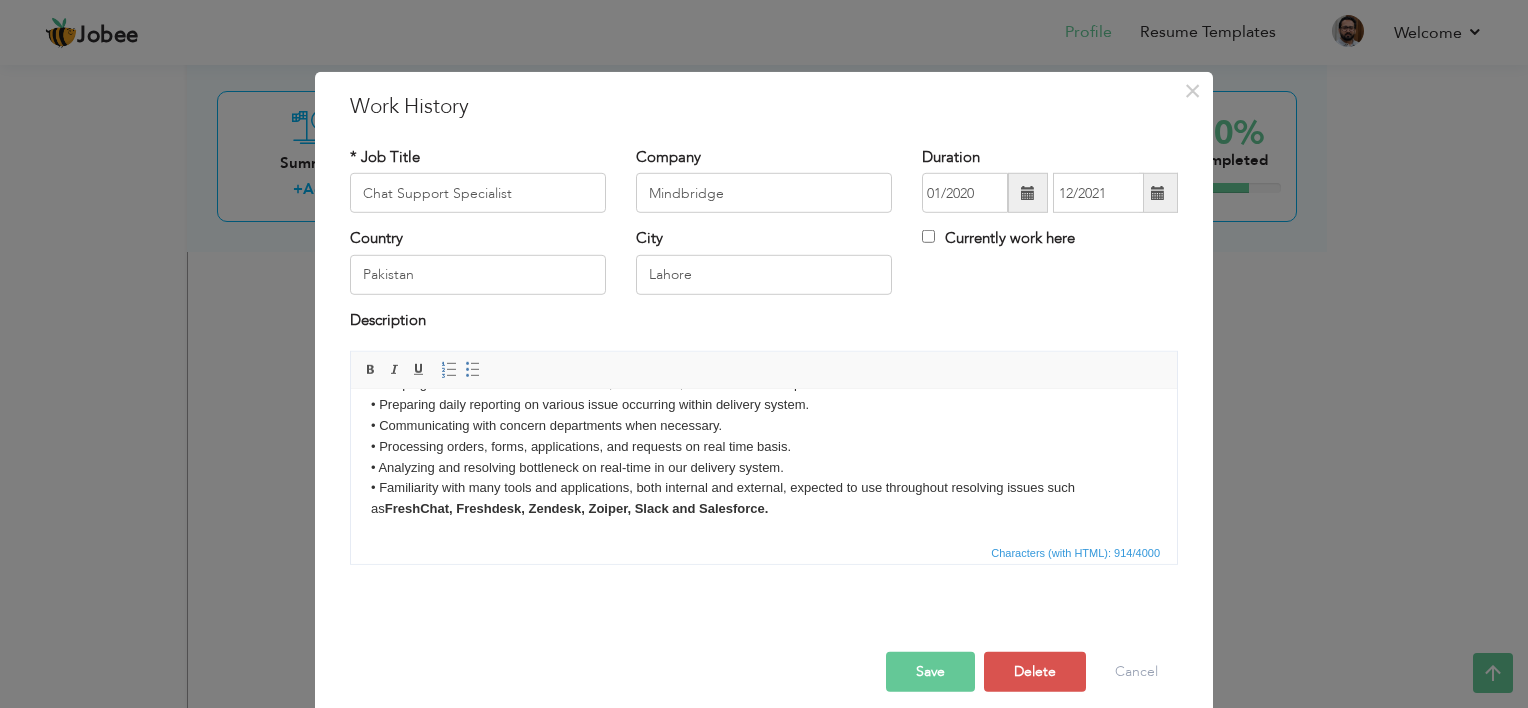 scroll, scrollTop: 97, scrollLeft: 0, axis: vertical 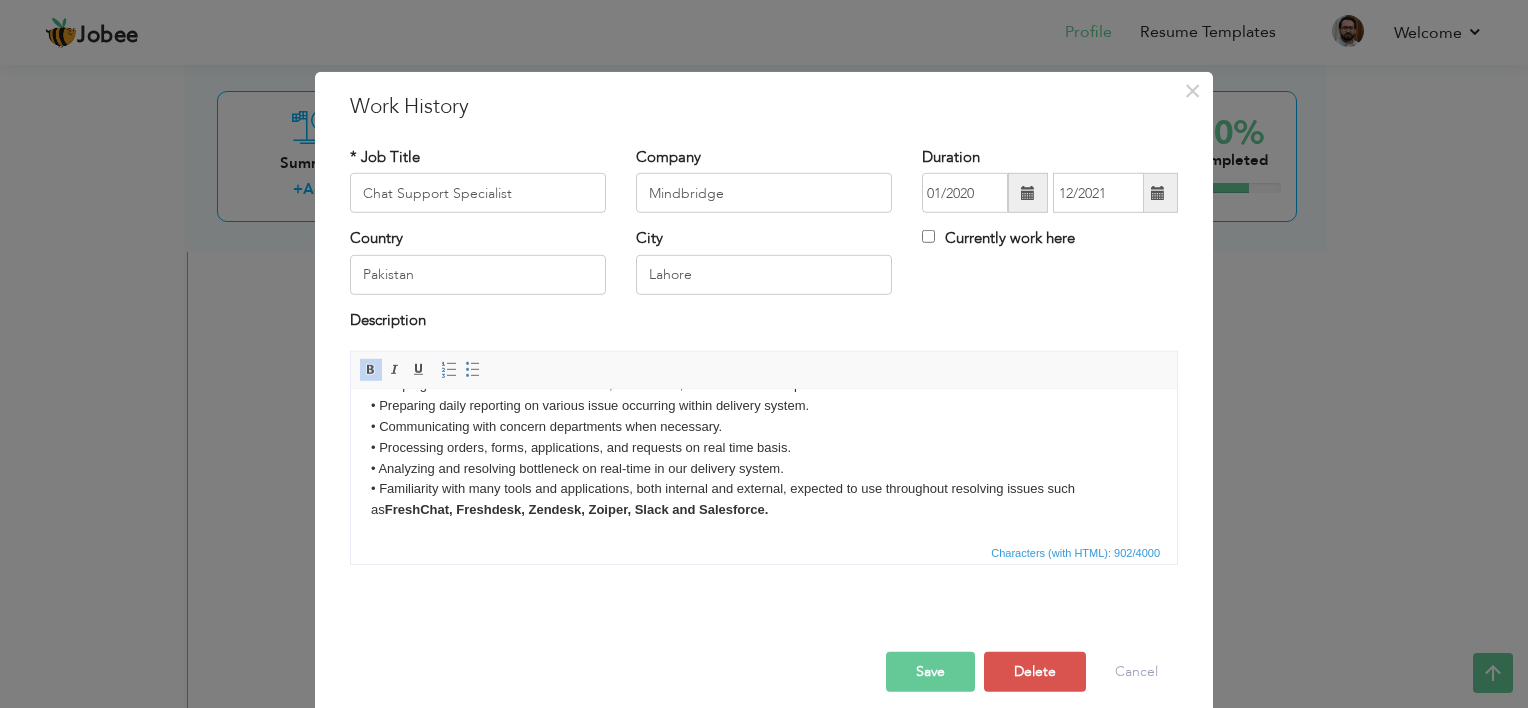 click on "Save" at bounding box center [930, 672] 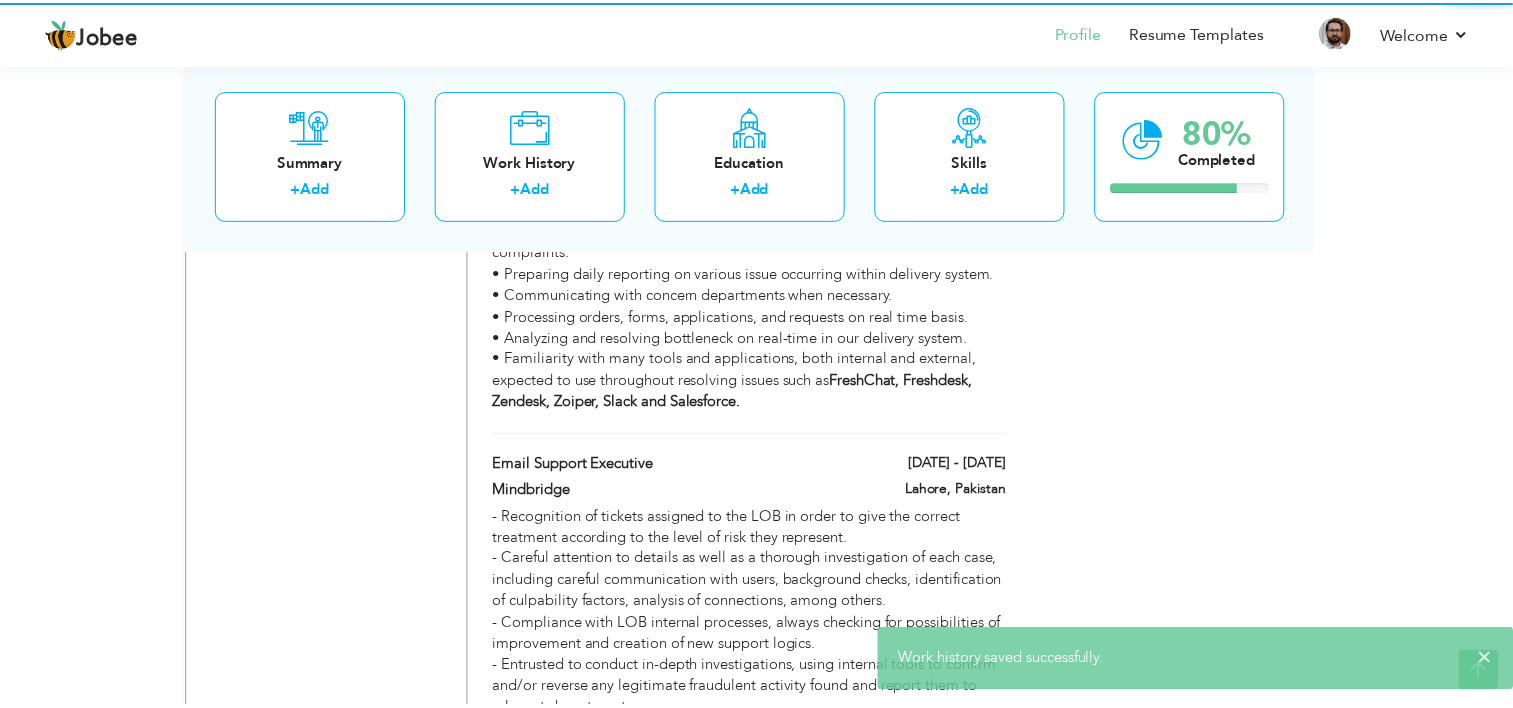 scroll, scrollTop: 0, scrollLeft: 0, axis: both 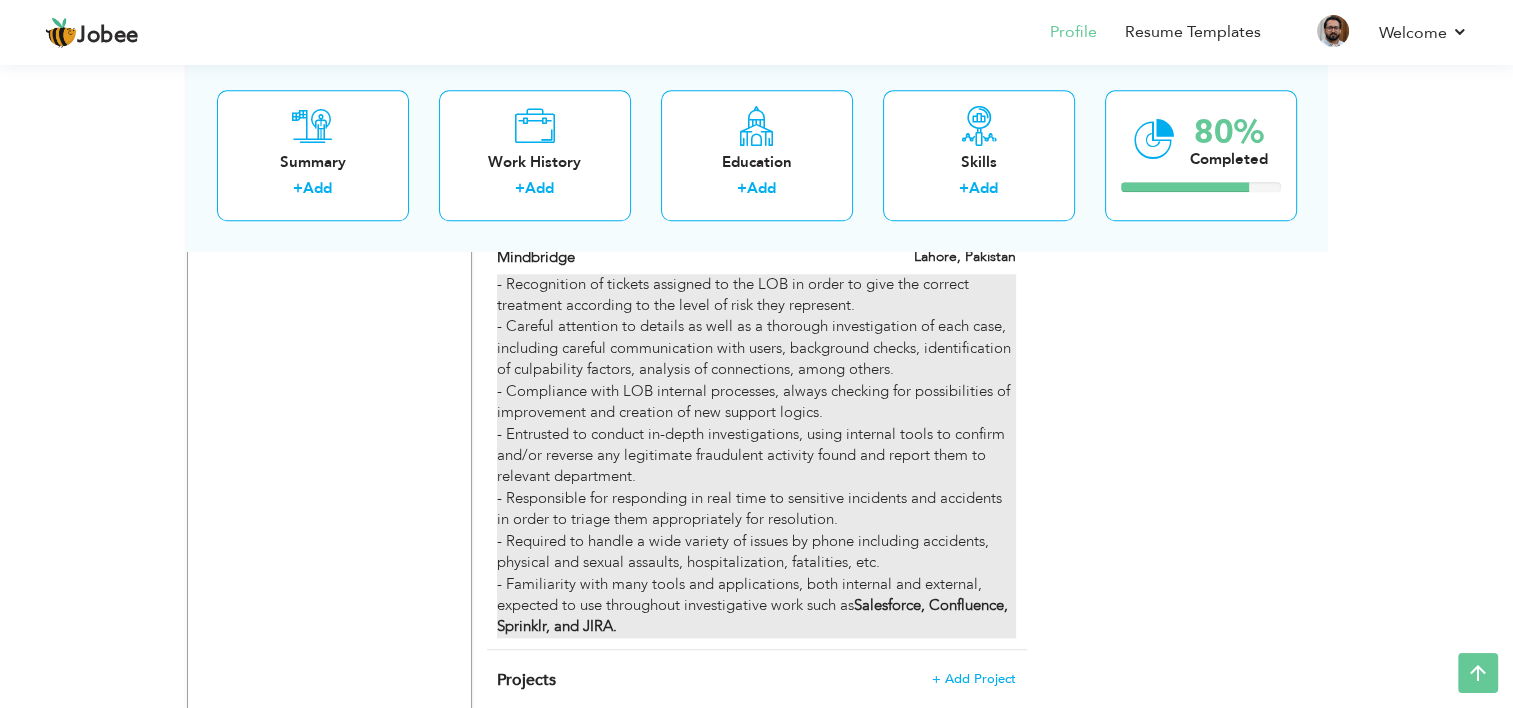 click on "- Recognition of tickets assigned to the LOB in order to give the correct treatment according to the level of risk they represent.
- Careful attention to details as well as a thorough investigation of each case, including careful communication with users, background checks, identification of culpability factors, analysis of connections, among others.
- Compliance with LOB internal processes, always checking for possibilities of improvement and creation of new support logics.
- Entrusted to conduct in-depth investigations, using internal tools to confirm and/or reverse any legitimate fraudulent activity found and report them to relevant department.
- Responsible for responding in real time to sensitive incidents and accidents in order to triage them appropriately for resolution.
- Required to handle a wide variety of issues by phone including accidents, physical and sexual assaults, hospitalization, fatalities, etc. Salesforce, Confluence, Sprinklr, and JIRA." at bounding box center [756, 456] 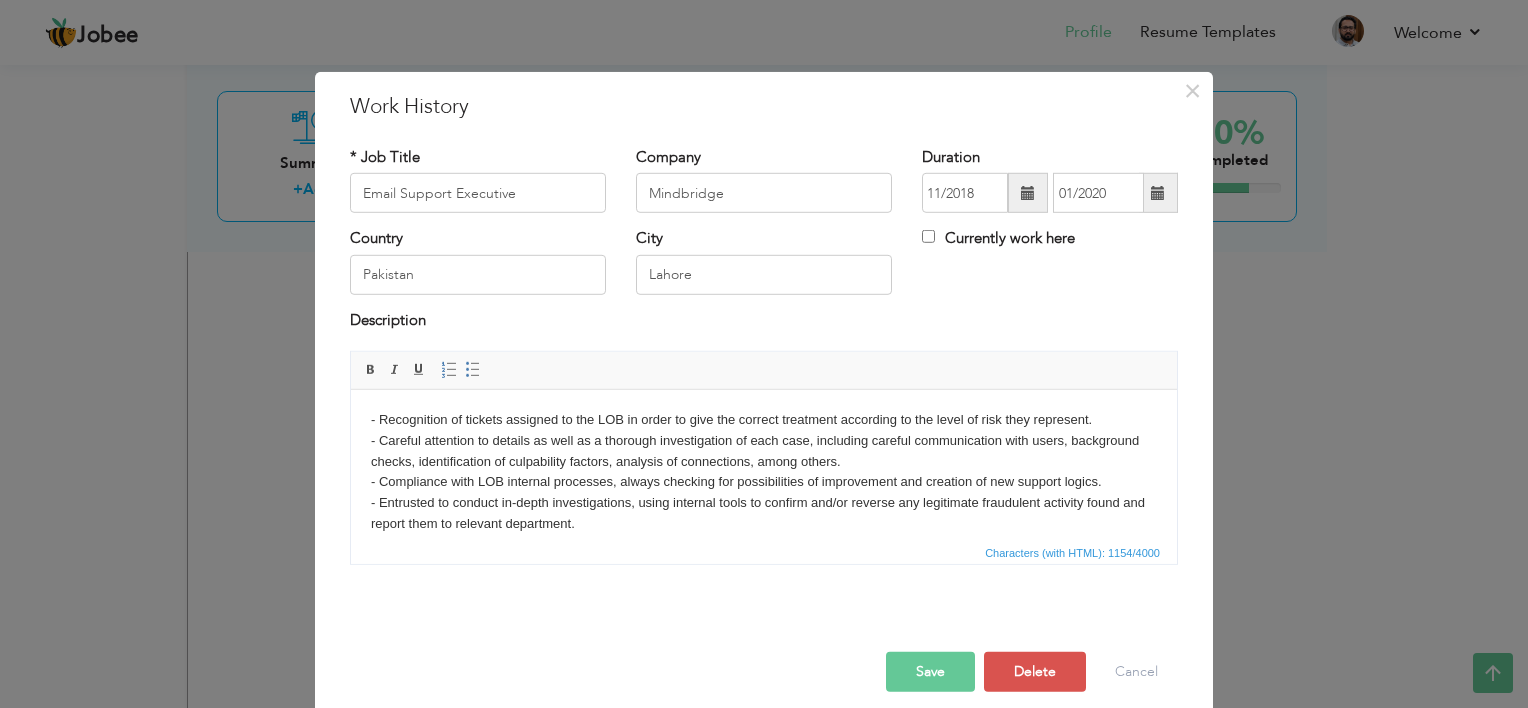 click on "- Recognition of tickets assigned to the LOB in order to give the correct treatment according to the level of risk they represent. - Careful attention to details as well as a thorough investigation of each case, including careful communication with users, background checks, identification of culpability factors, analysis of connections, among others. - Compliance with LOB internal processes, always checking for possibilities of improvement and creation of new support logics. - Entrusted to conduct in-depth investigations, using internal tools to confirm and/or reverse any legitimate fraudulent activity found and report them to relevant department. - Responsible for responding in real time to sensitive incidents and accidents in order to triage them appropriately for resolution. - Required to handle a wide variety of issues by phone including accidents, physical and sexual assaults, hospitalization, fatalities, etc. Salesforce, Confluence, Sprinklr, and JIRA." at bounding box center [764, 514] 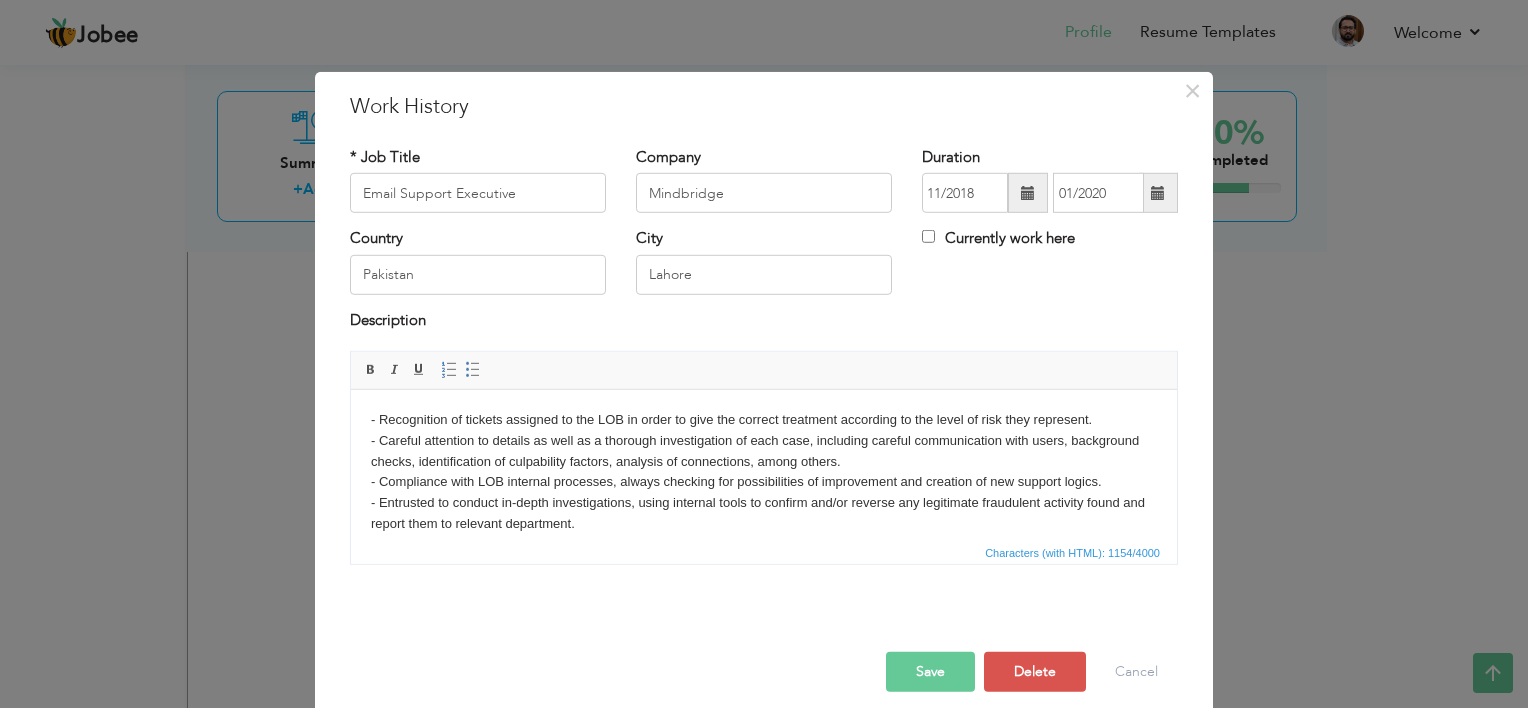 type 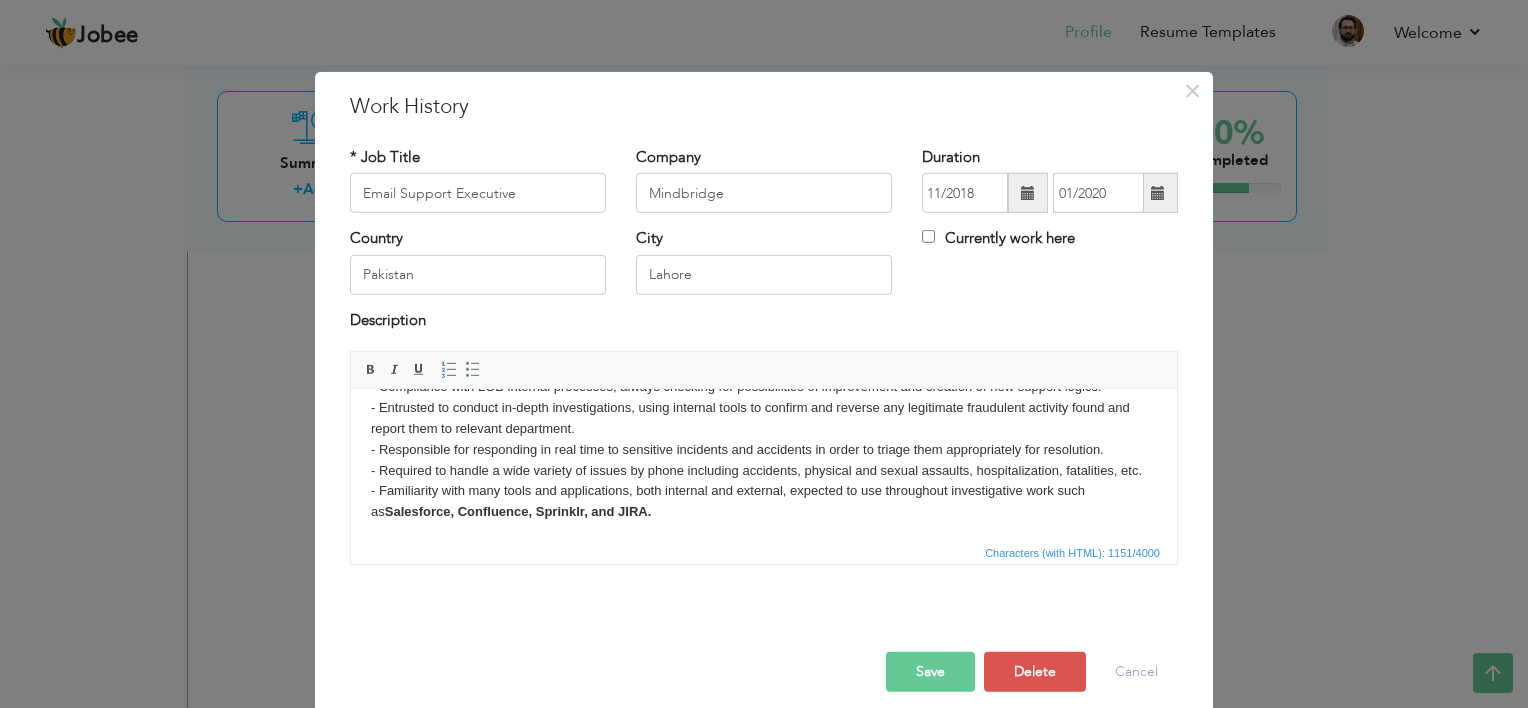 scroll, scrollTop: 97, scrollLeft: 0, axis: vertical 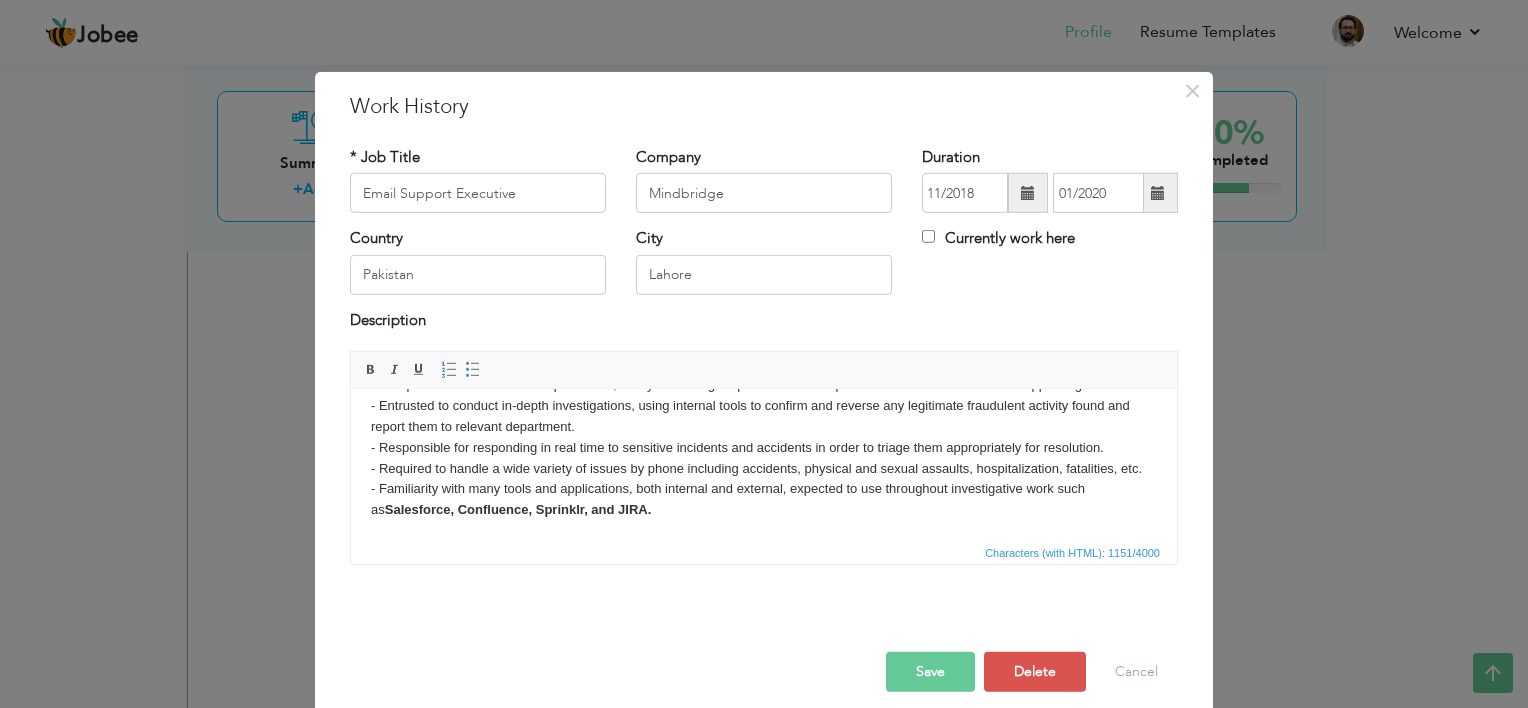click on "Save" at bounding box center (930, 672) 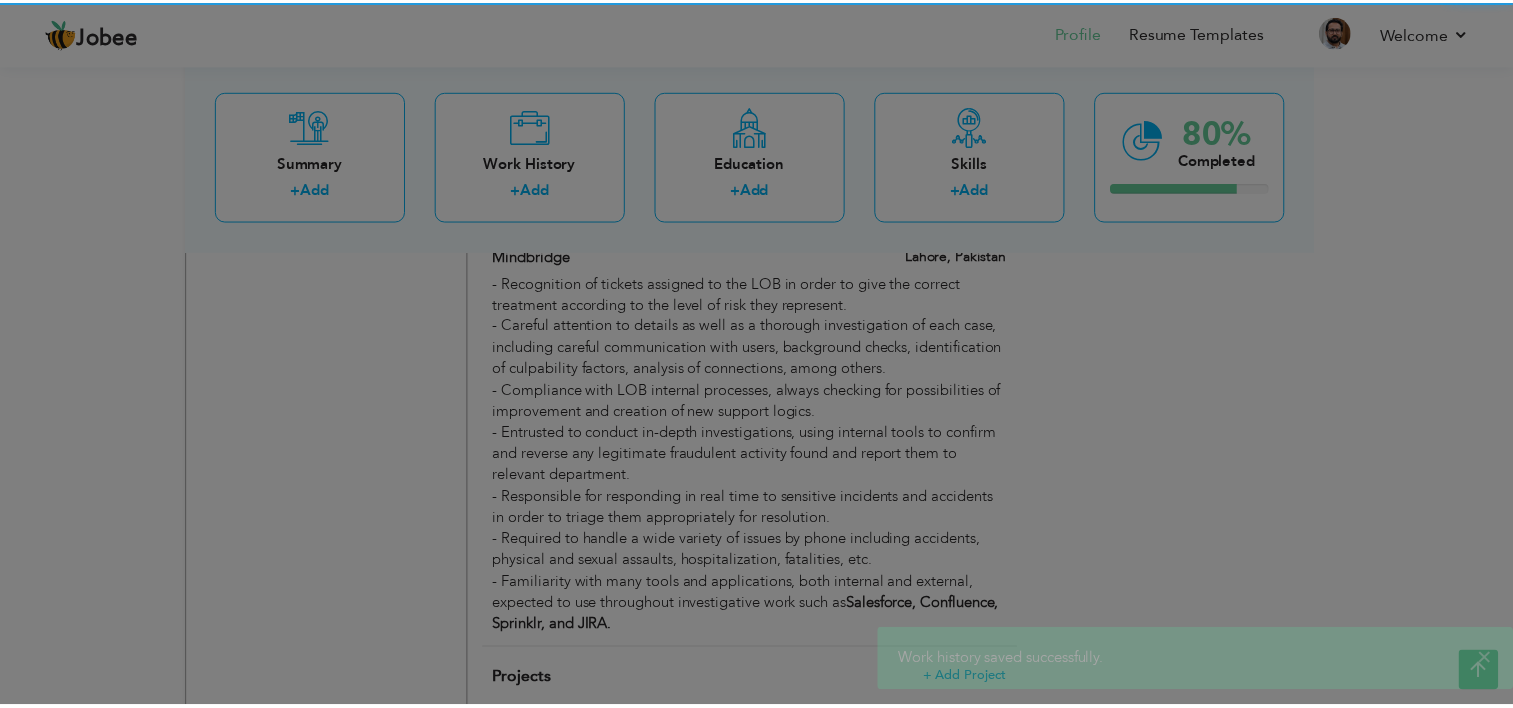 scroll, scrollTop: 0, scrollLeft: 0, axis: both 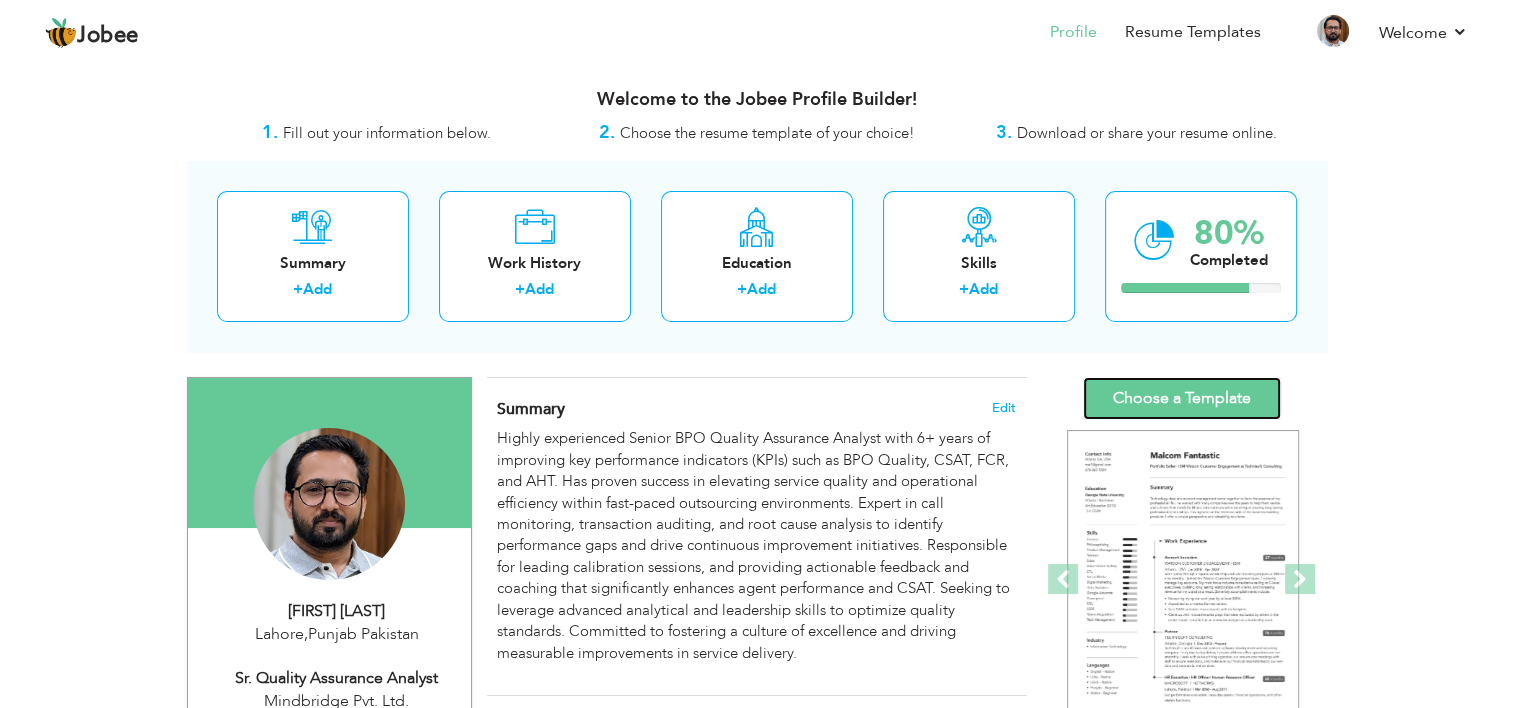 click on "Choose a Template" at bounding box center [1182, 398] 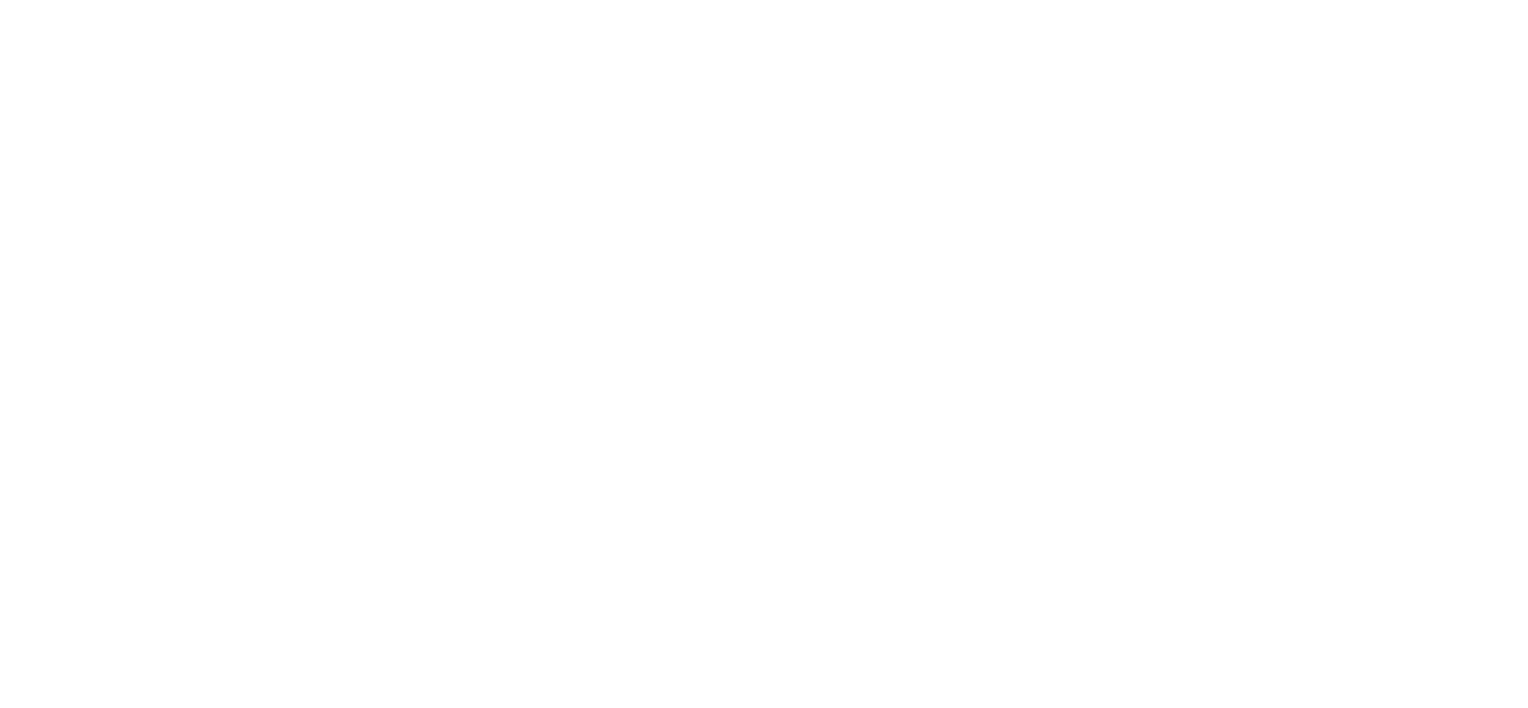 scroll, scrollTop: 0, scrollLeft: 0, axis: both 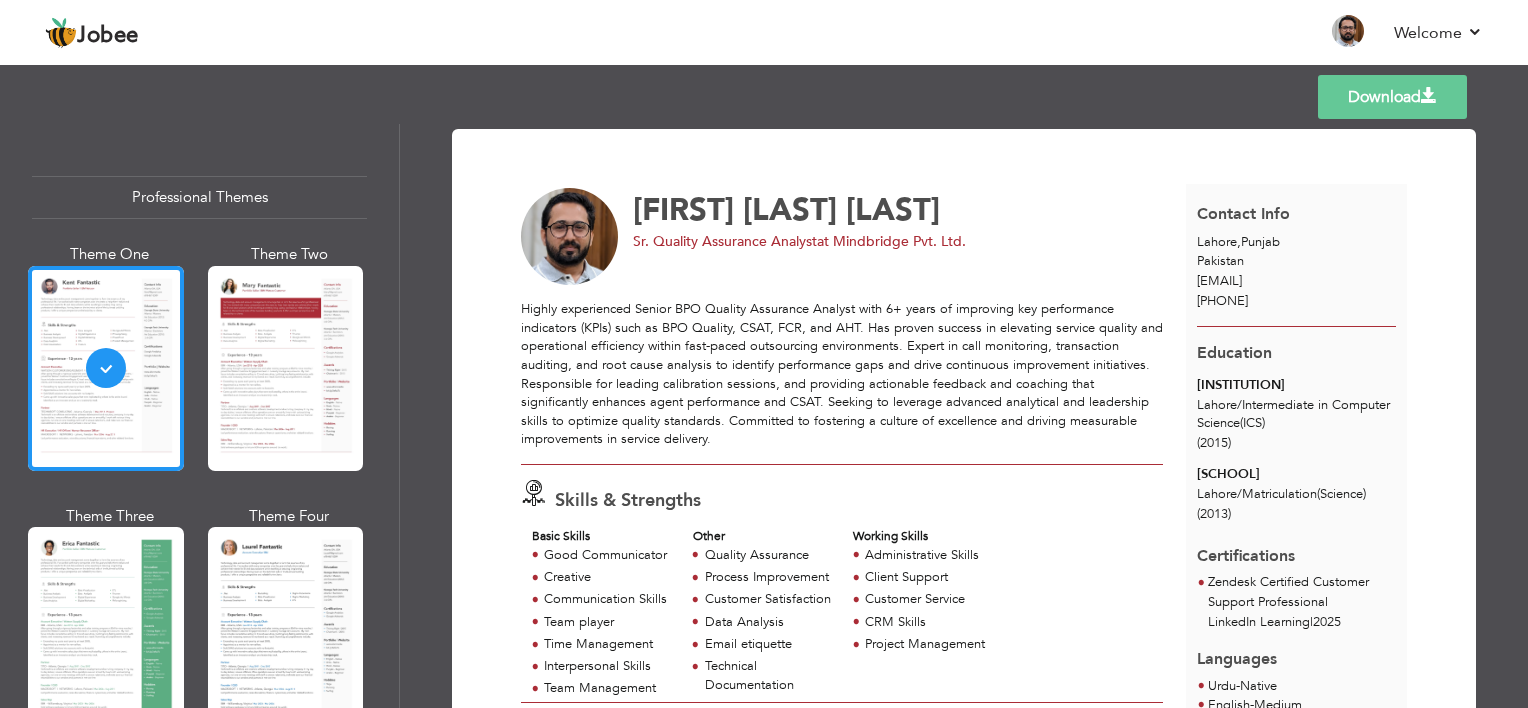 click on "Download" at bounding box center [1392, 97] 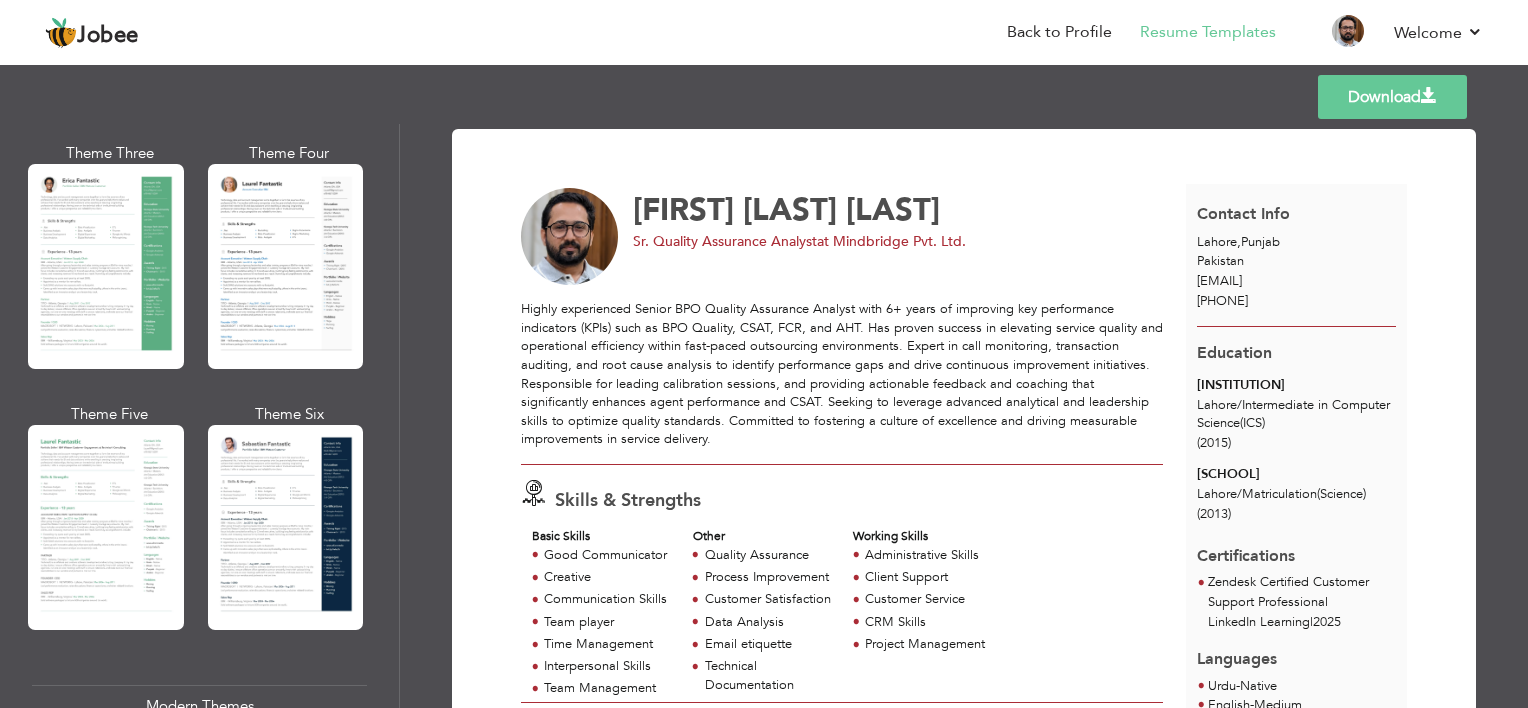 scroll, scrollTop: 360, scrollLeft: 0, axis: vertical 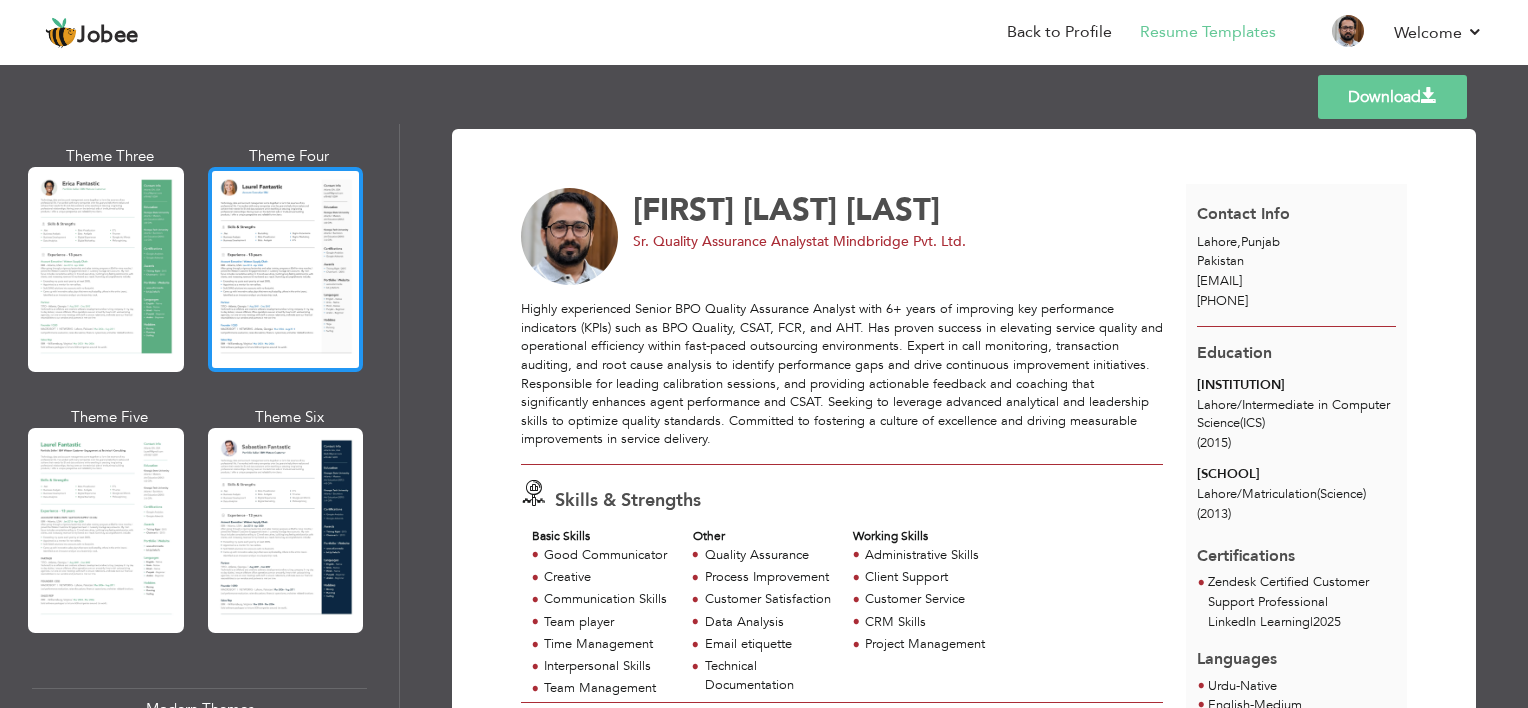 click at bounding box center [286, 269] 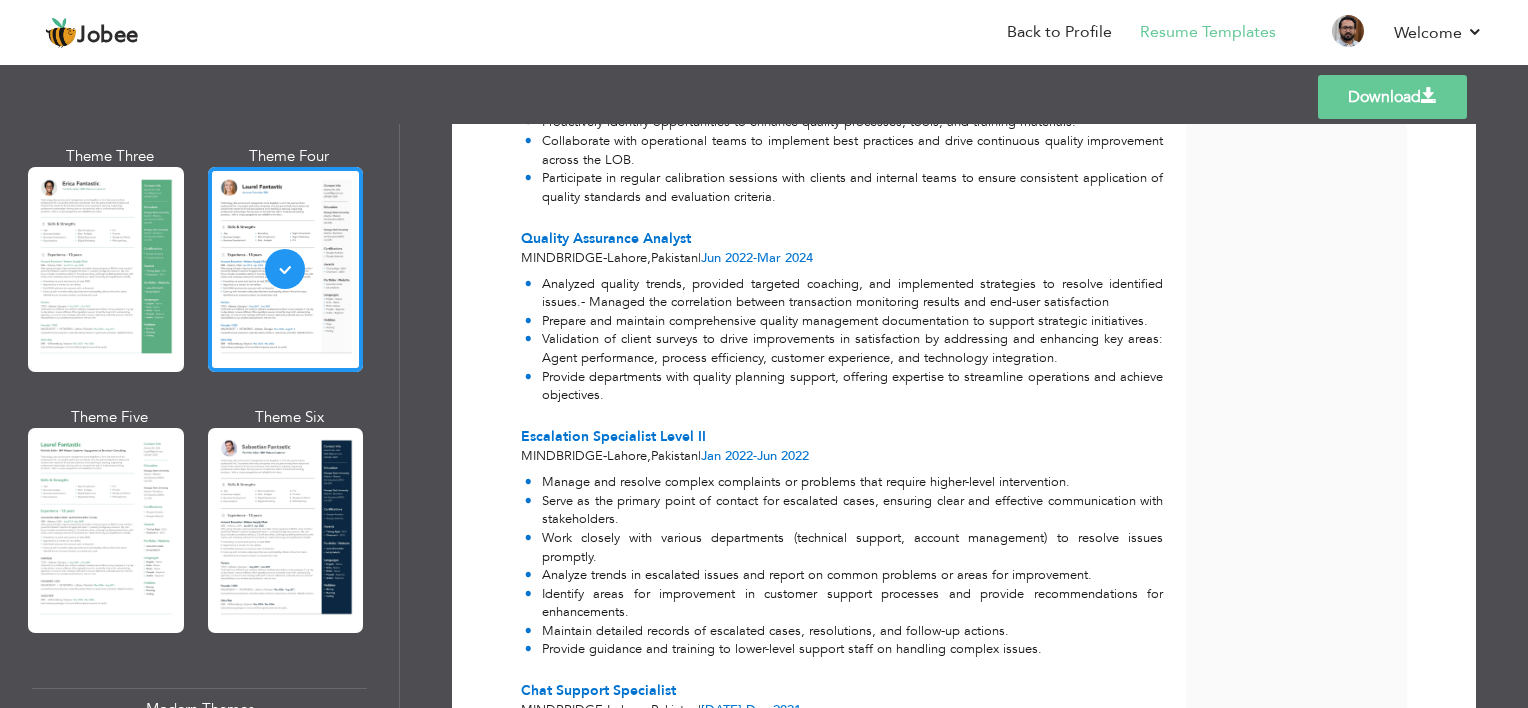 scroll, scrollTop: 1433, scrollLeft: 0, axis: vertical 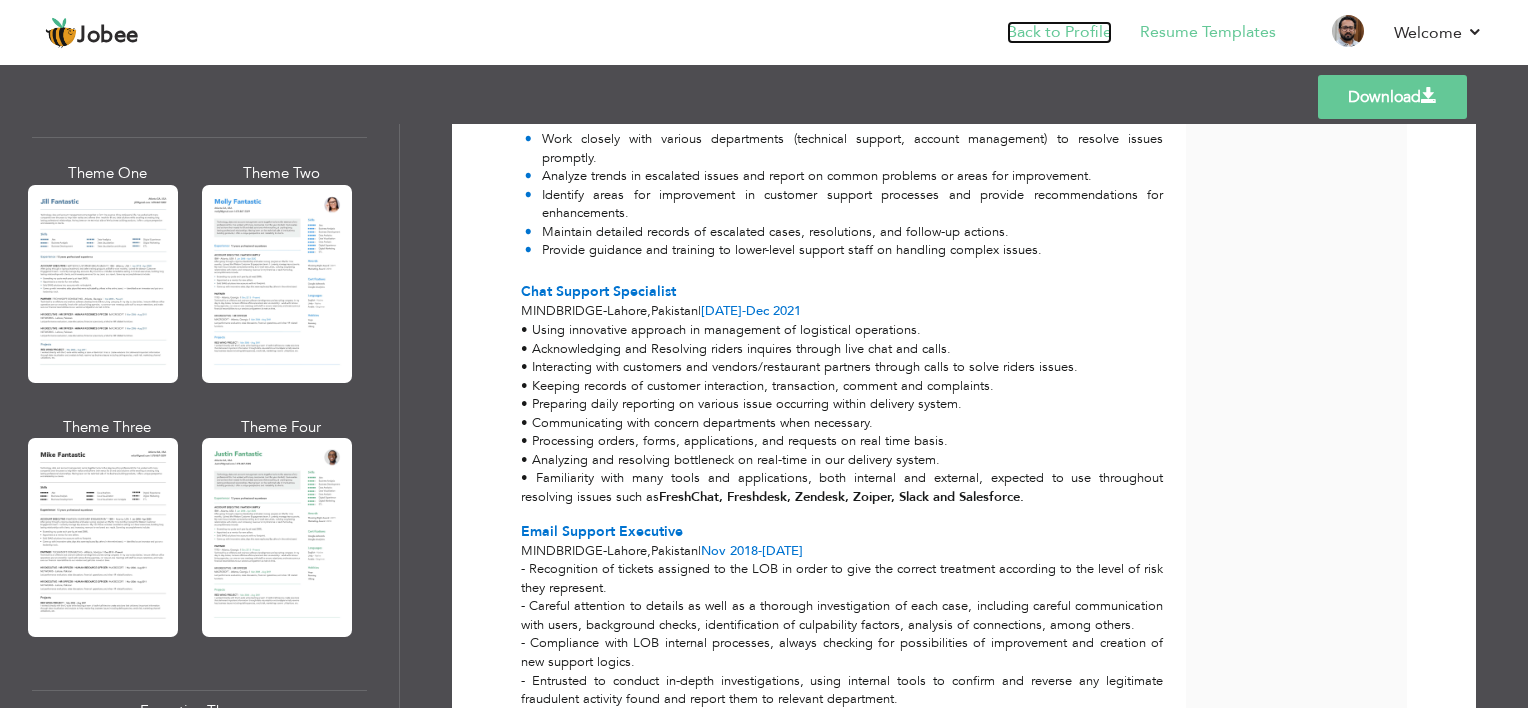 click on "Back to Profile" at bounding box center (1059, 32) 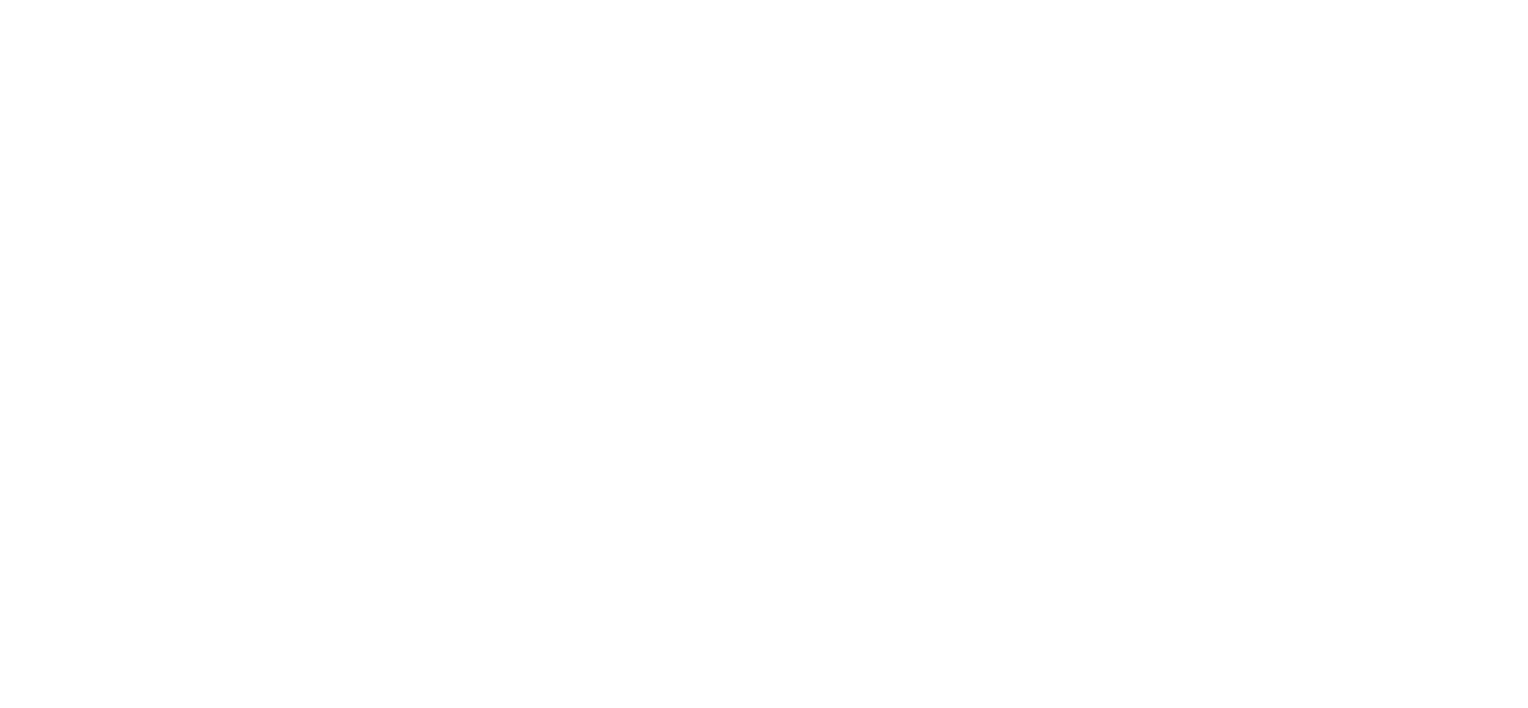 scroll, scrollTop: 0, scrollLeft: 0, axis: both 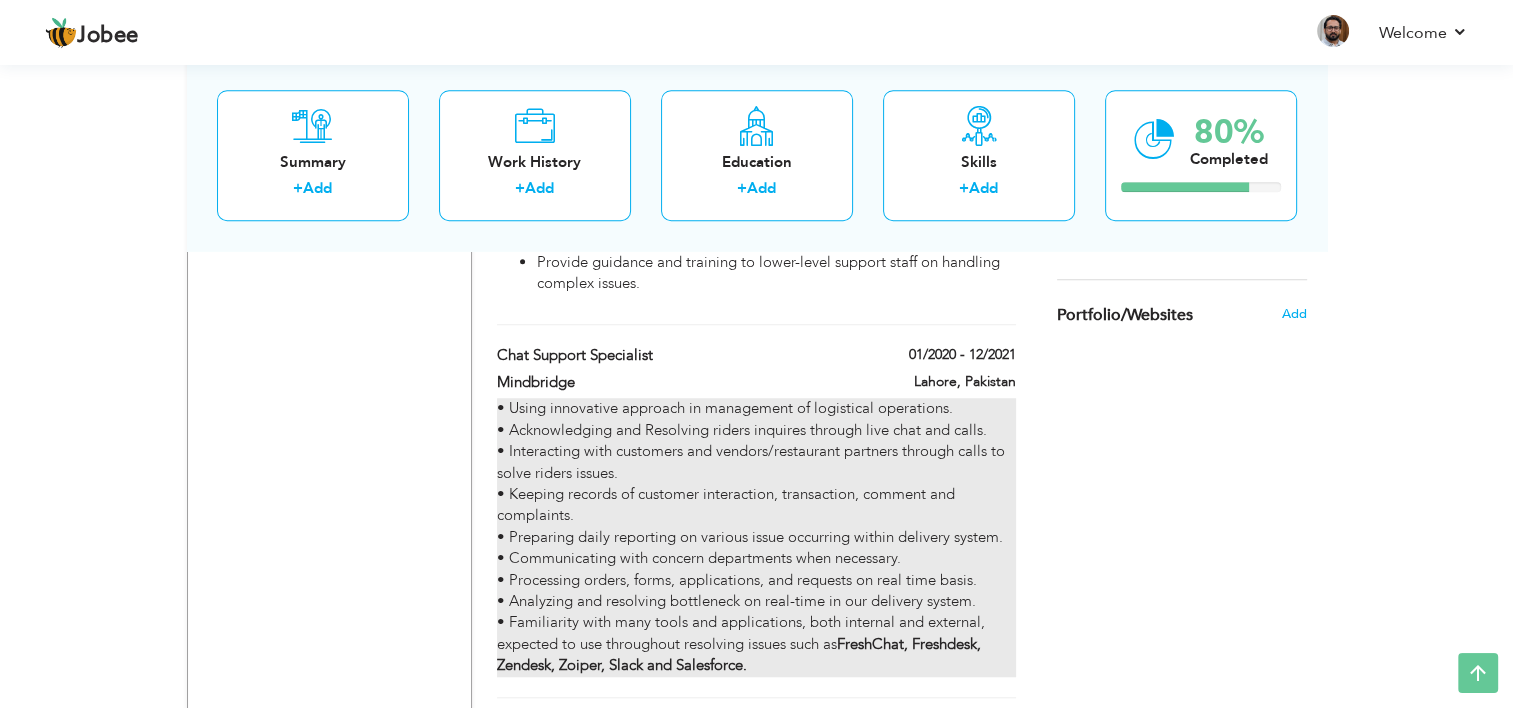 click on "• Using innovative approach in management of logistical operations.
• Acknowledging and Resolving riders inquires through live chat and calls.
• Interacting with customers and vendors/restaurant partners through calls to solve riders issues.
• Keeping records of customer interaction, transaction, comment and complaints.
• Preparing daily reporting on various issue occurring within delivery system.
• Communicating with concern departments when necessary.
• Processing orders, forms, applications, and requests on real time basis.
• Analyzing and resolving bottleneck on real-time in our delivery system.
• Familiarity with many tools and applications, both internal and external, expected to use throughout resolving issues such as  FreshChat, Freshdesk, Zendesk, Zoiper, Slack and Salesforce." at bounding box center (756, 537) 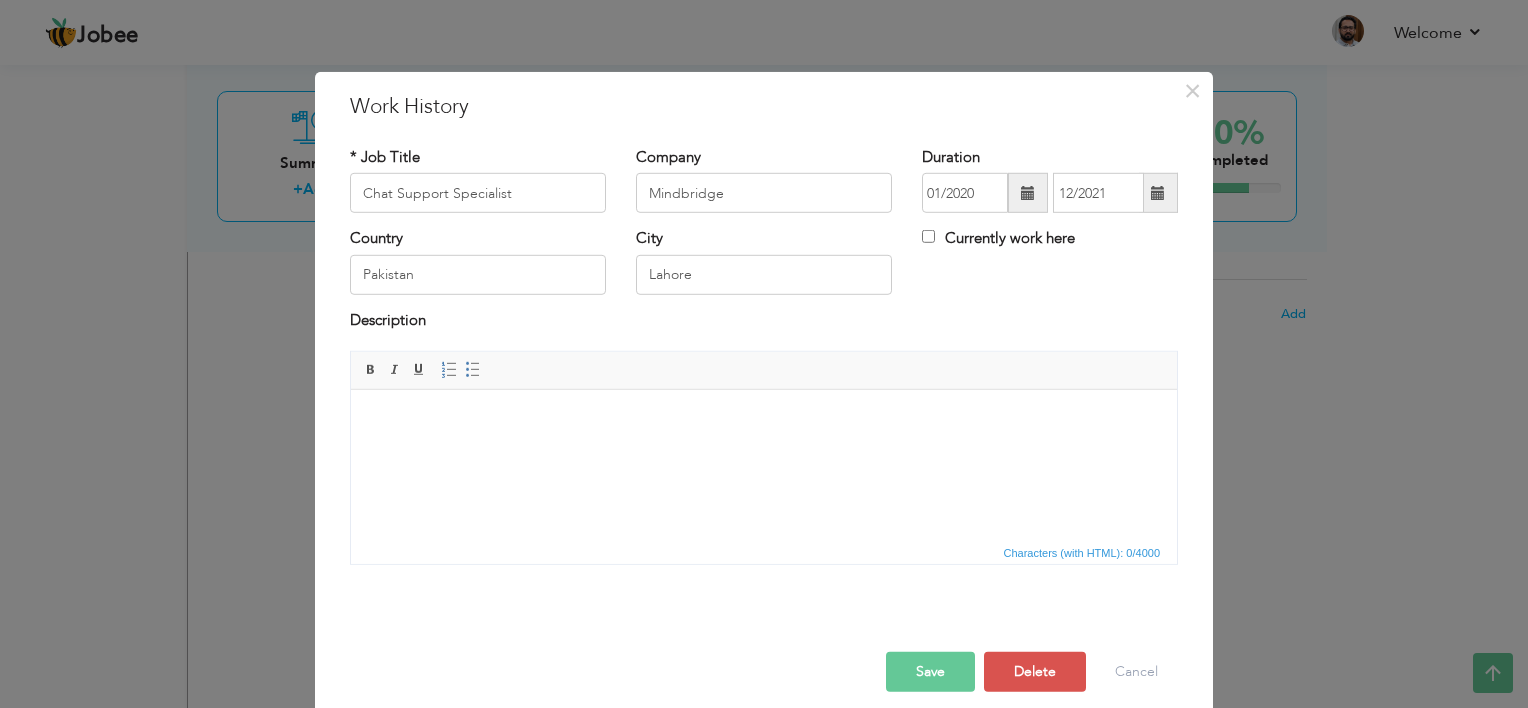 scroll, scrollTop: 0, scrollLeft: 0, axis: both 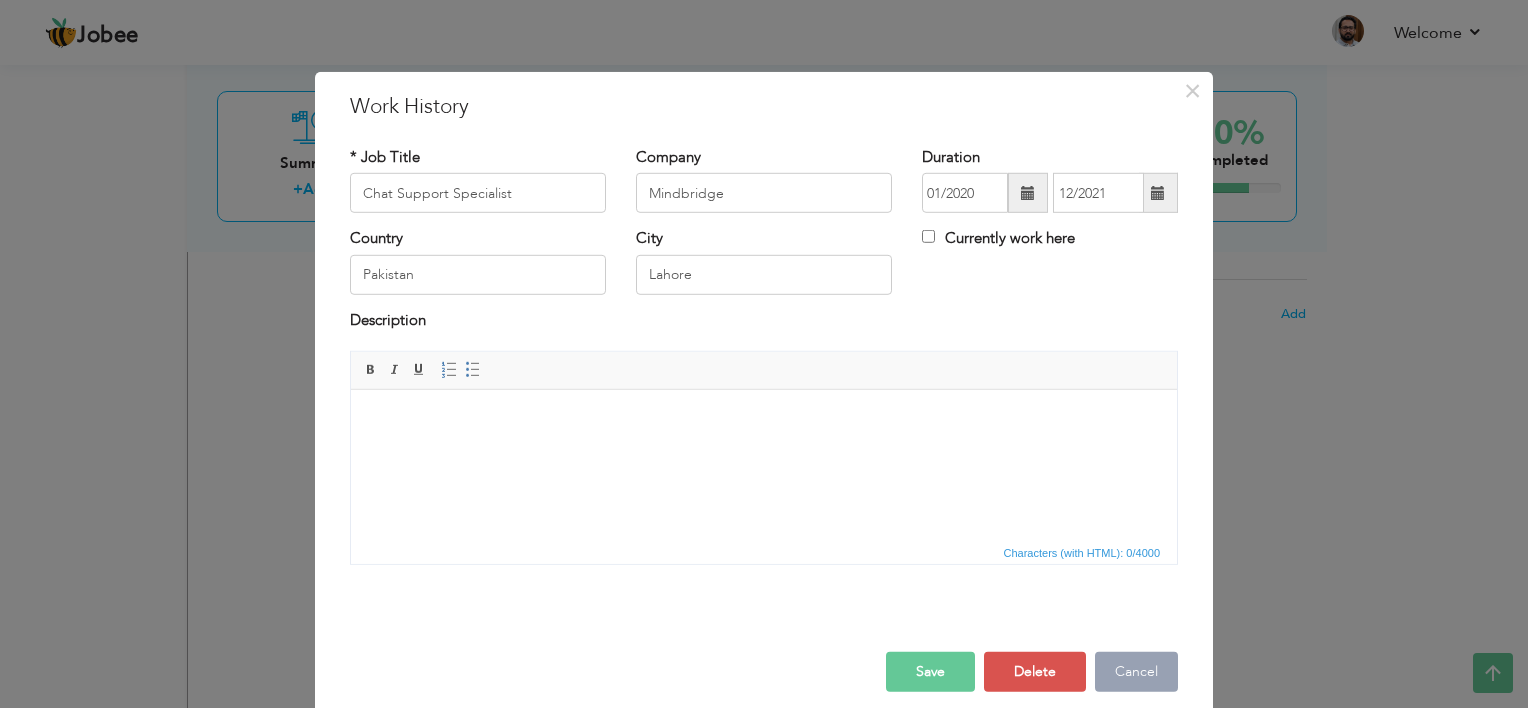 click on "Cancel" at bounding box center [1136, 672] 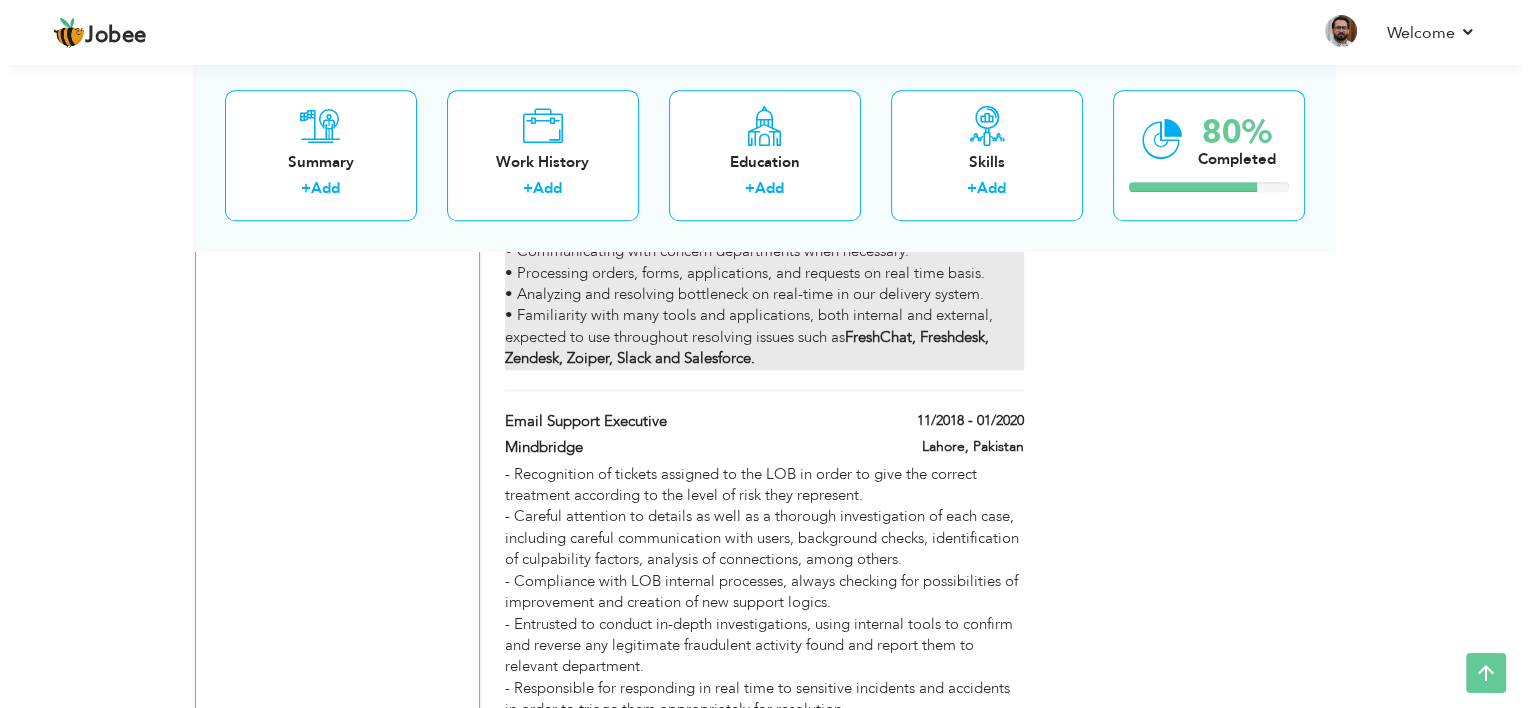 scroll, scrollTop: 2167, scrollLeft: 0, axis: vertical 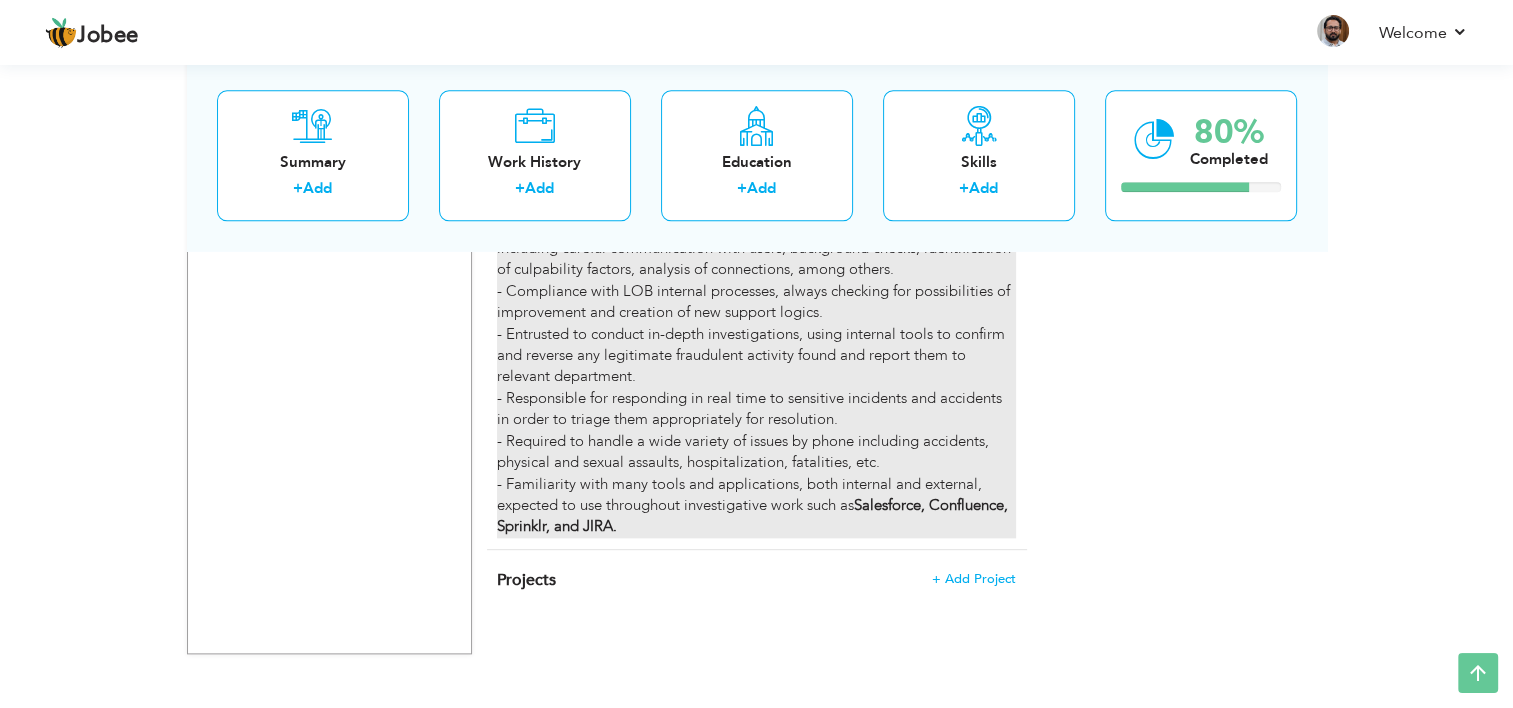 click on "Salesforce, Confluence, Sprinklr, and JIRA." at bounding box center [756, 356] 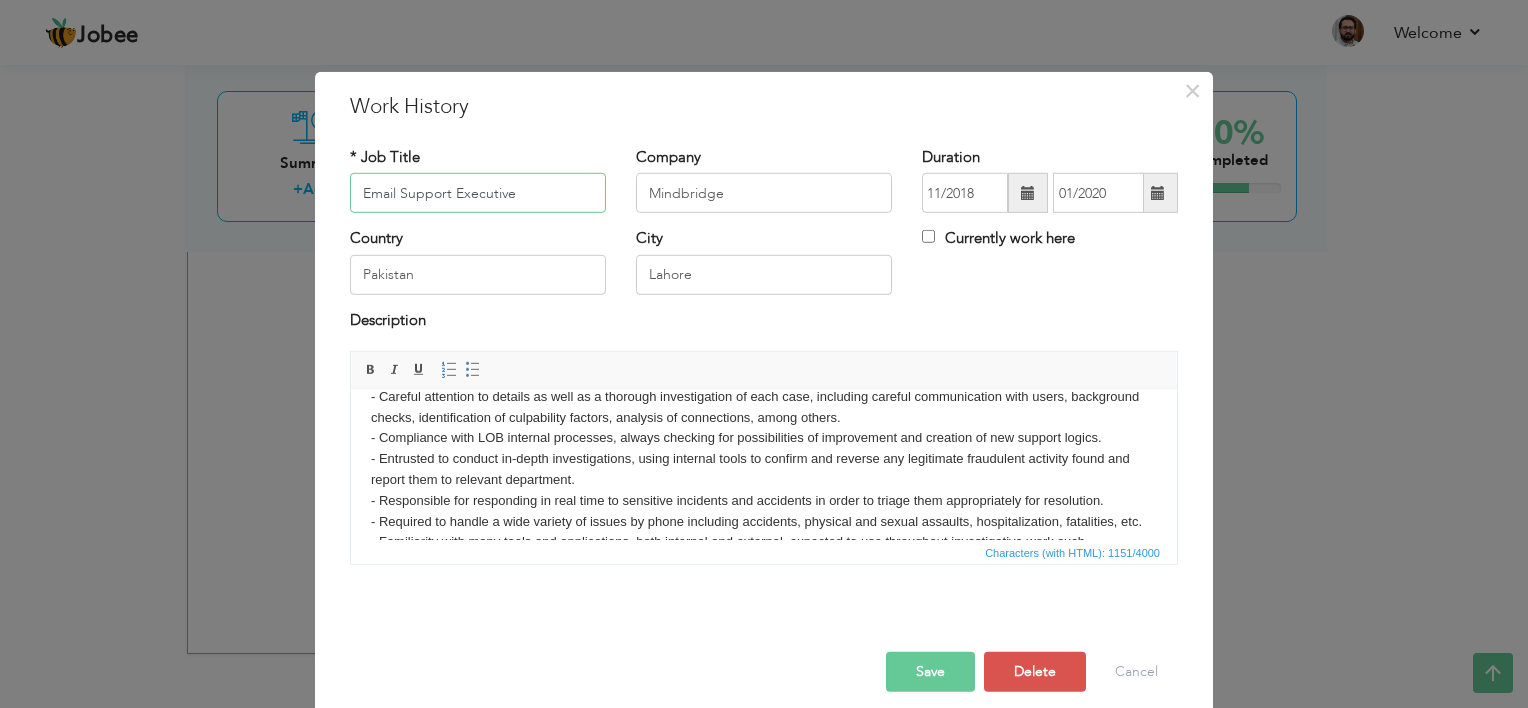 scroll, scrollTop: 97, scrollLeft: 0, axis: vertical 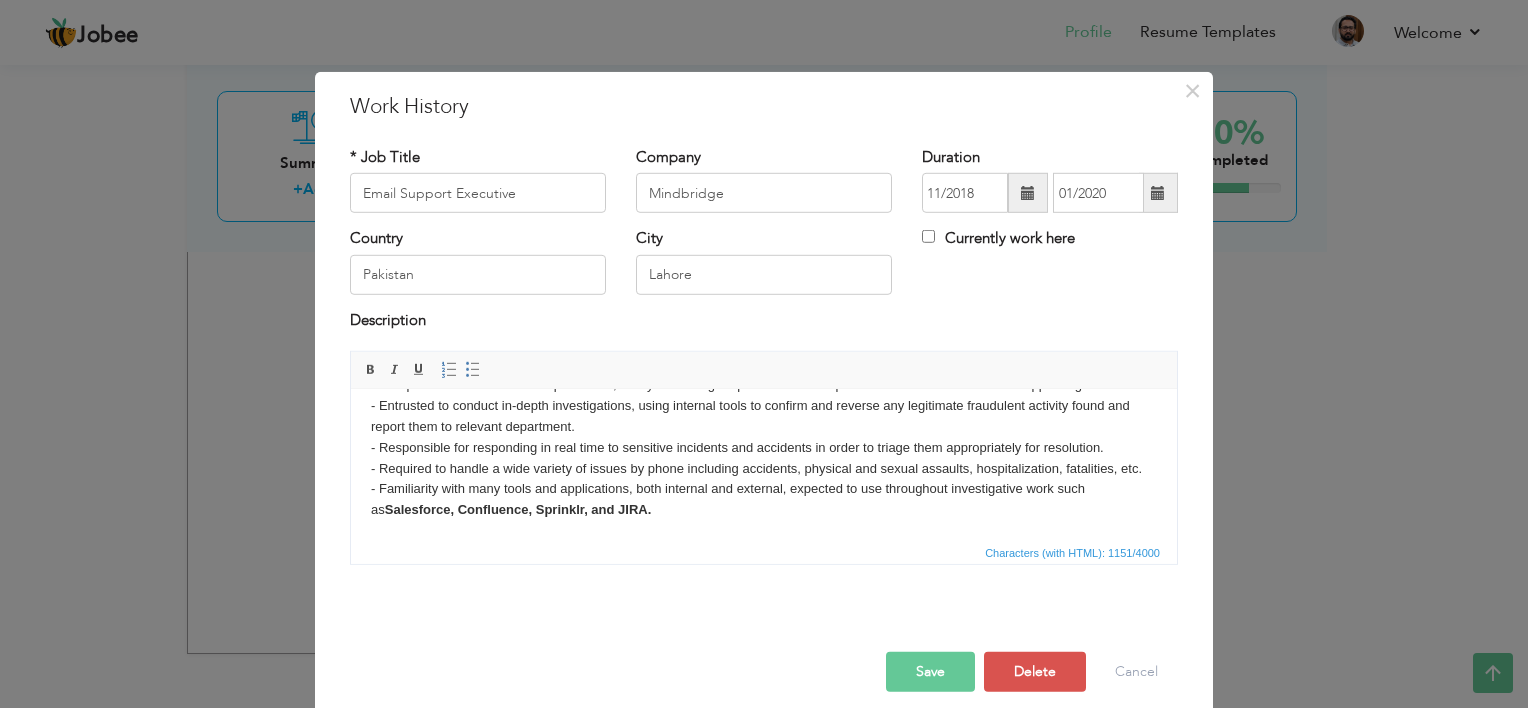 click on "Save" at bounding box center [930, 672] 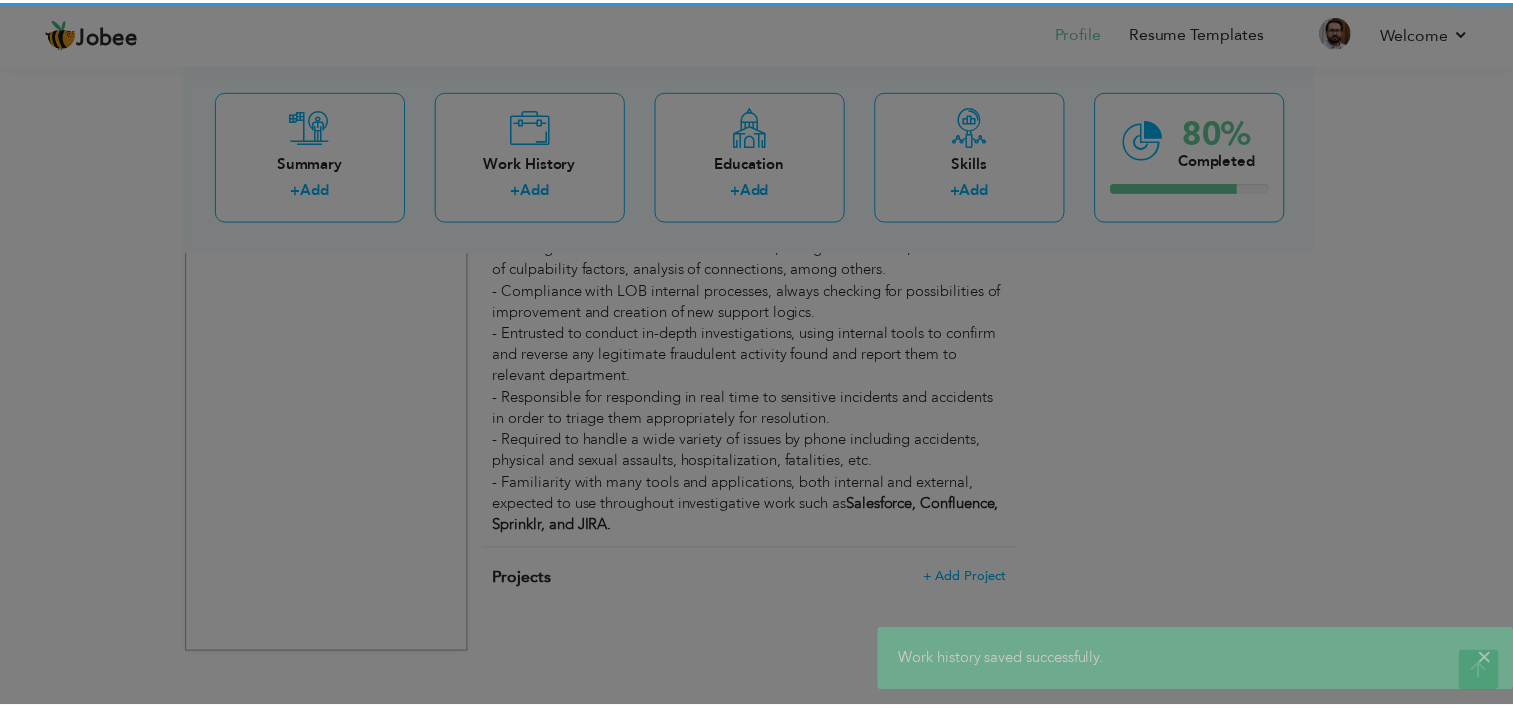 scroll, scrollTop: 0, scrollLeft: 0, axis: both 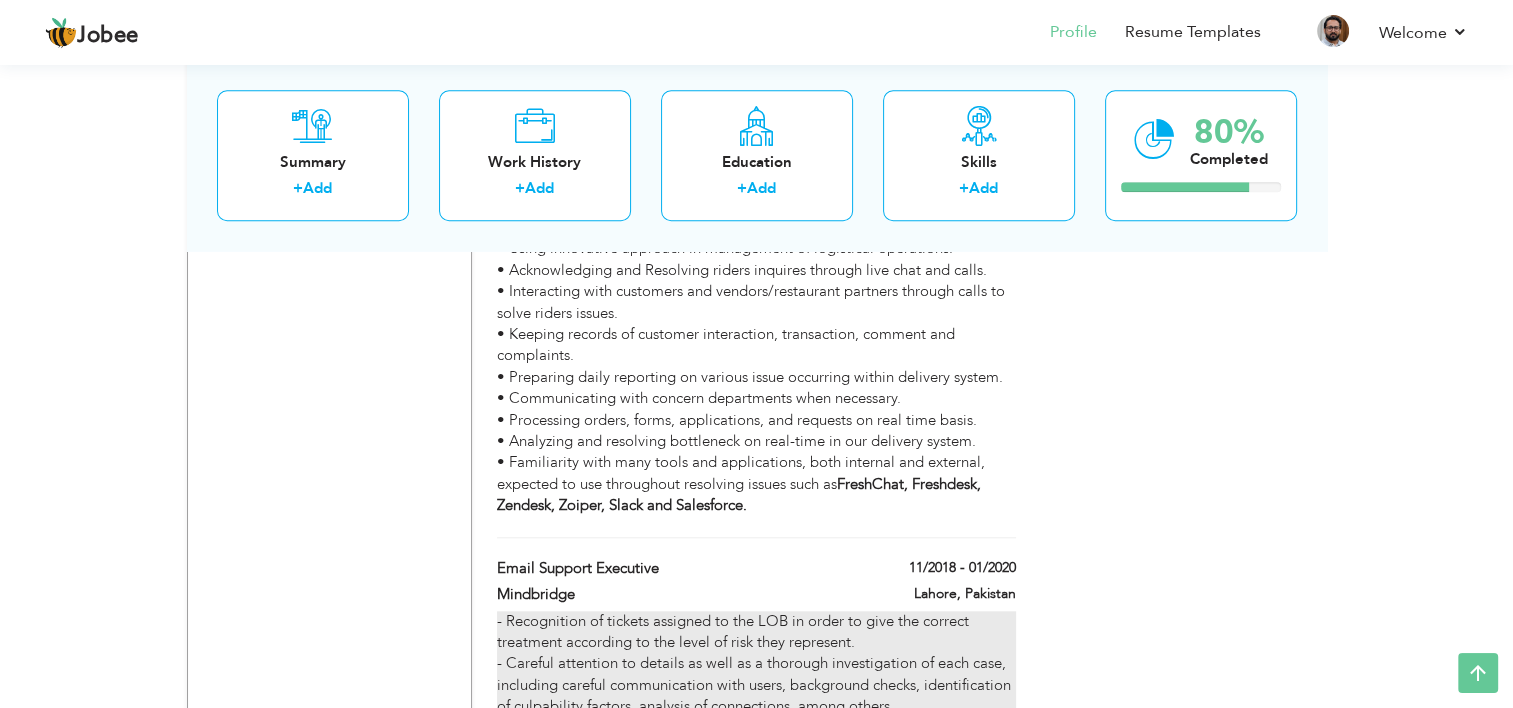 click on "• Using innovative approach in management of logistical operations.
• Acknowledging and Resolving riders inquires through live chat and calls.
• Interacting with customers and vendors/restaurant partners through calls to solve riders issues.
• Keeping records of customer interaction, transaction, comment and complaints.
• Preparing daily reporting on various issue occurring within delivery system.
• Communicating with concern departments when necessary.
• Processing orders, forms, applications, and requests on real time basis.
• Analyzing and resolving bottleneck on real-time in our delivery system.
• Familiarity with many tools and applications, both internal and external, expected to use throughout resolving issues such as  FreshChat, Freshdesk, Zendesk, Zoiper, Slack and Salesforce." at bounding box center (756, 377) 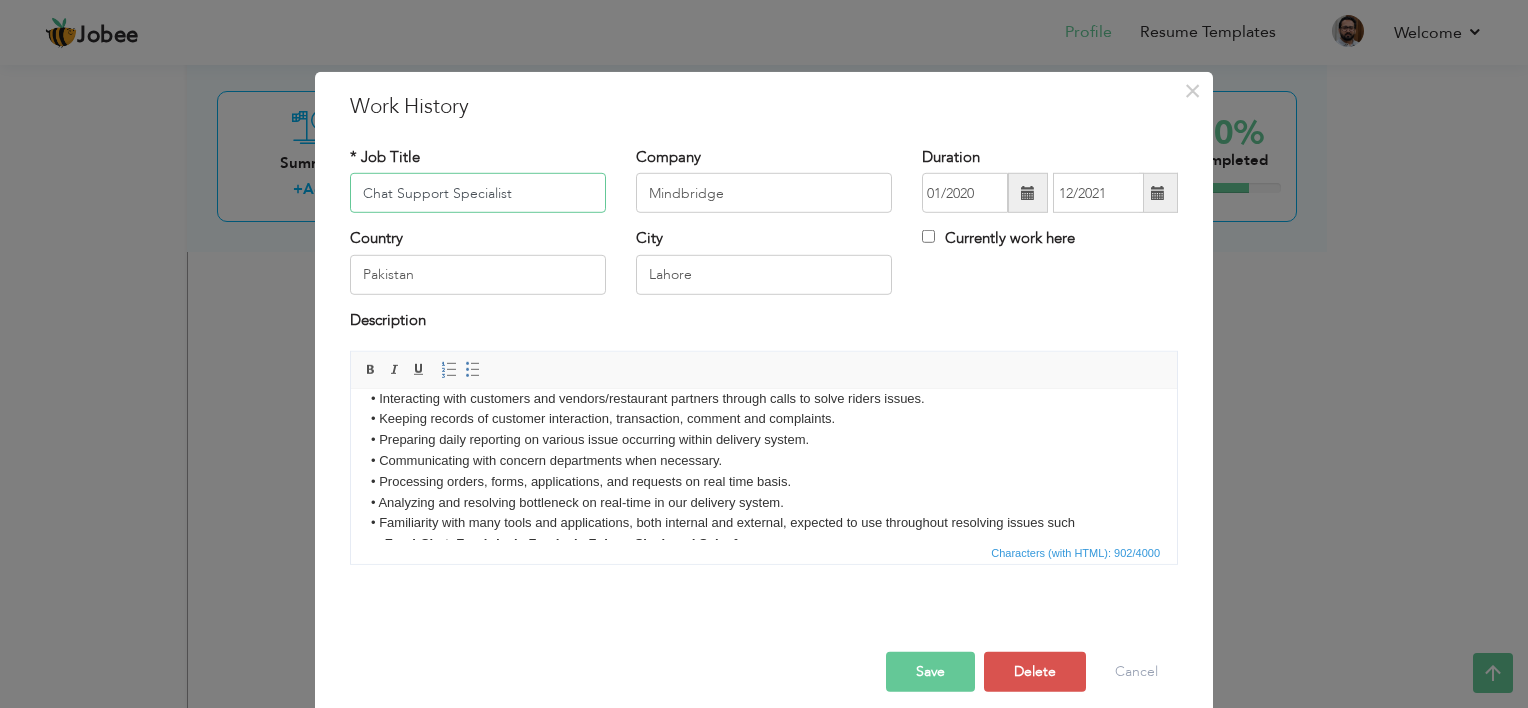 scroll, scrollTop: 97, scrollLeft: 0, axis: vertical 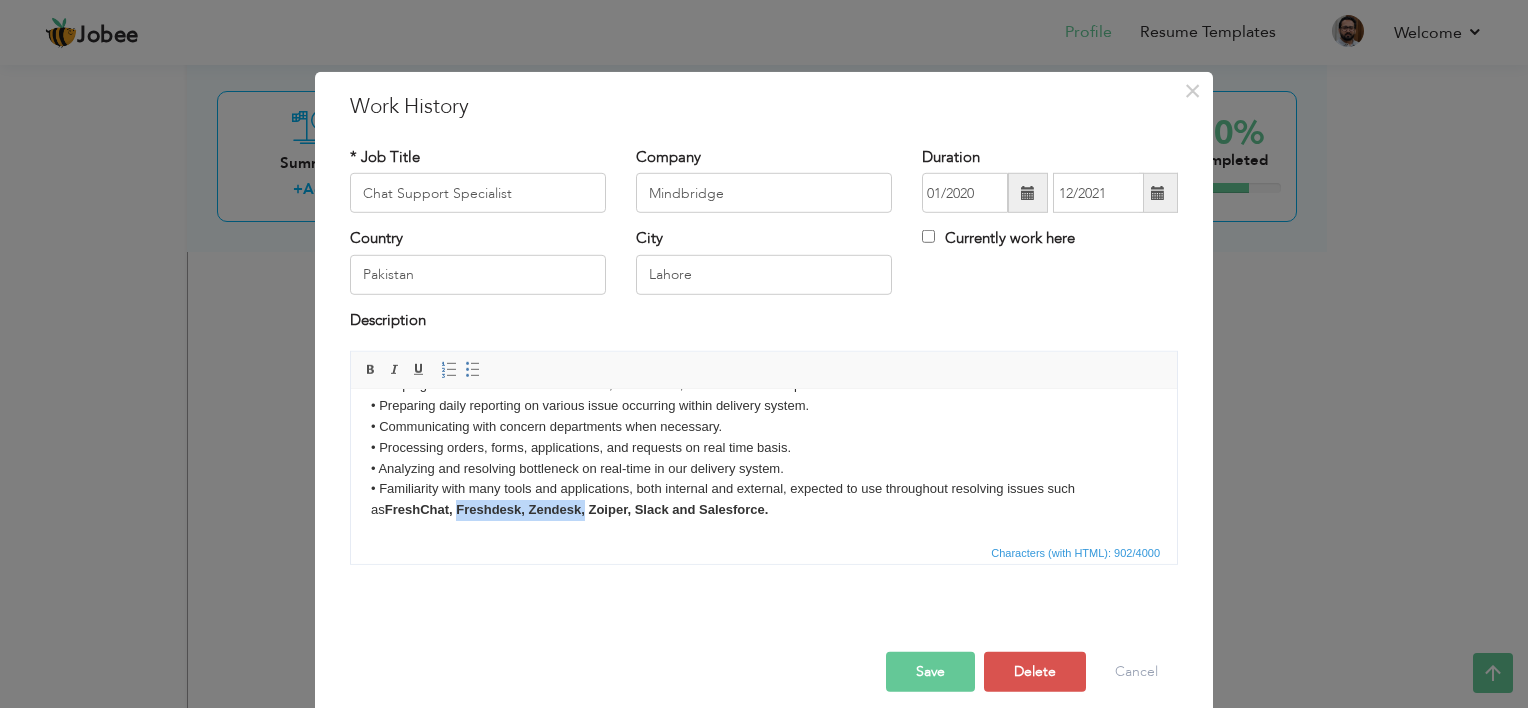 drag, startPoint x: 442, startPoint y: 511, endPoint x: 572, endPoint y: 507, distance: 130.06152 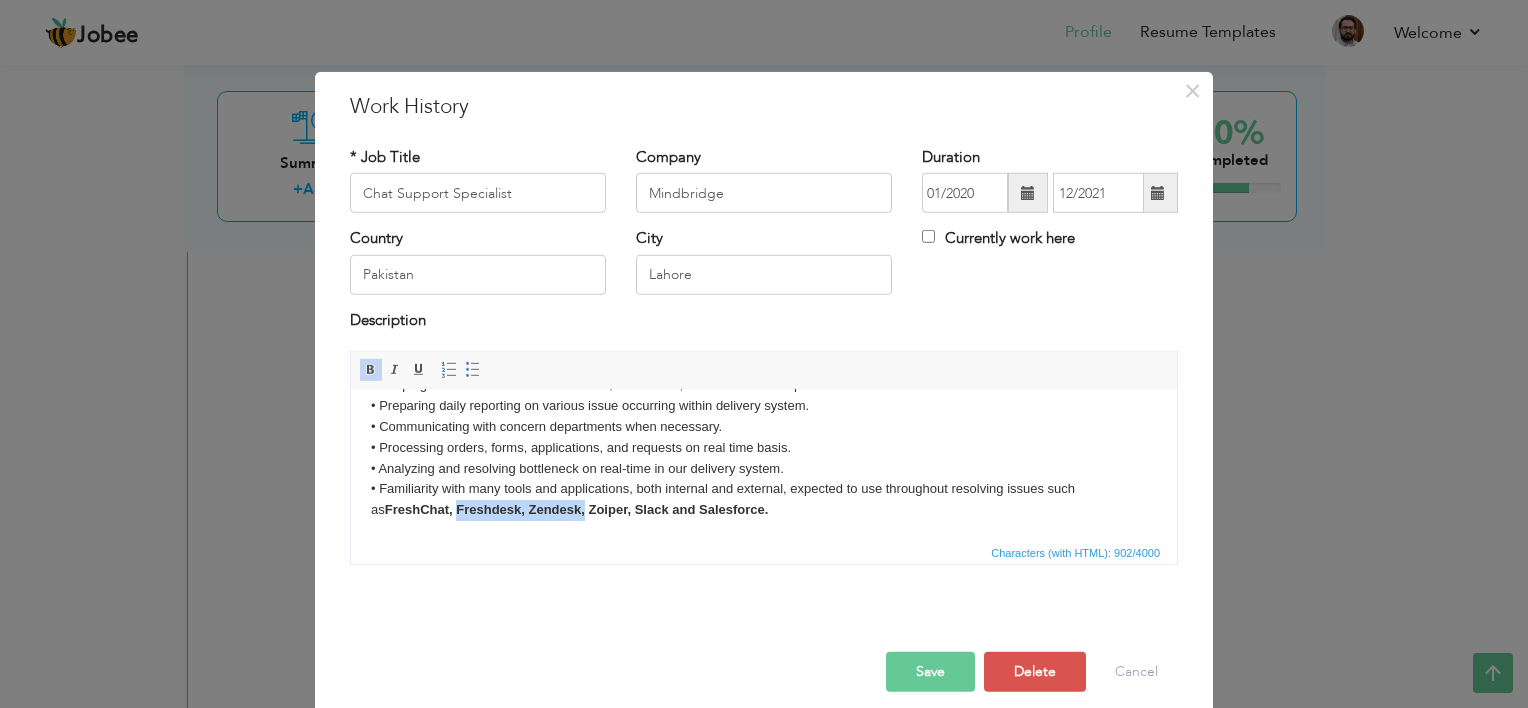 type 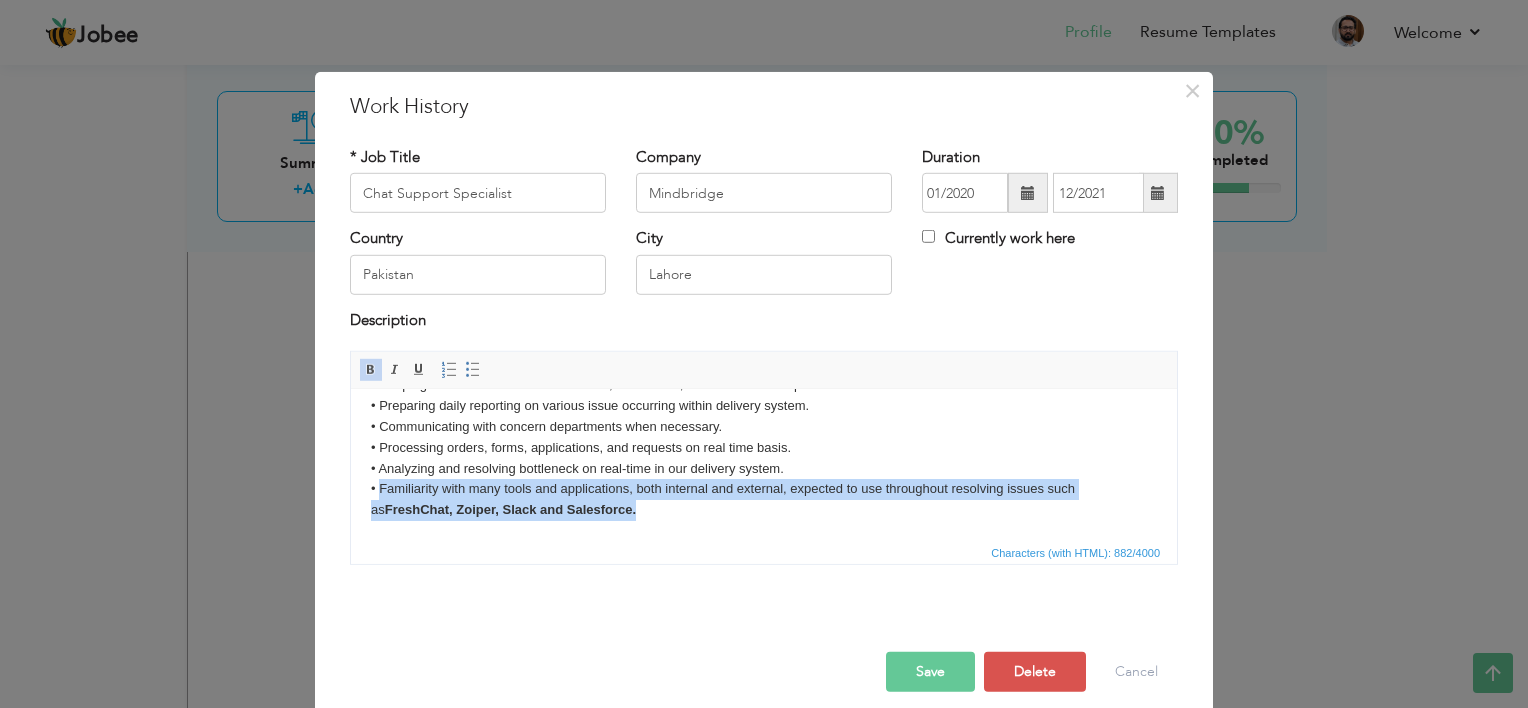 drag, startPoint x: 379, startPoint y: 488, endPoint x: 643, endPoint y: 507, distance: 264.68283 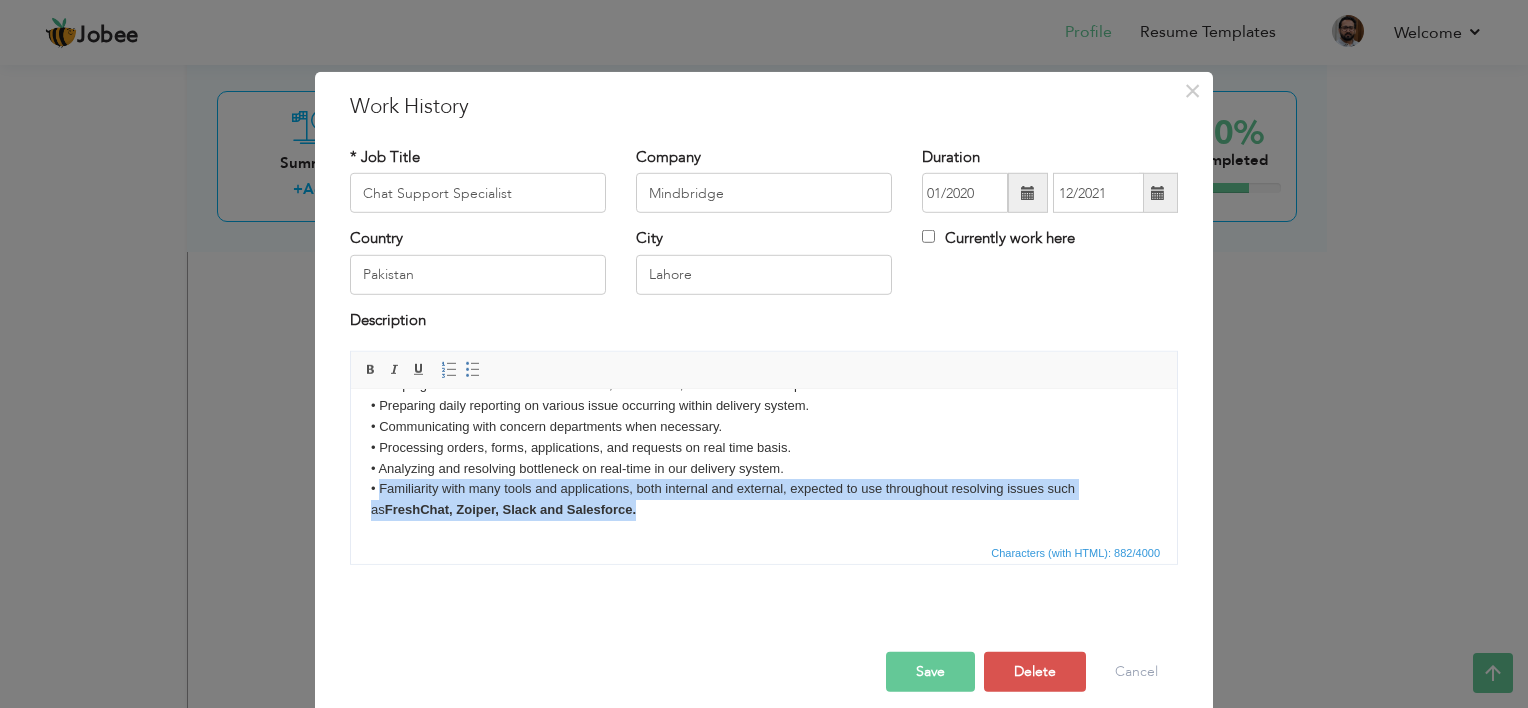copy on "Familiarity with many tools and applications, both internal and external, expected to use throughout resolving issues such as  FreshChat, Zoiper, Slack and Salesforce." 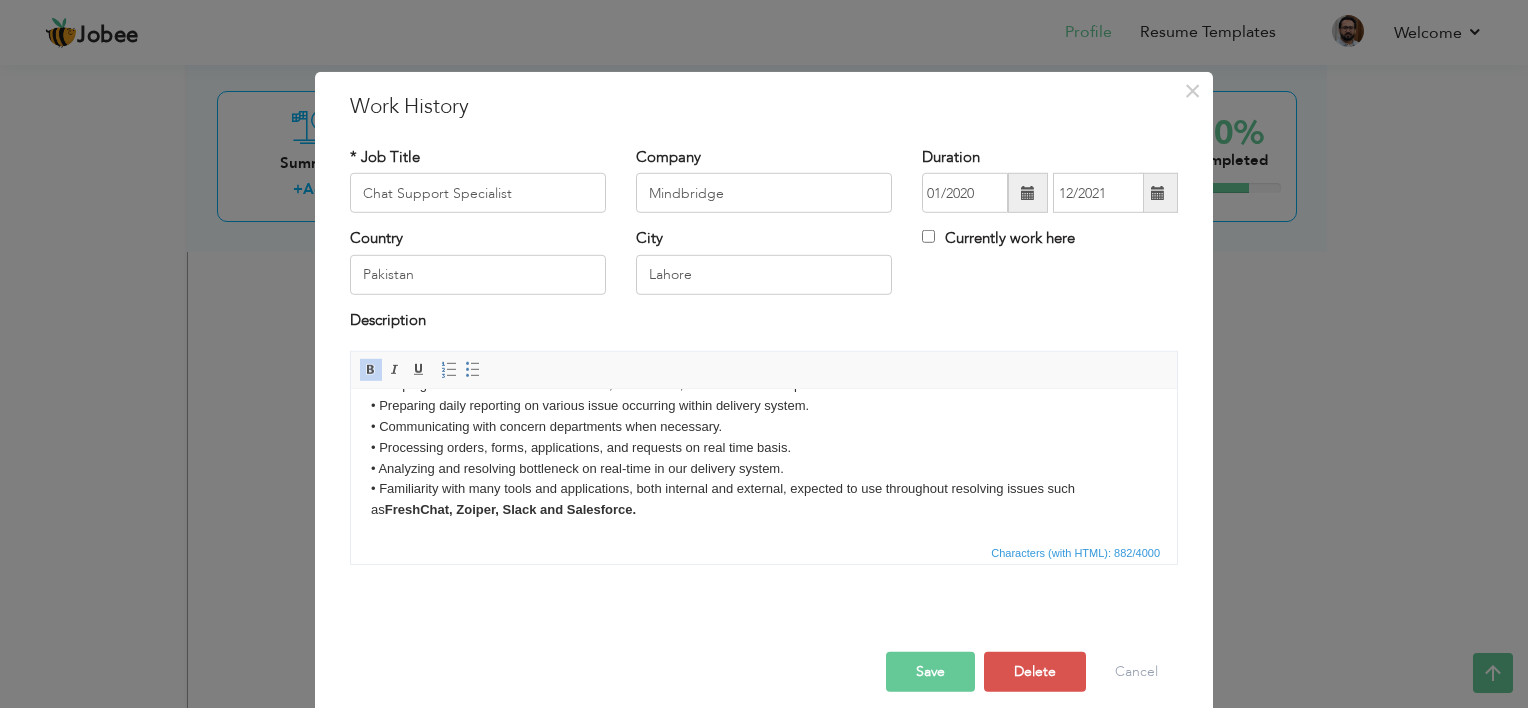 click on "Save" at bounding box center (930, 672) 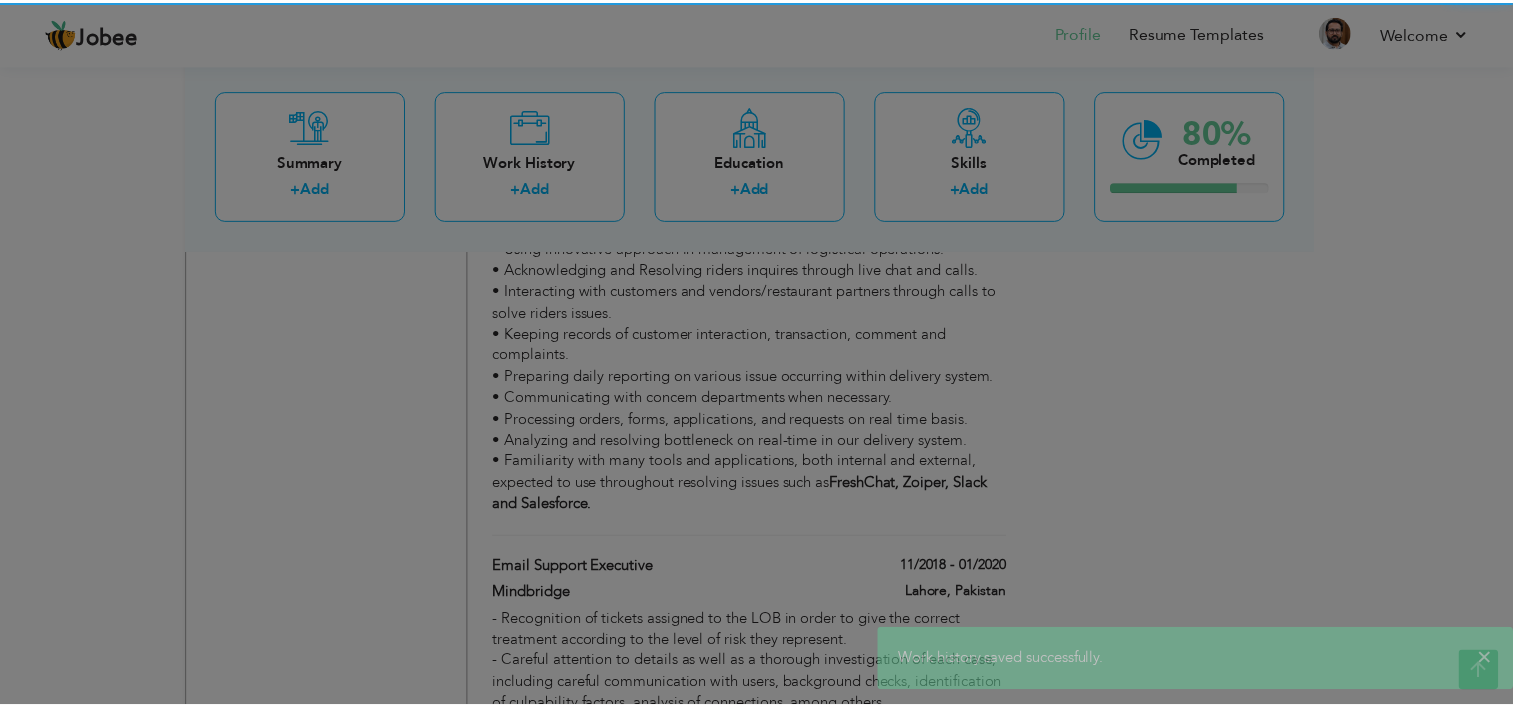 scroll, scrollTop: 0, scrollLeft: 0, axis: both 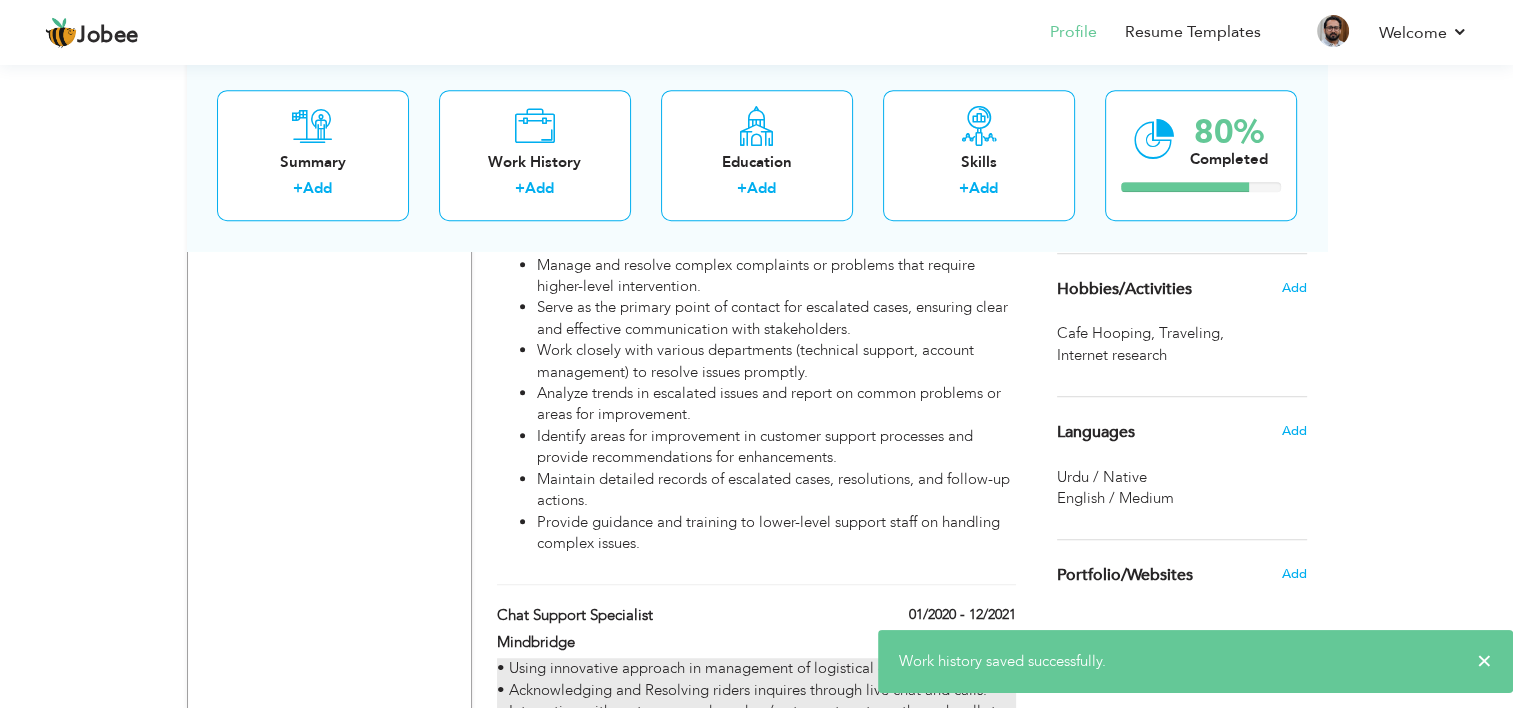 click on "Identify areas for improvement in customer support processes and provide recommendations for enhancements." at bounding box center (776, 447) 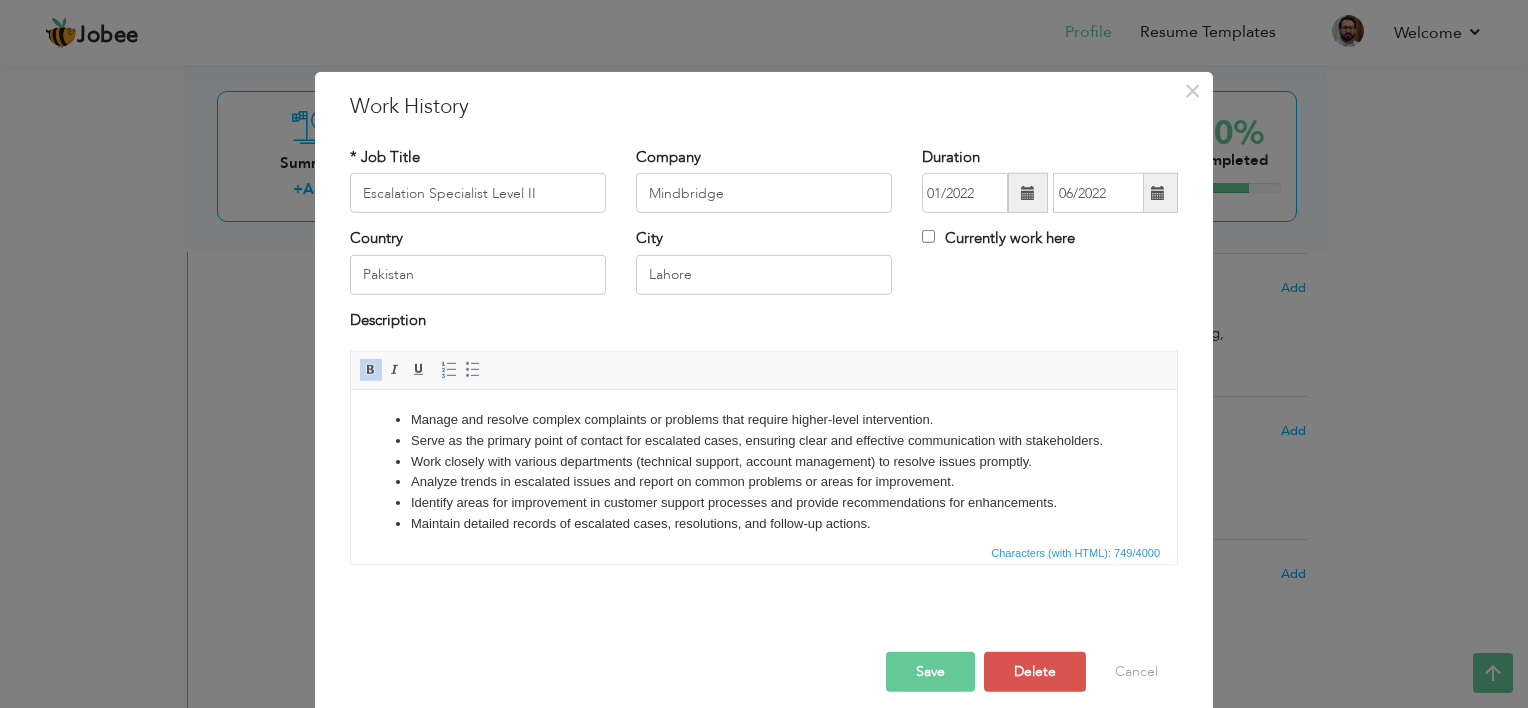 click on "Maintain detailed records of escalated cases, resolutions, and follow-up actions." at bounding box center (764, 524) 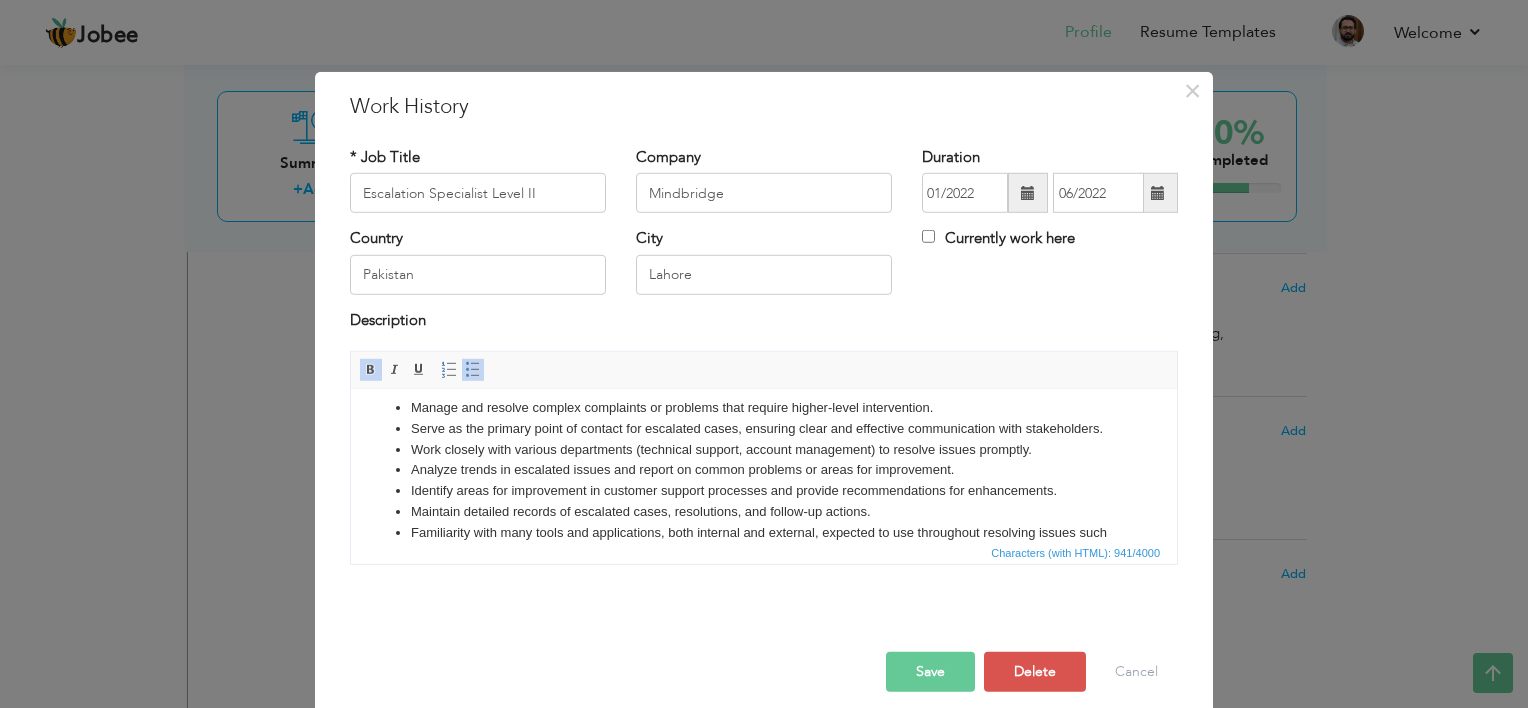 scroll, scrollTop: 32, scrollLeft: 0, axis: vertical 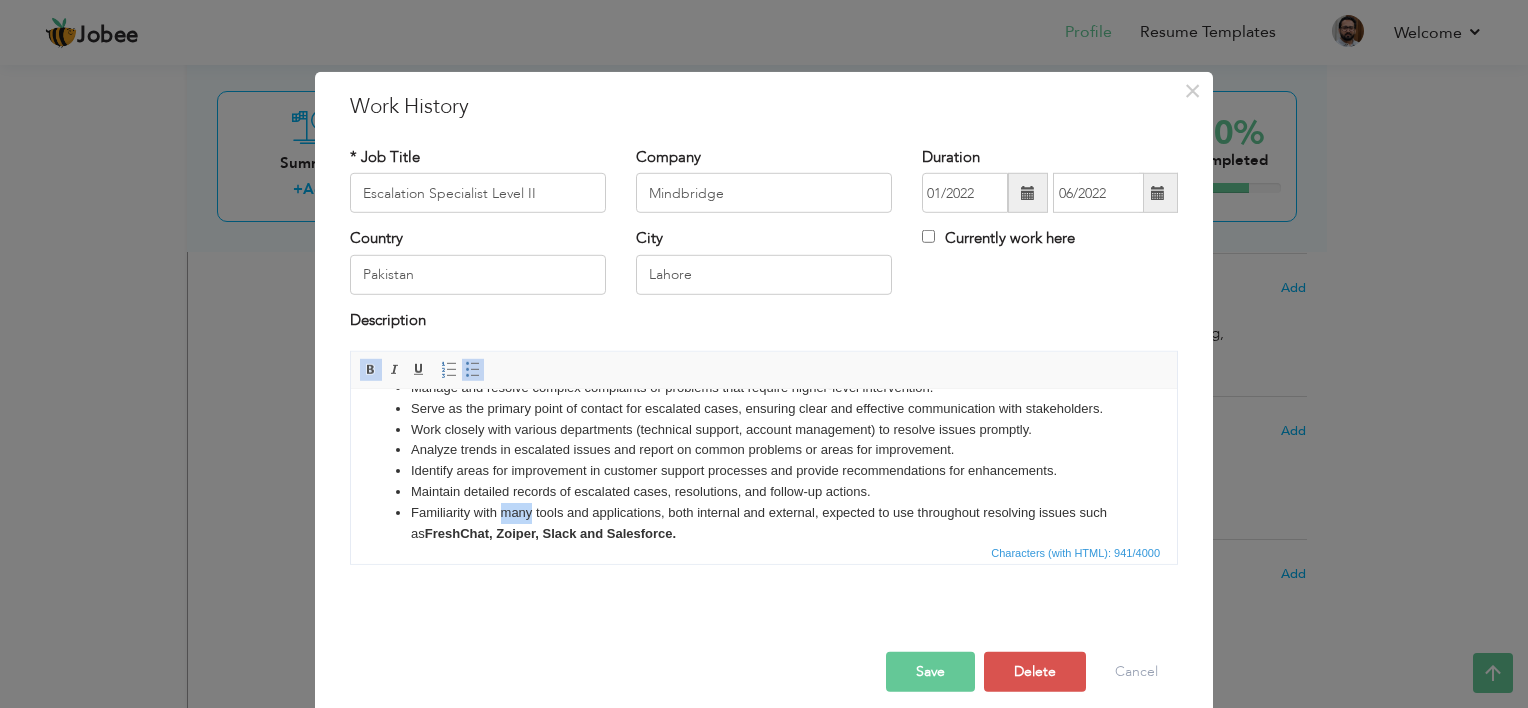 drag, startPoint x: 500, startPoint y: 512, endPoint x: 531, endPoint y: 517, distance: 31.400637 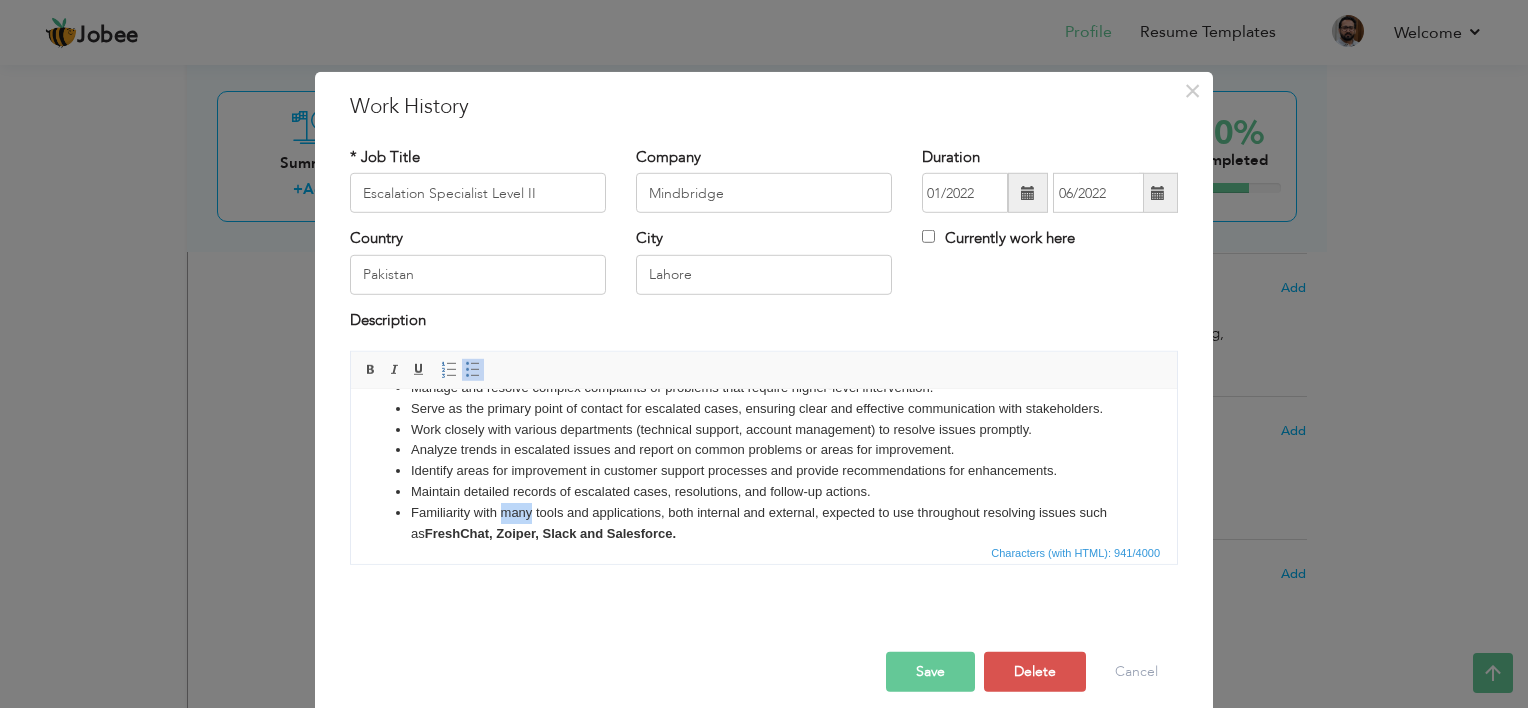 type 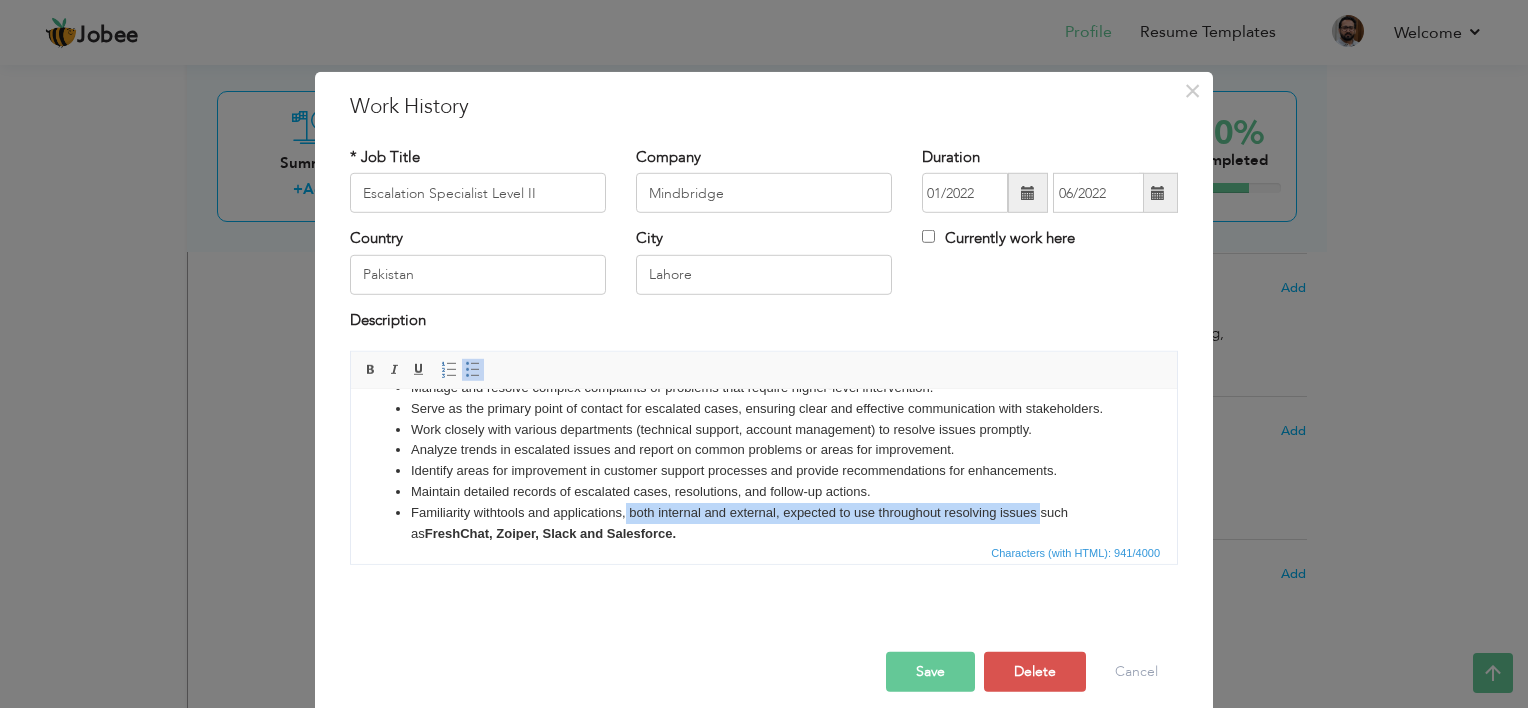 drag, startPoint x: 627, startPoint y: 513, endPoint x: 1038, endPoint y: 508, distance: 411.03043 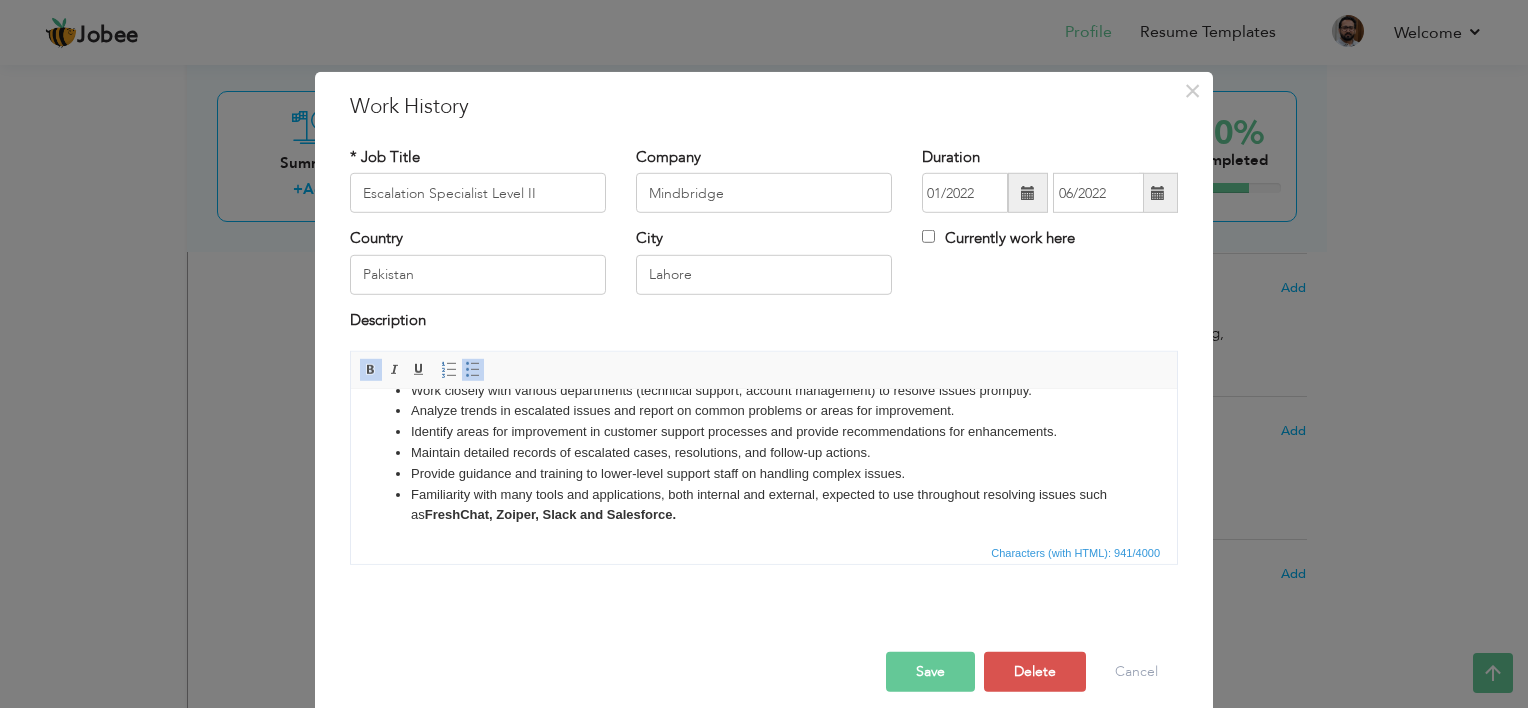 scroll, scrollTop: 76, scrollLeft: 0, axis: vertical 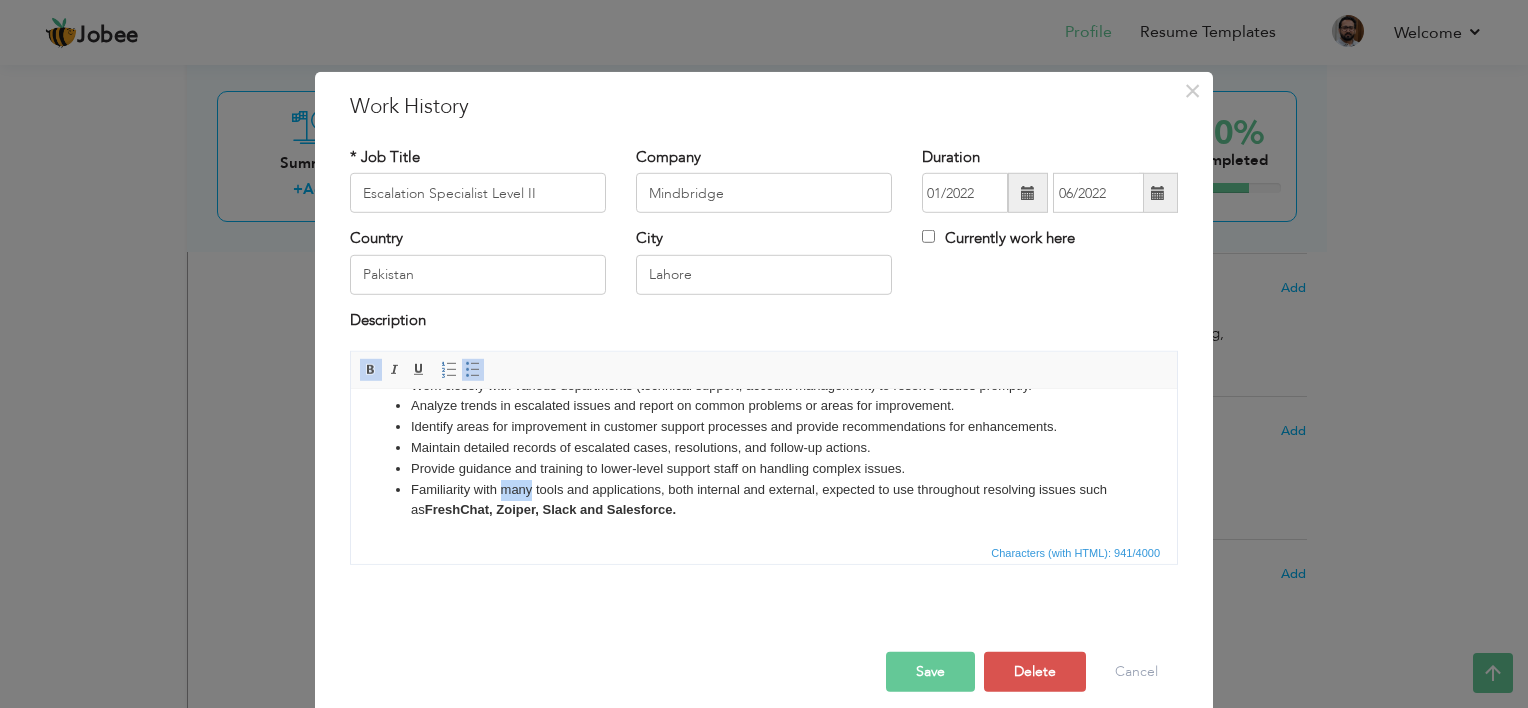 drag, startPoint x: 501, startPoint y: 484, endPoint x: 531, endPoint y: 492, distance: 31.04835 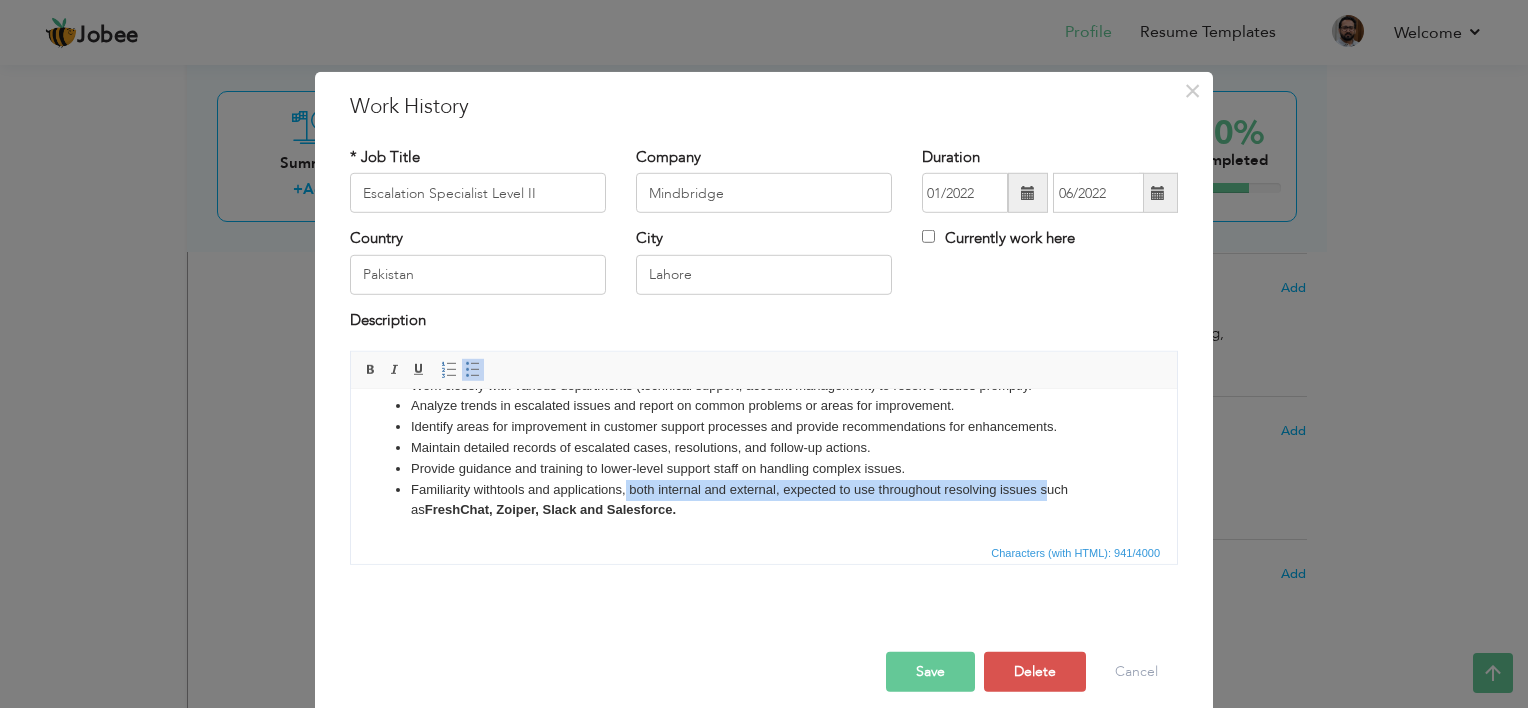 drag, startPoint x: 627, startPoint y: 490, endPoint x: 1044, endPoint y: 490, distance: 417 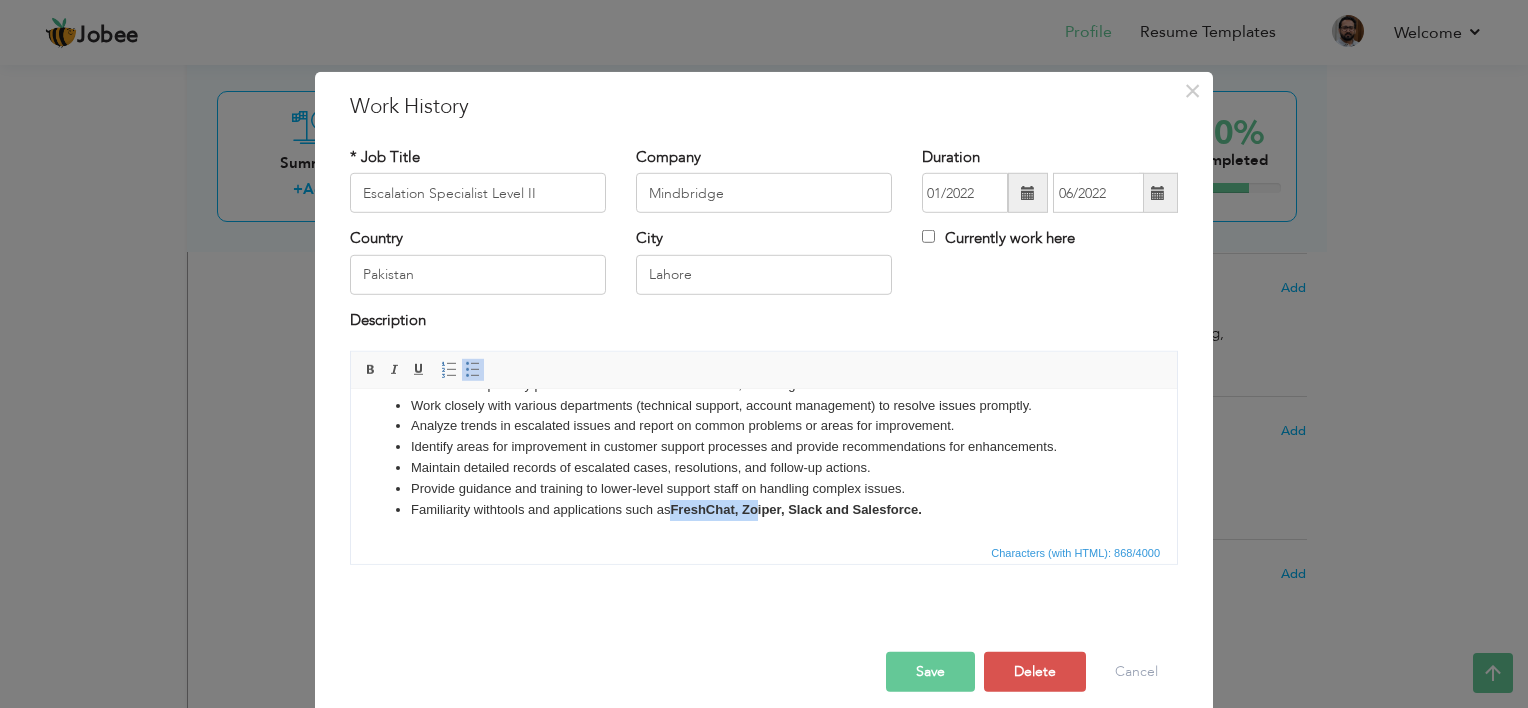 drag, startPoint x: 678, startPoint y: 508, endPoint x: 756, endPoint y: 508, distance: 78 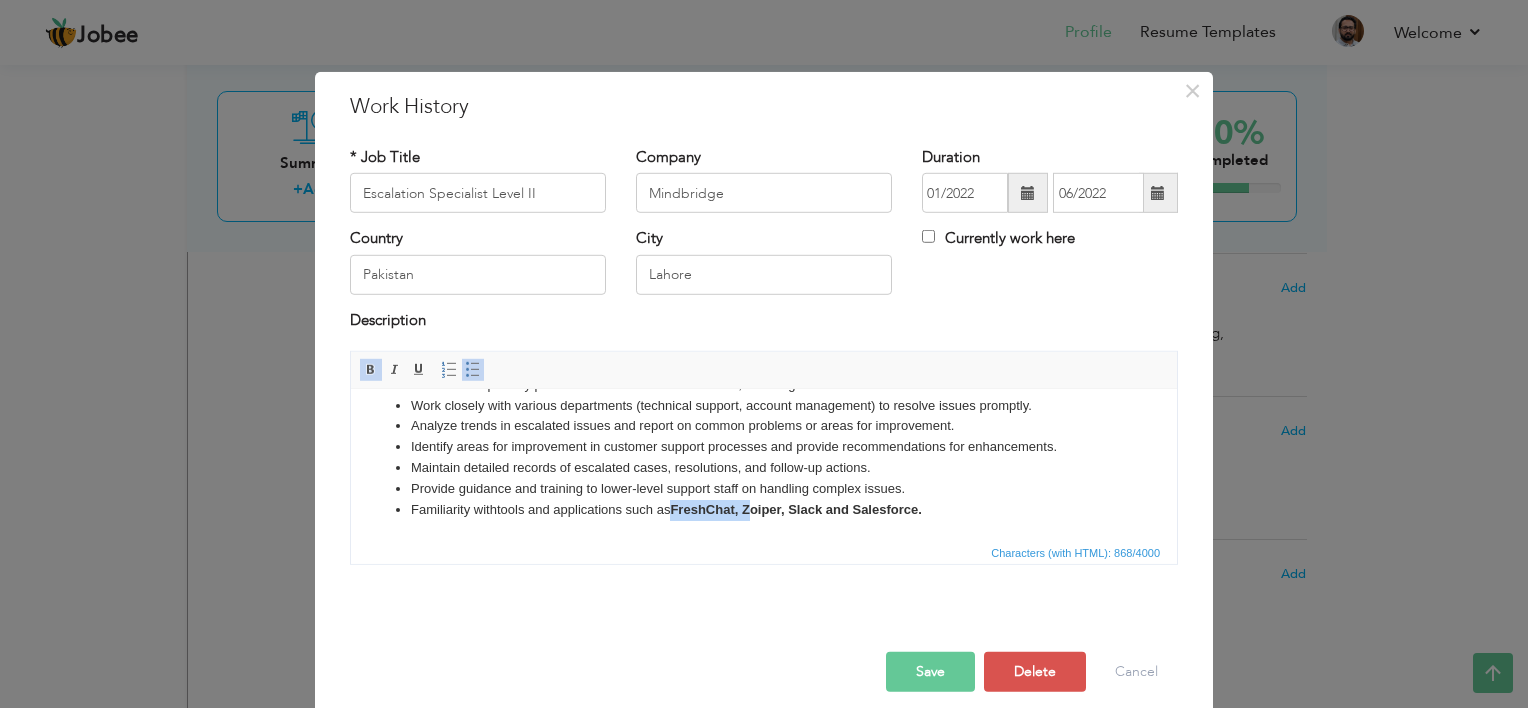 click on "FreshChat, Zoiper, Slack and Salesforce." at bounding box center [795, 509] 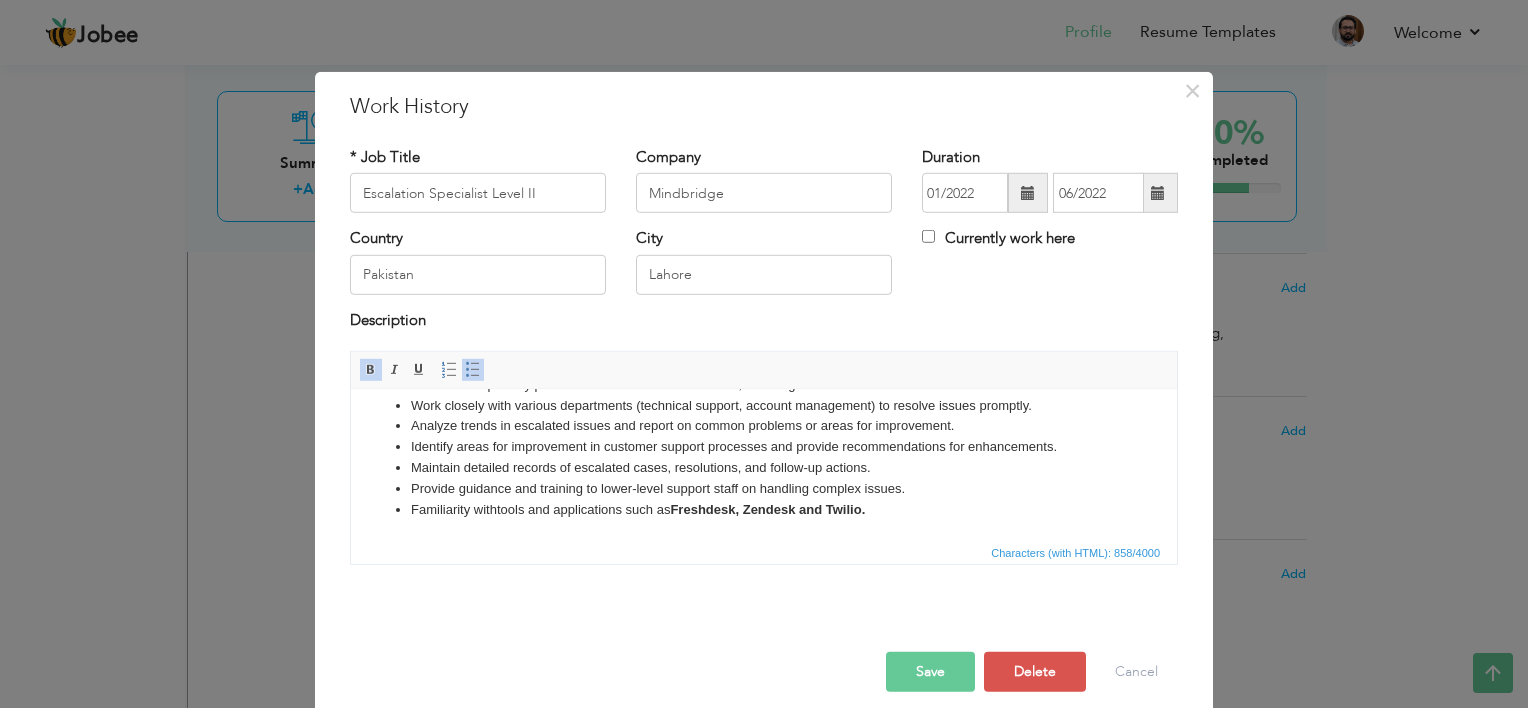 click on "Familiarity with  tools and applications such as  Freshdesk , Zendesk and Twilio ." at bounding box center (764, 510) 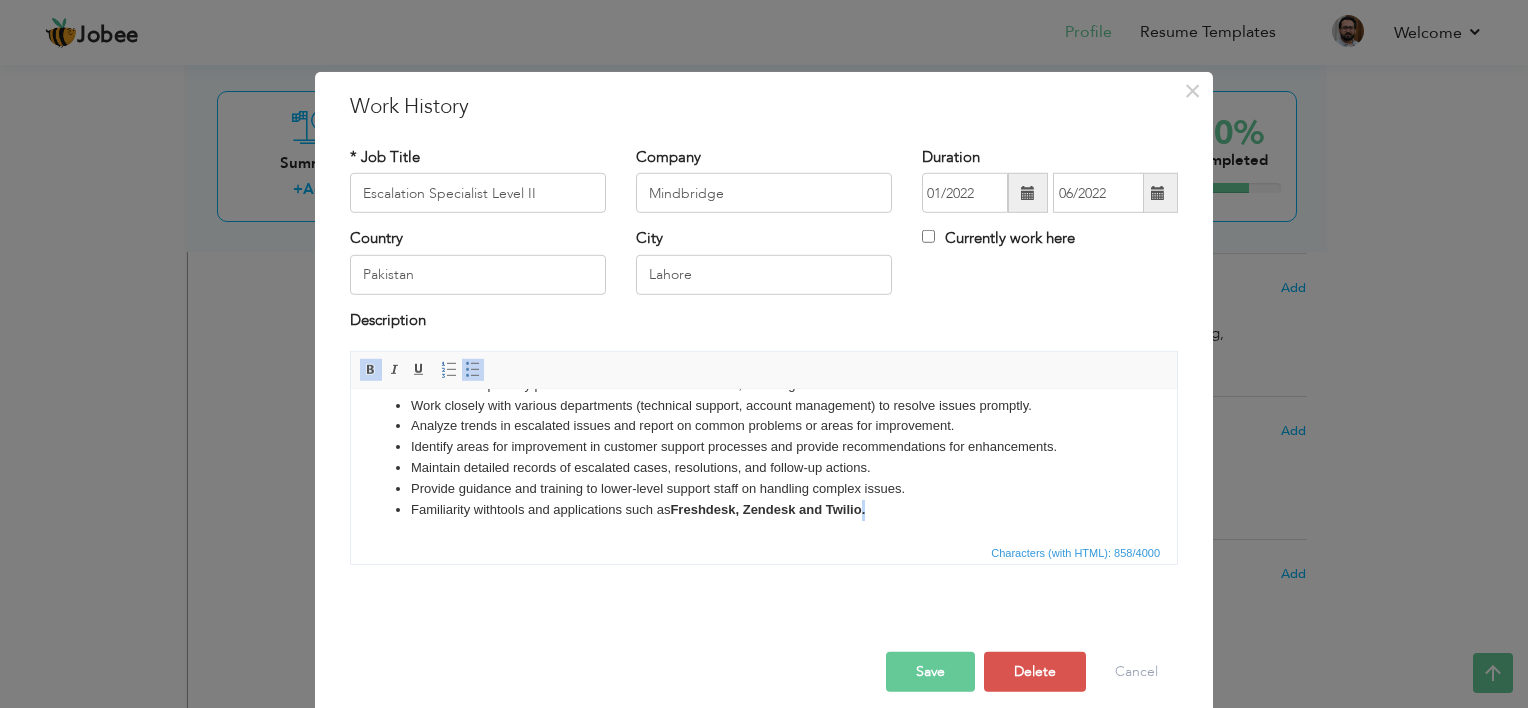 click on "Familiarity with  tools and applications such as  Freshdesk , Zendesk and Twilio ." at bounding box center (764, 510) 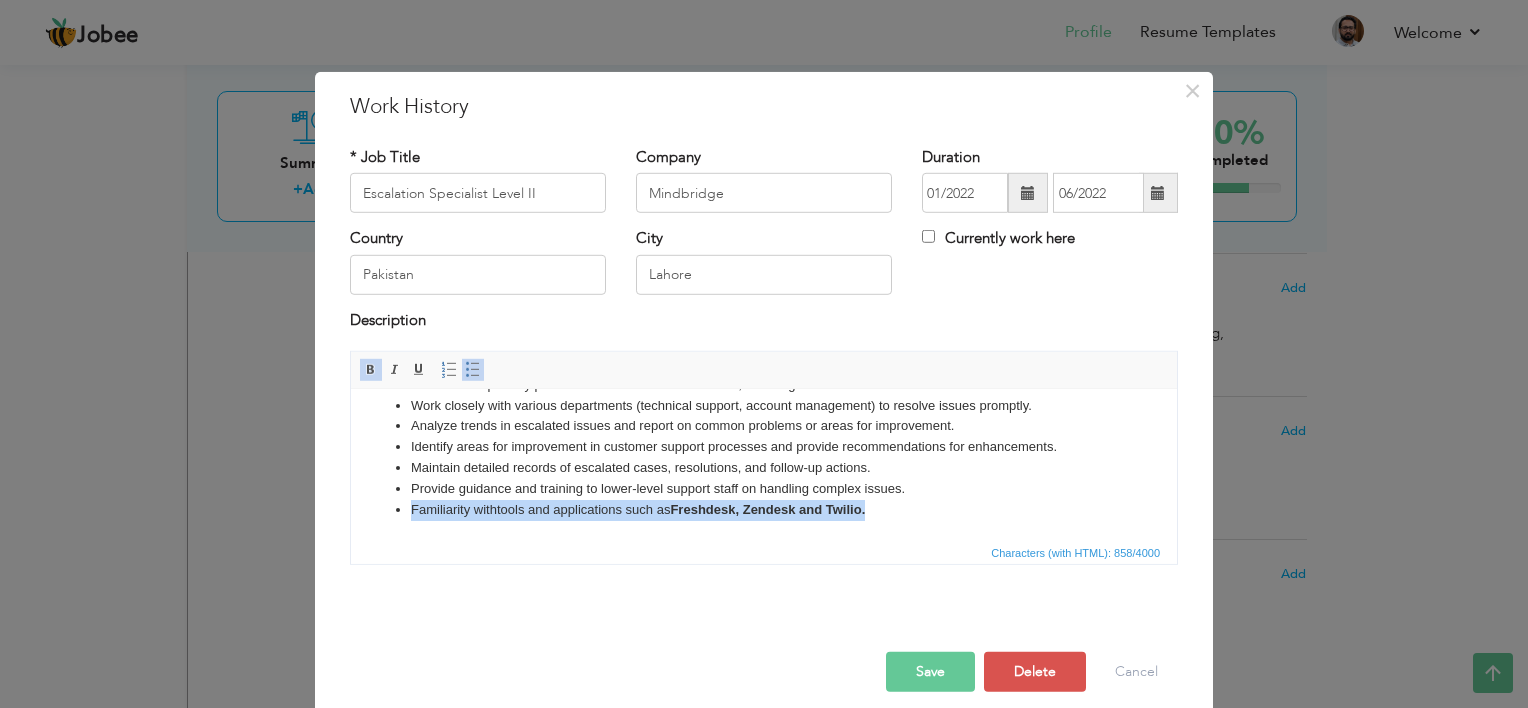 click on "Familiarity with  tools and applications such as  Freshdesk , Zendesk and Twilio ." at bounding box center (764, 510) 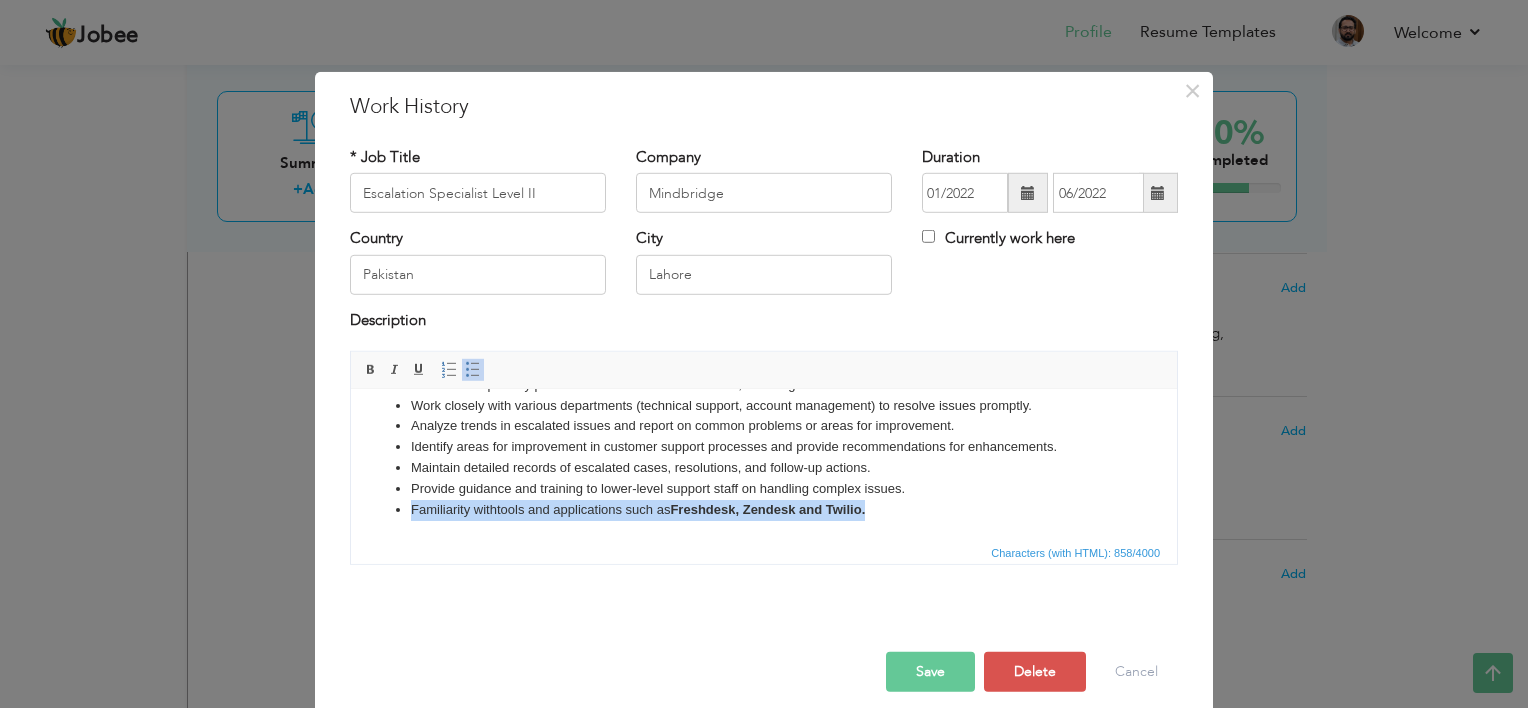 copy on "Familiarity with  tools and applications such as  Freshdesk , Zendesk and Twilio ." 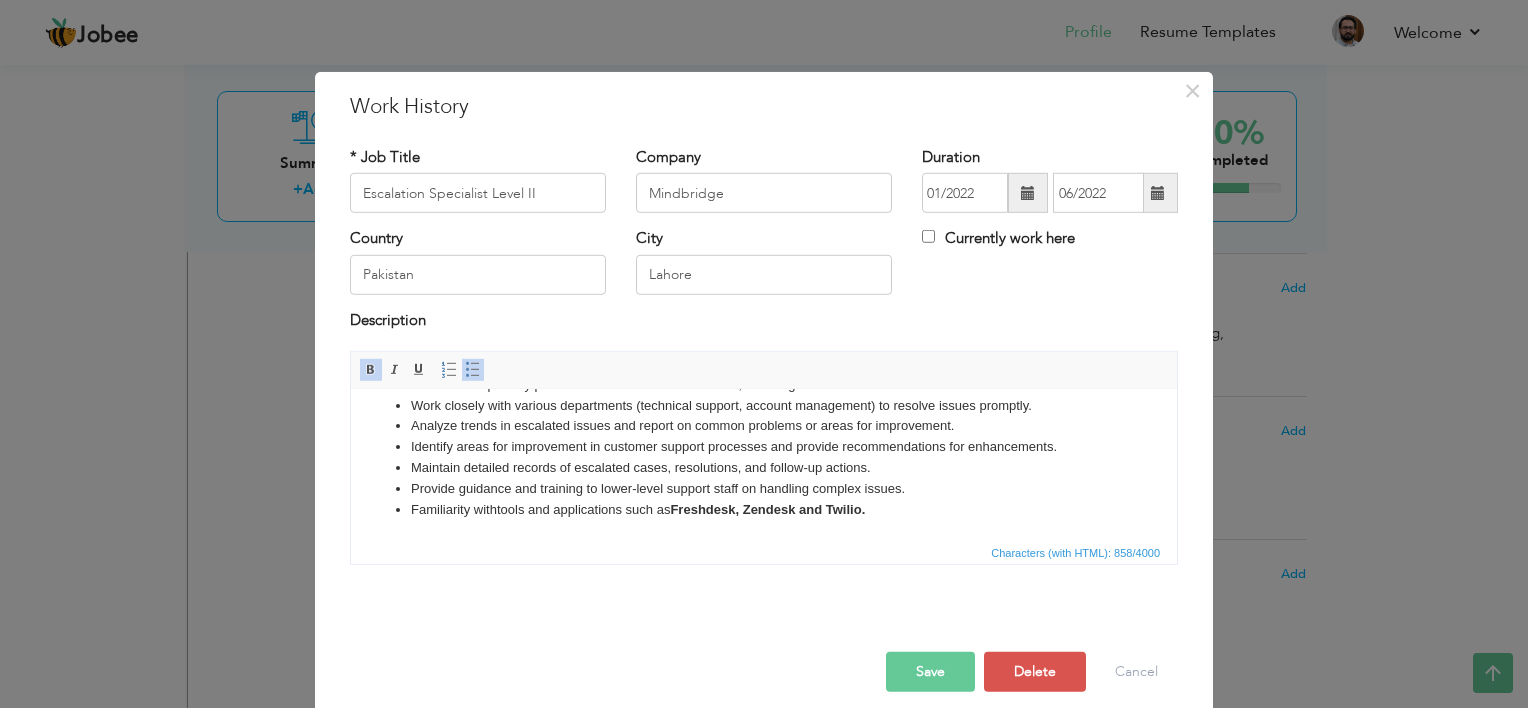 click on "Save" at bounding box center (930, 672) 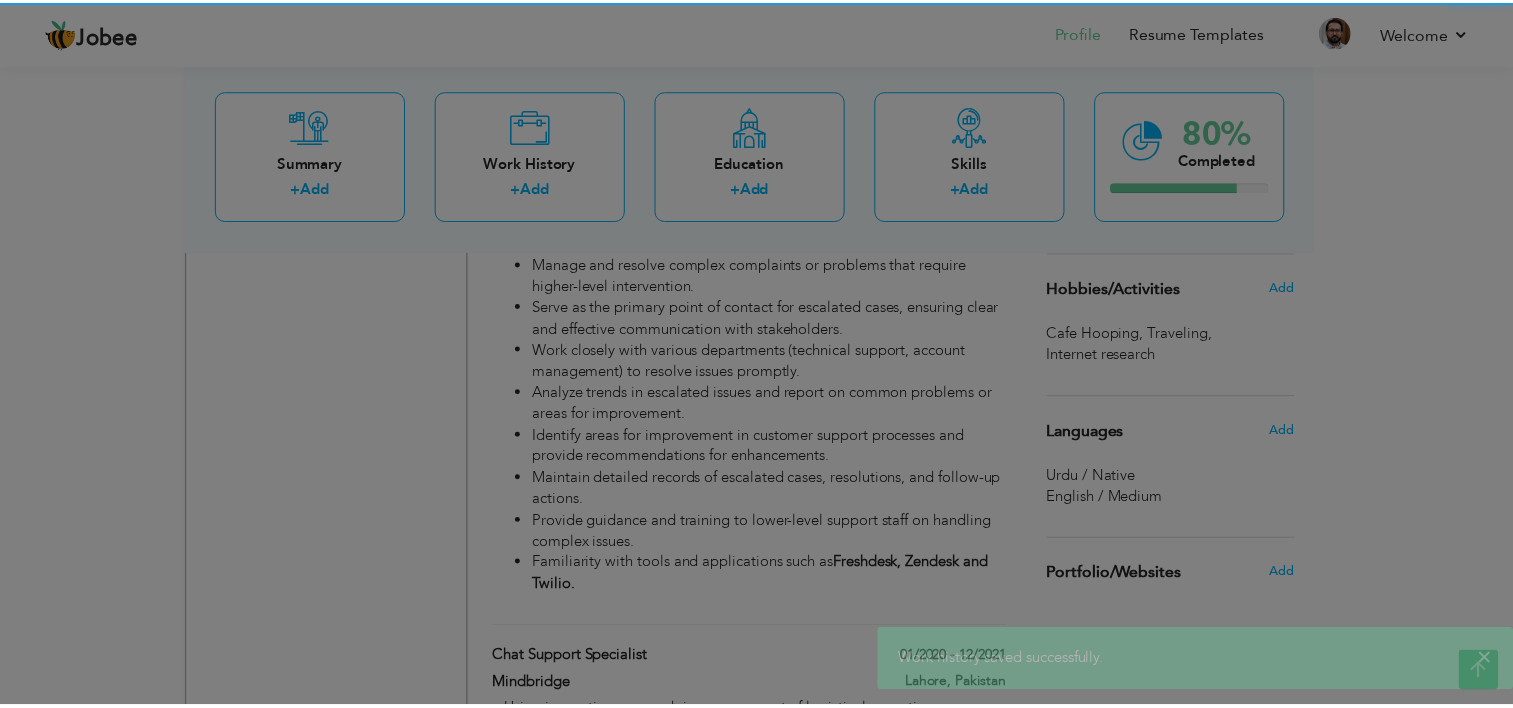 scroll, scrollTop: 0, scrollLeft: 0, axis: both 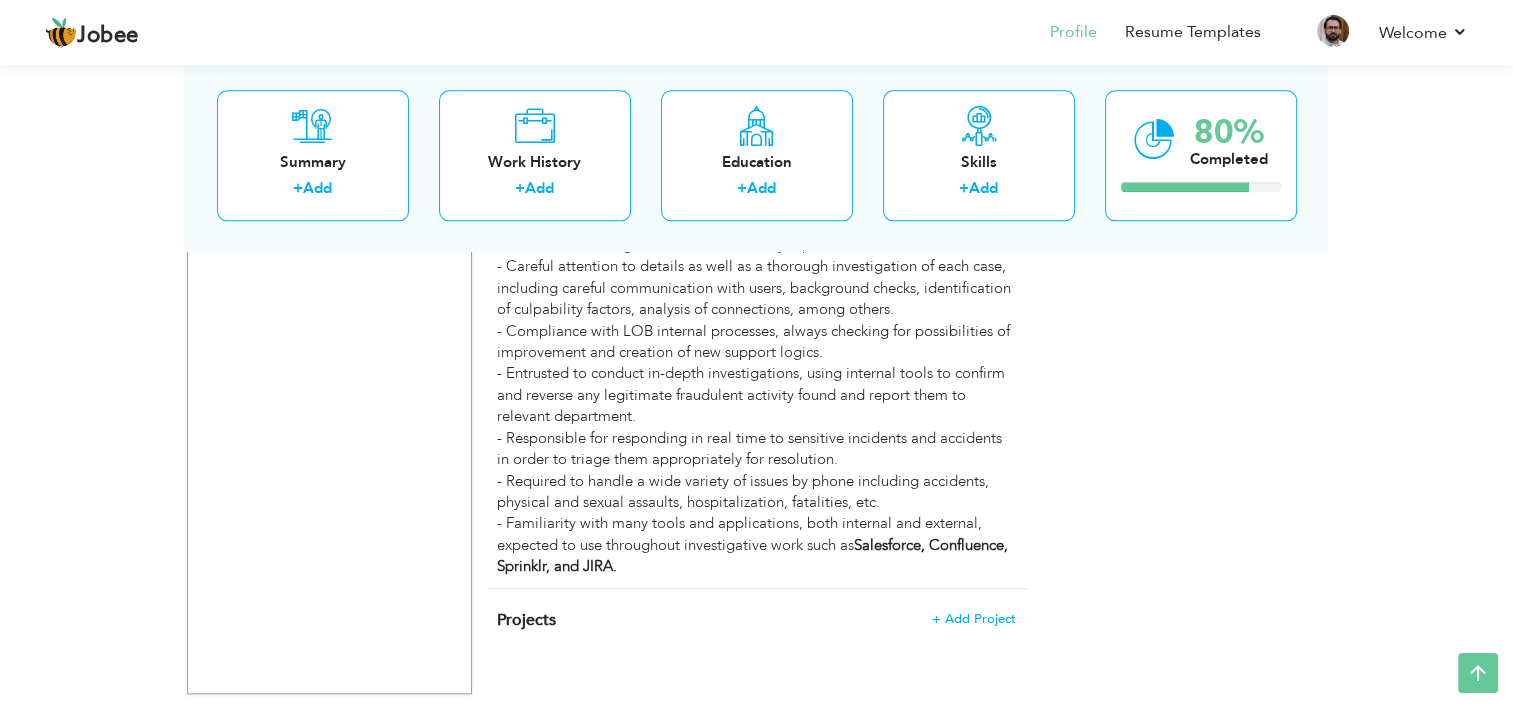 click on "Salesforce, Confluence, Sprinklr, and JIRA." at bounding box center [756, 395] 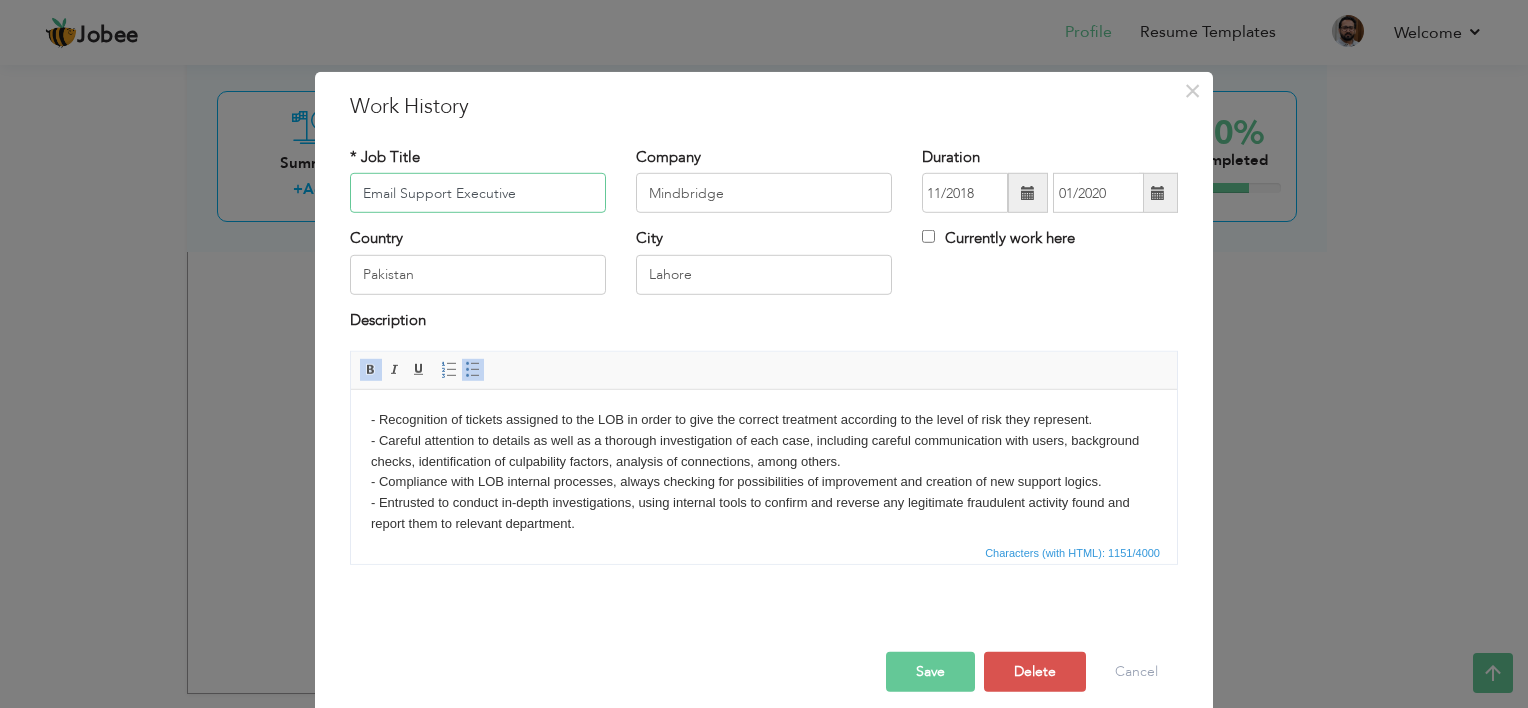 scroll, scrollTop: 97, scrollLeft: 0, axis: vertical 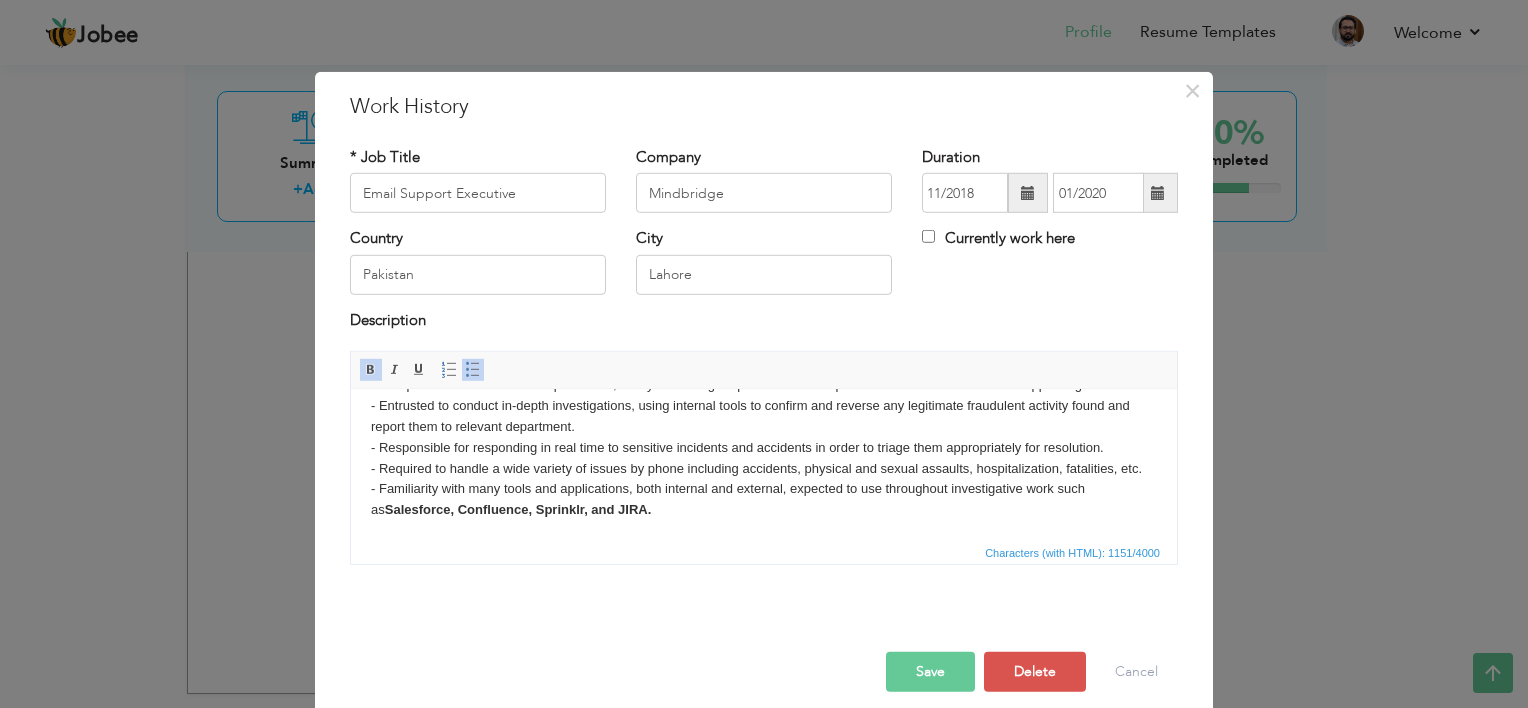 click on "Save" at bounding box center (930, 672) 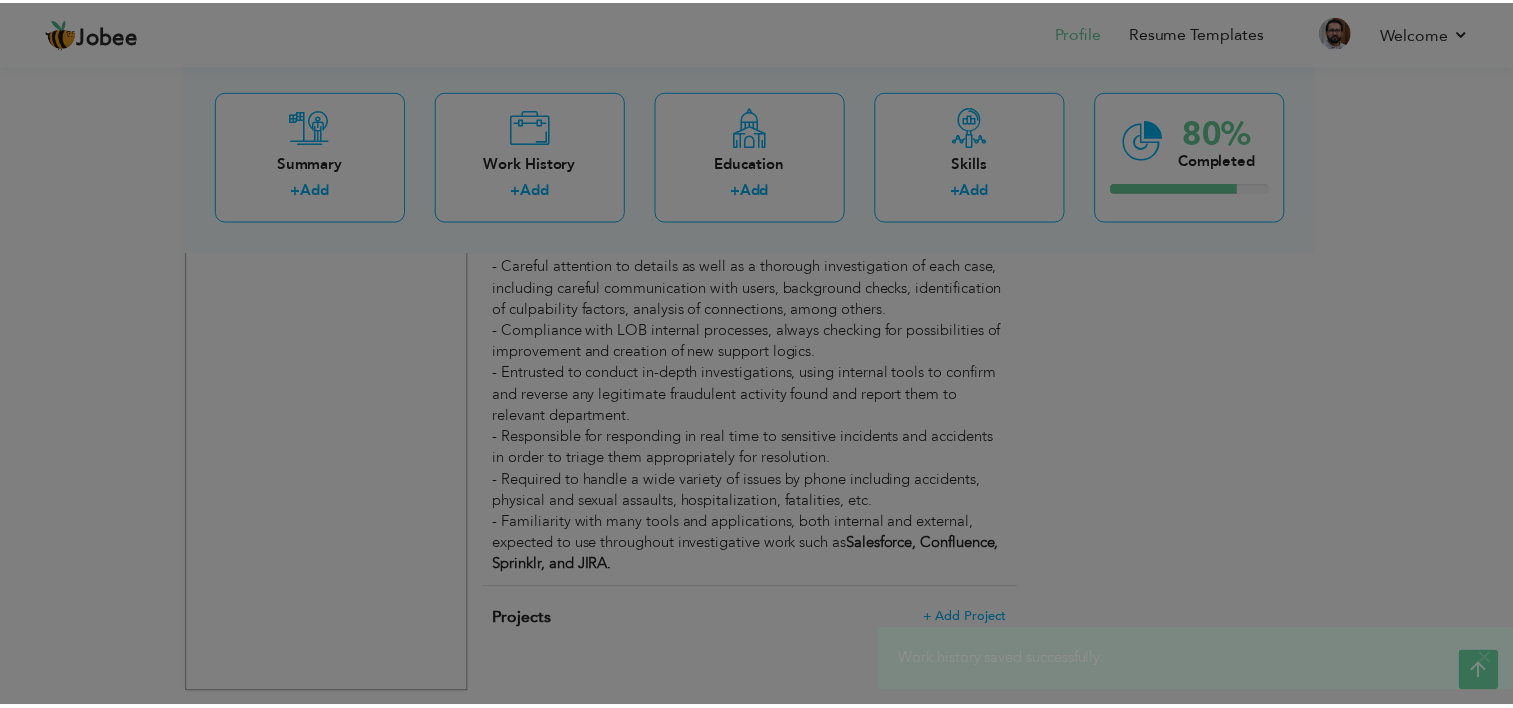 scroll, scrollTop: 0, scrollLeft: 0, axis: both 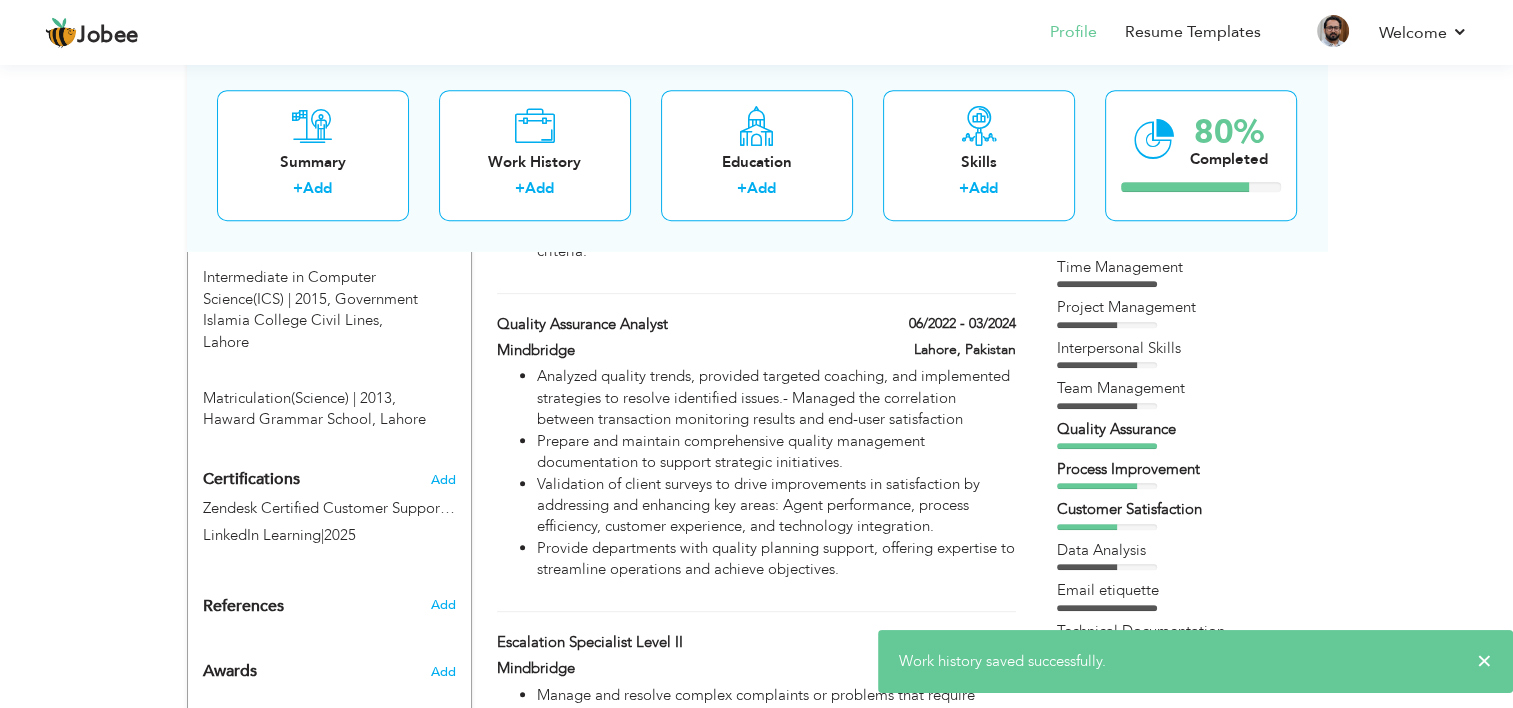 click on "Prepare and maintain comprehensive quality management documentation to support strategic initiatives." at bounding box center [776, 452] 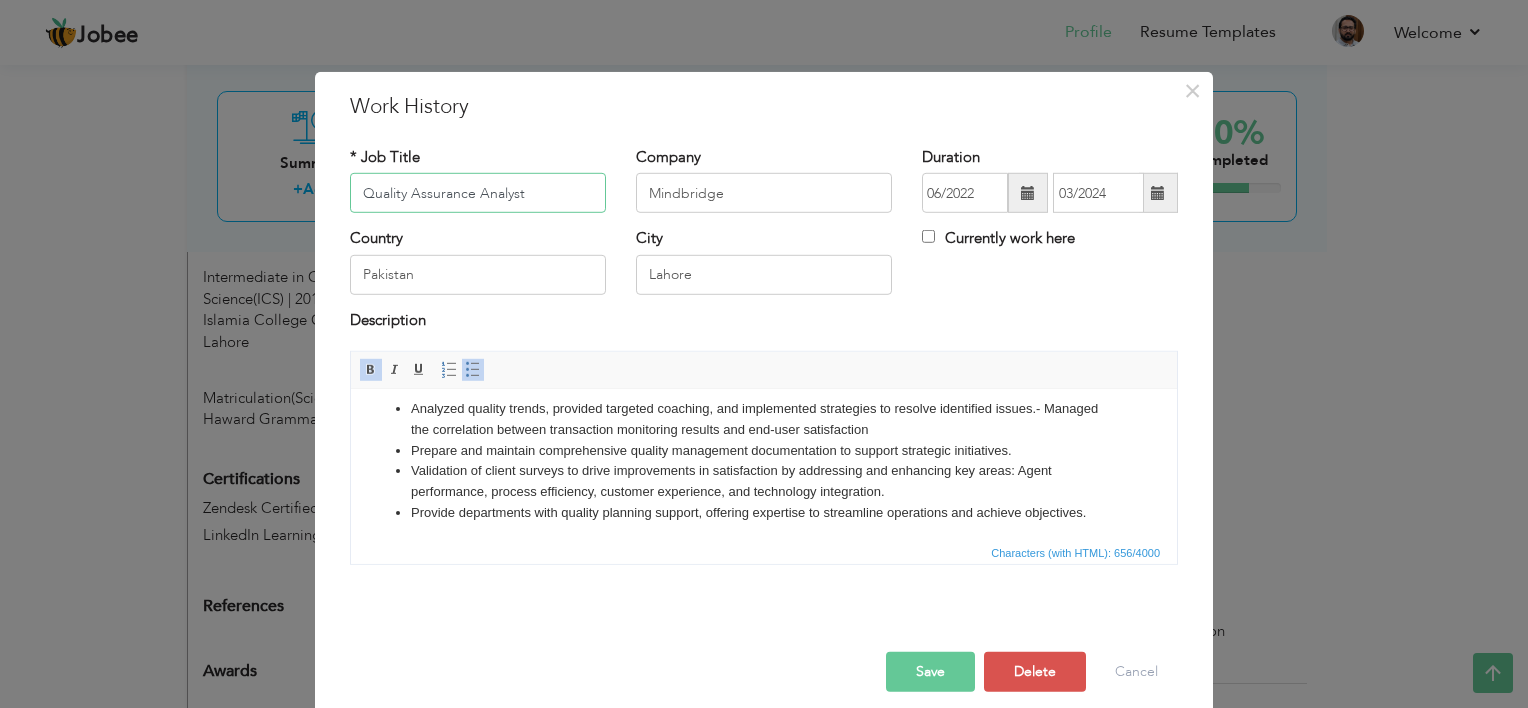 scroll, scrollTop: 14, scrollLeft: 0, axis: vertical 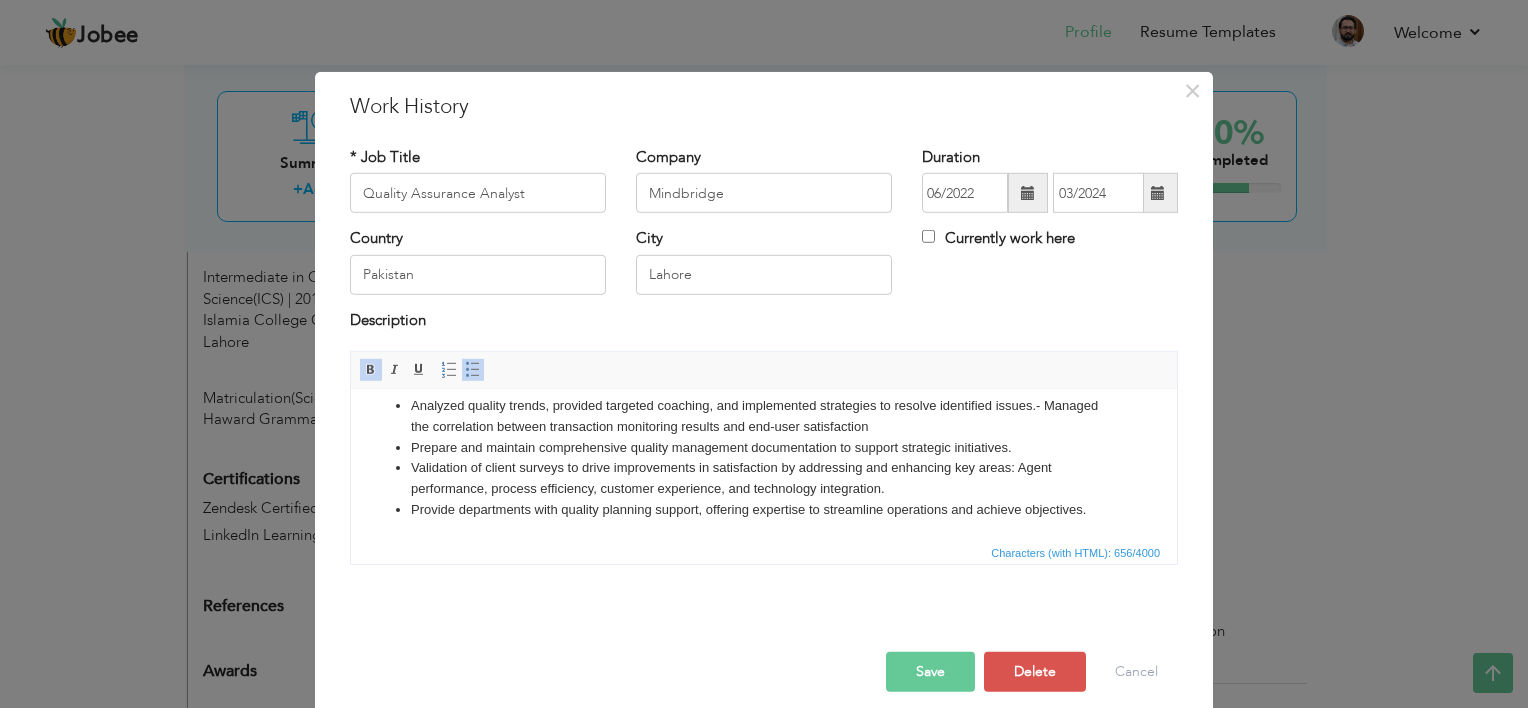 click on "Analyzed quality trends, provided targeted coaching, and implemented strategies to resolve identified issues.- Managed the correlation between transaction monitoring results and end-user satisfaction Prepare and maintain comprehensive quality management documentation to support strategic initiatives. Validation of client surveys to drive improvements in satisfaction by addressing and enhancing key areas: Agent performance, process efficiency, customer experience, and technology integration. Provide departments with quality planning support, offering expertise to streamline operations and achieve objectives." at bounding box center [764, 458] 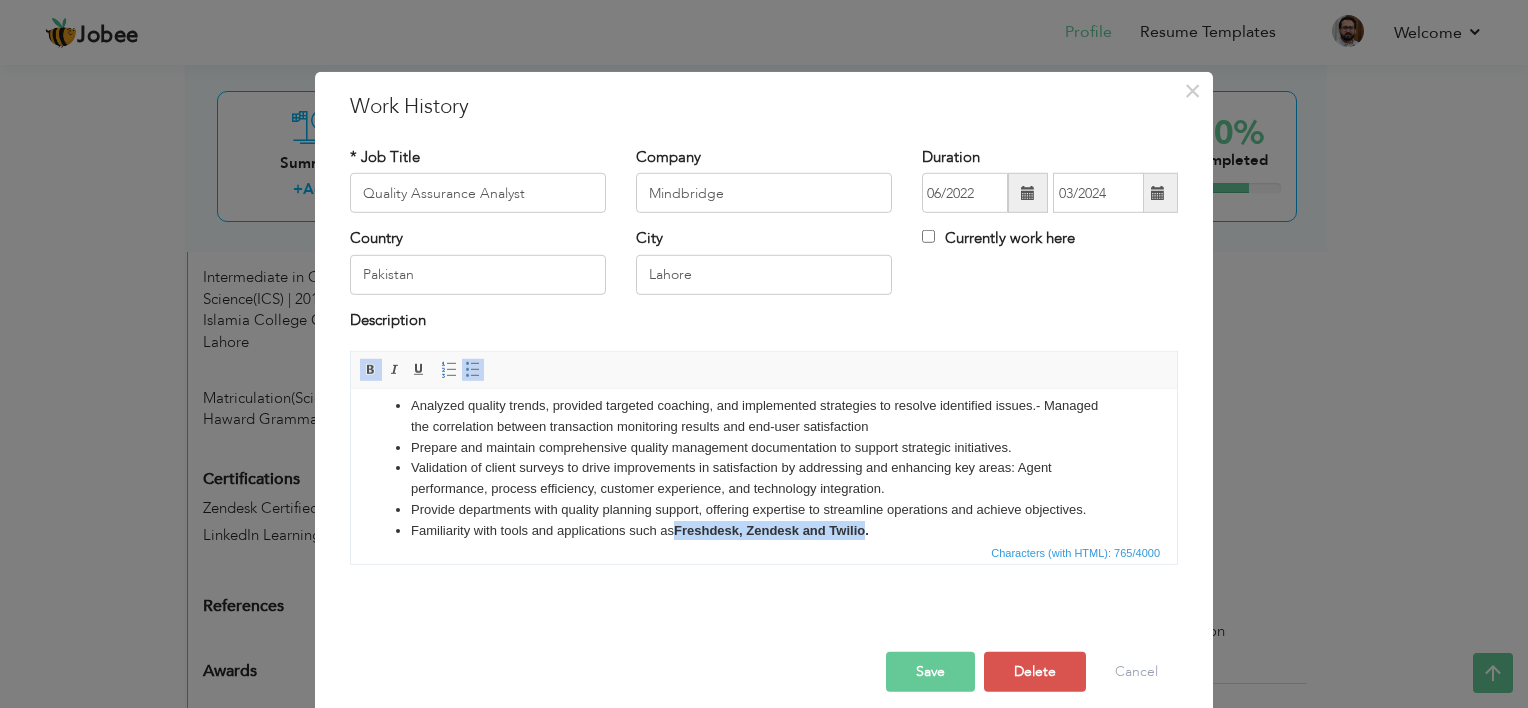 type 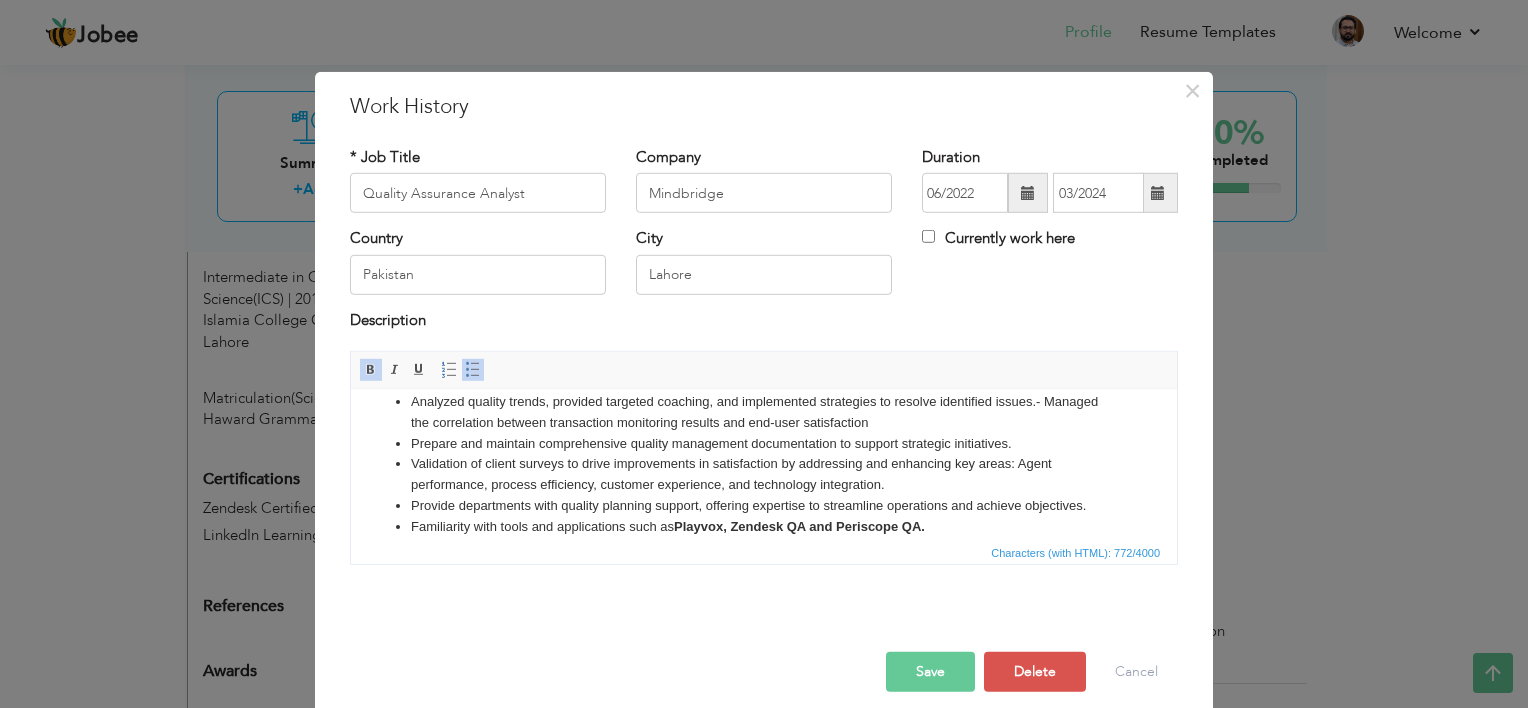 scroll, scrollTop: 35, scrollLeft: 0, axis: vertical 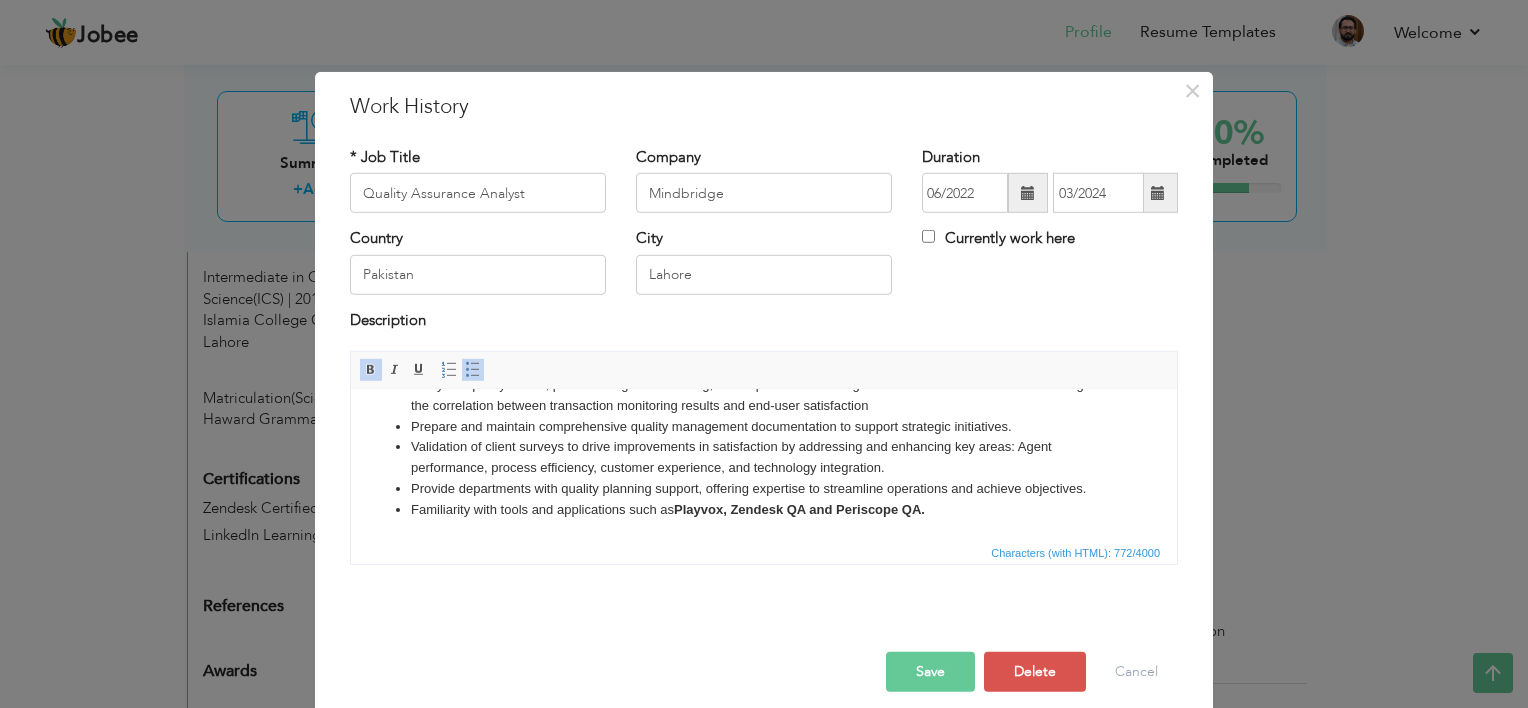 click on "Save" at bounding box center (930, 672) 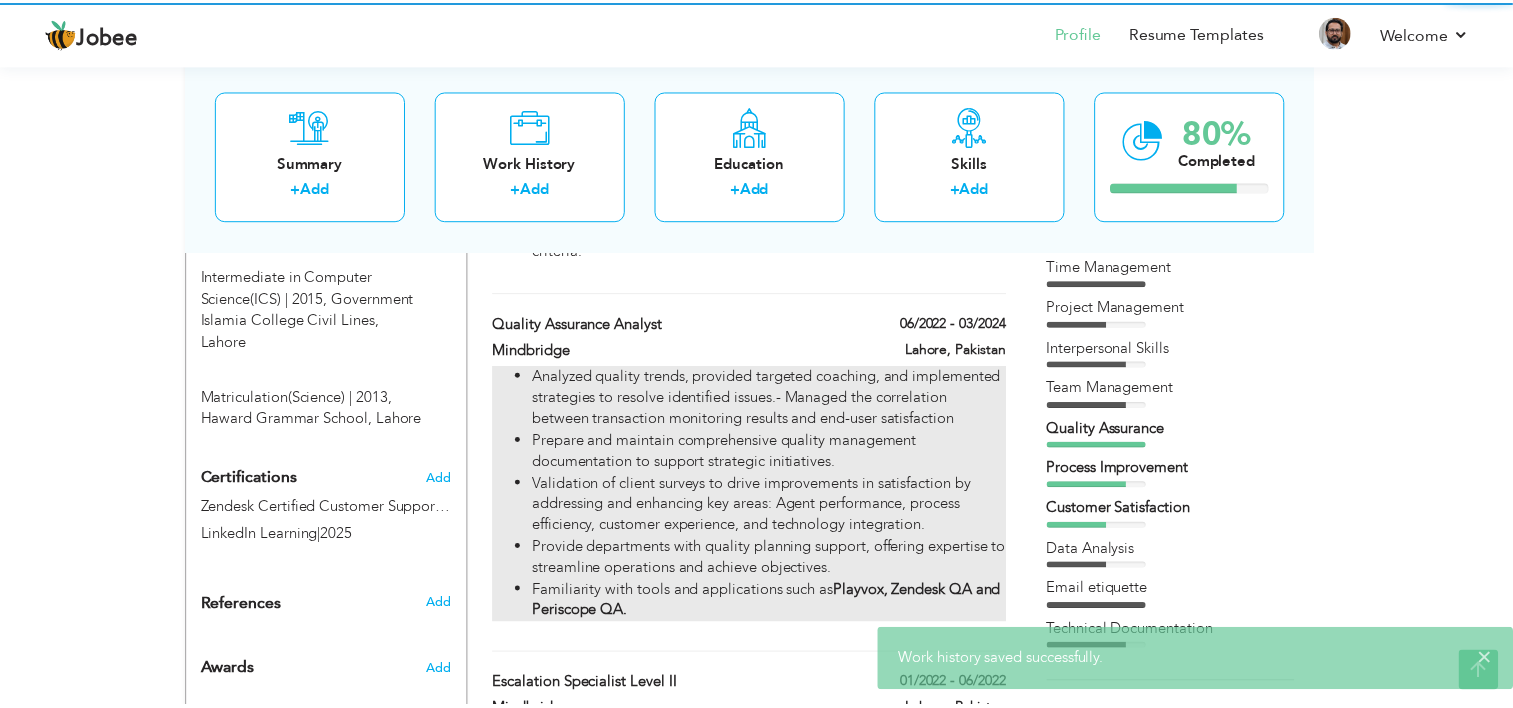 scroll, scrollTop: 0, scrollLeft: 0, axis: both 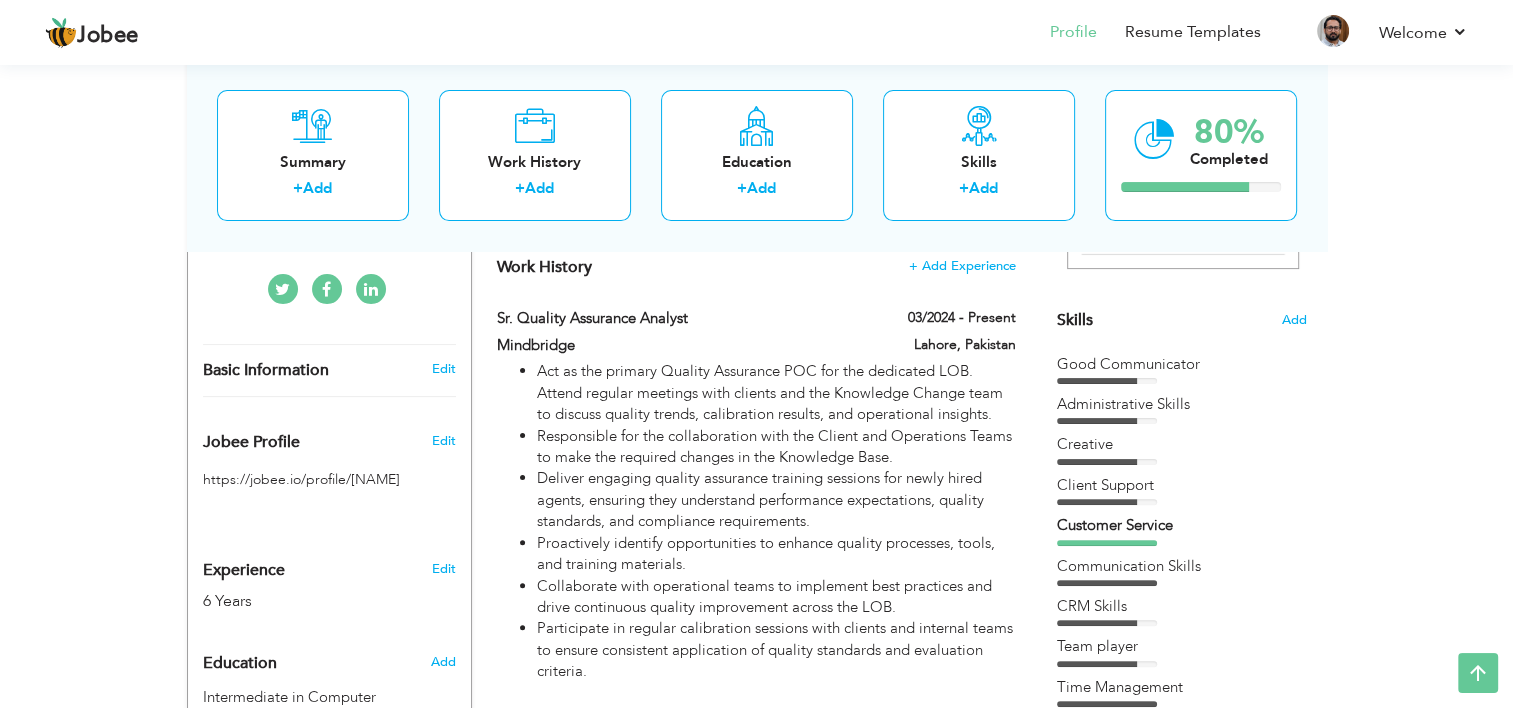 click on "Responsible for the collaboration with the Client and Operations Teams to make the required changes in the Knowledge Base." at bounding box center [776, 447] 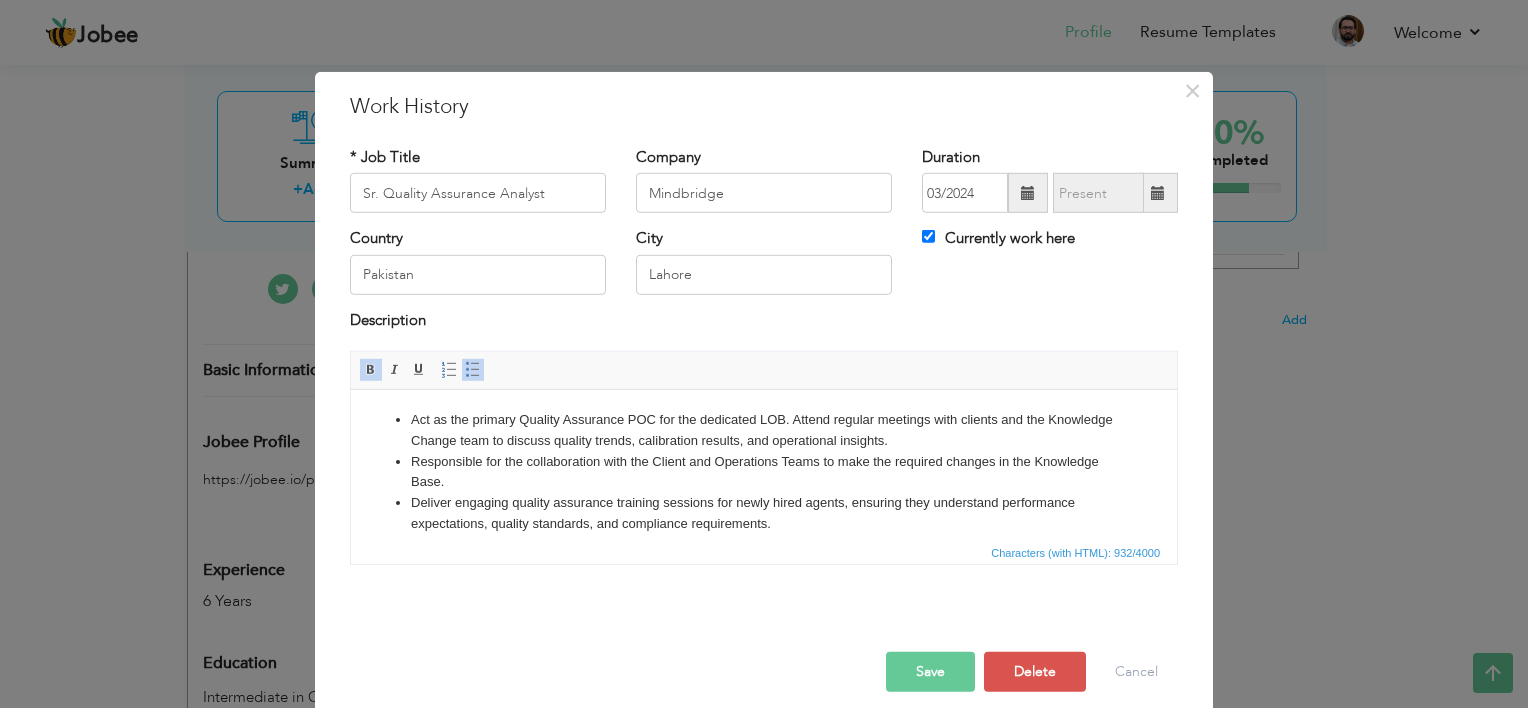 click on "Deliver engaging quality assurance training sessions for newly hired agents, ensuring they understand performance expectations, quality standards, and compliance requirements." at bounding box center (764, 514) 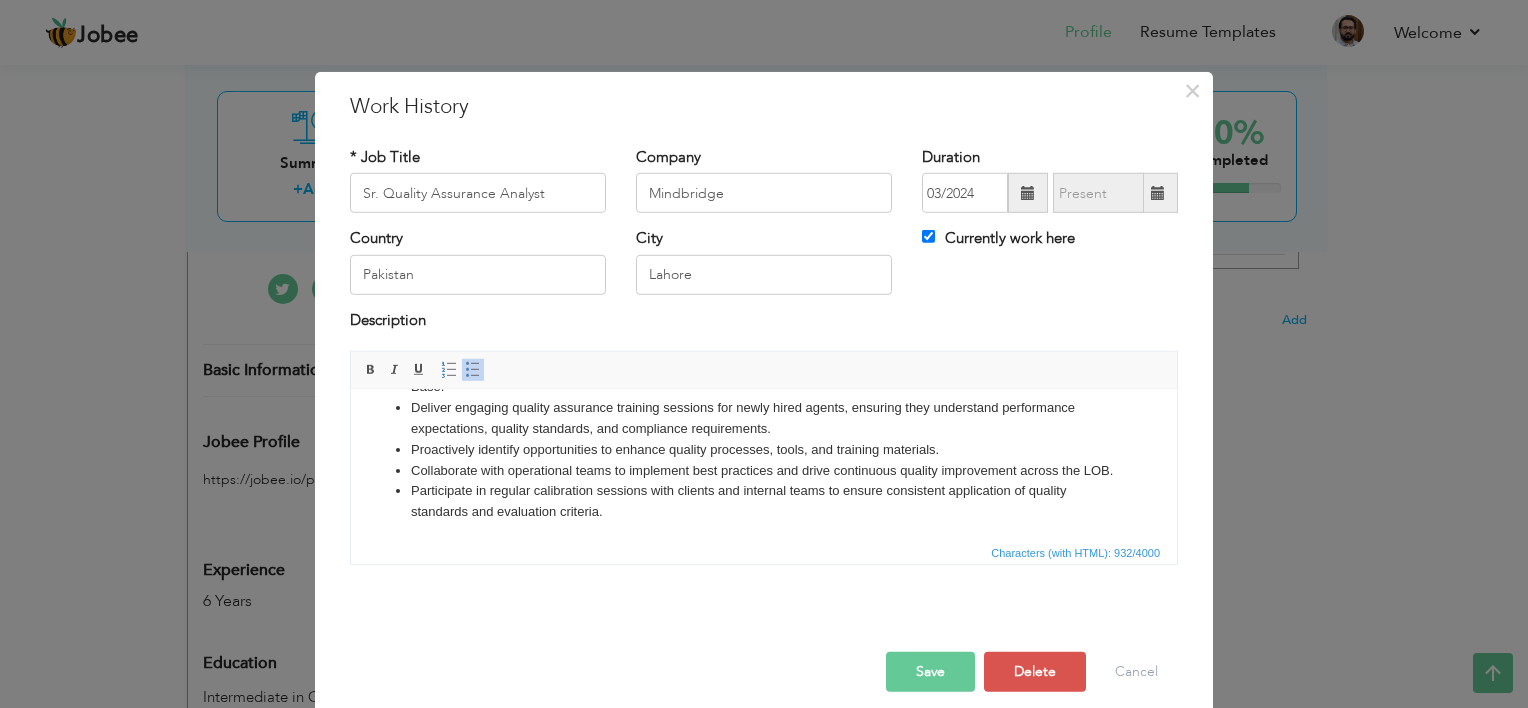 scroll, scrollTop: 118, scrollLeft: 0, axis: vertical 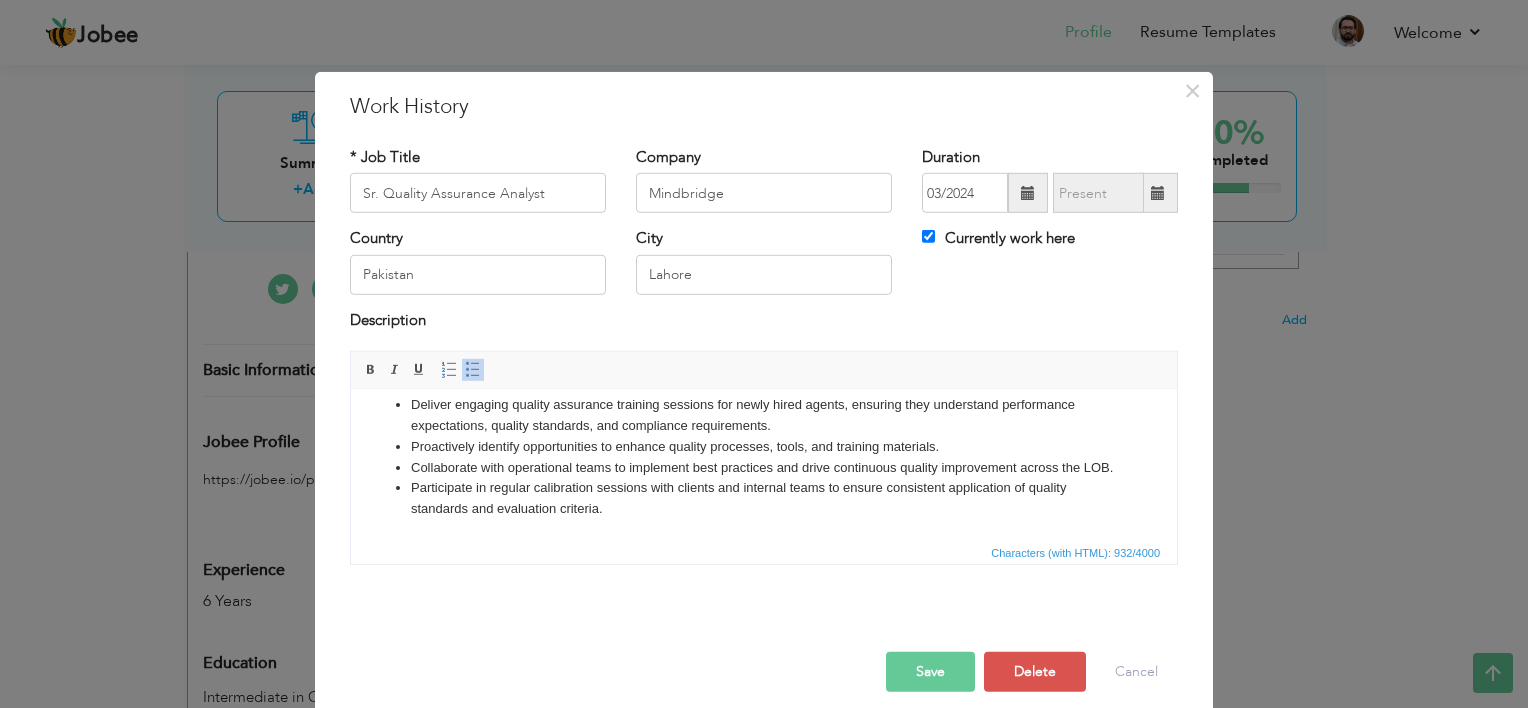 click on "Participate in regular calibration sessions with clients and internal teams to ensure consistent application of quality standards and evaluation criteria." at bounding box center (764, 499) 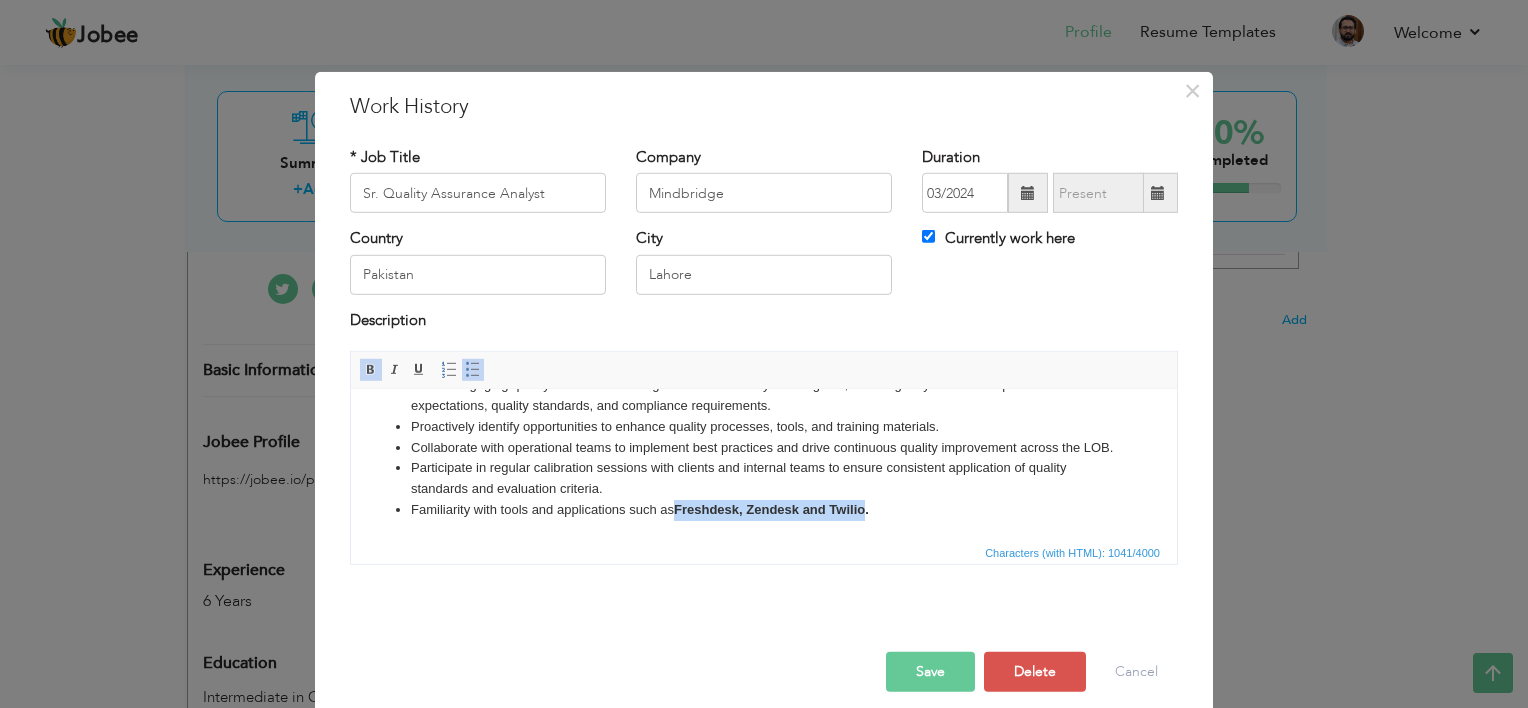 type 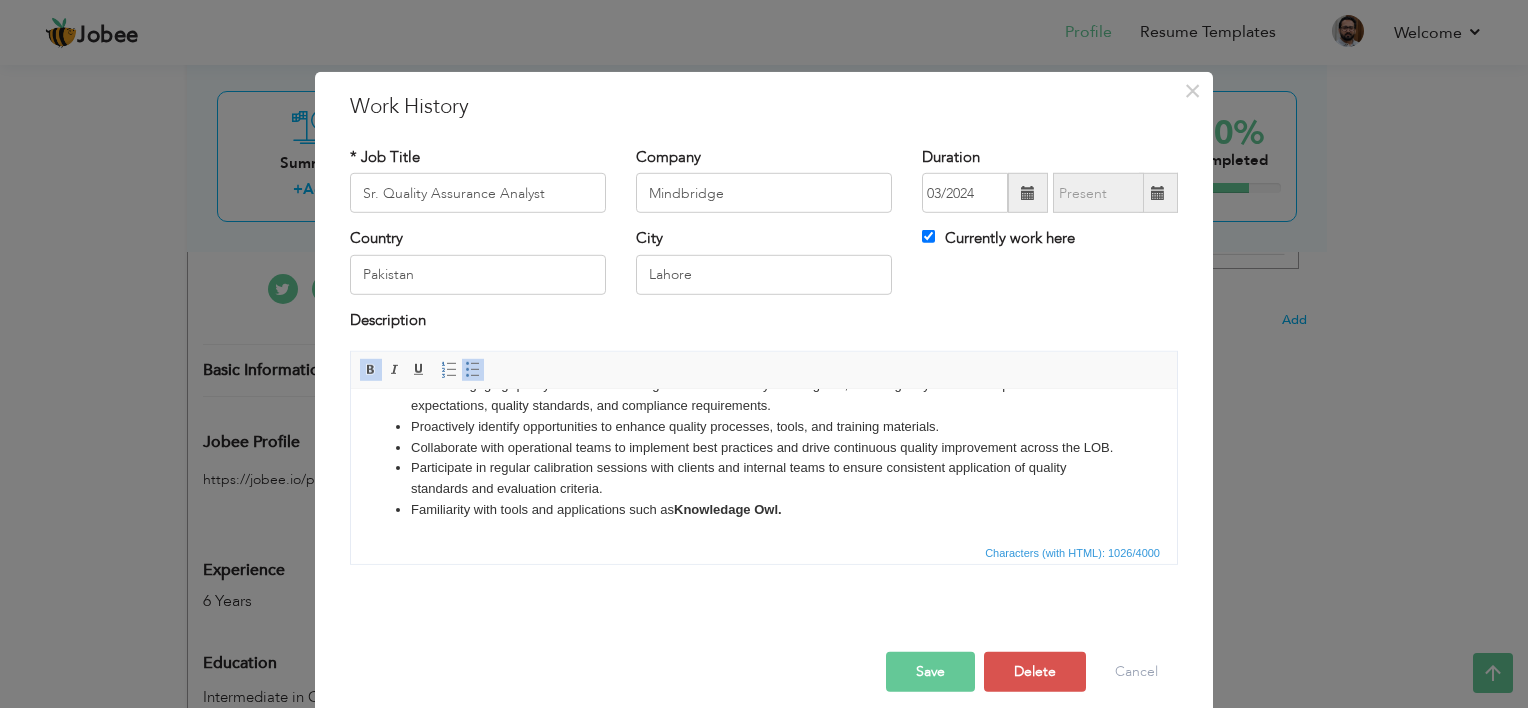 click on "Familiarity with tools and applications such as Knowledage Owl." at bounding box center (764, 510) 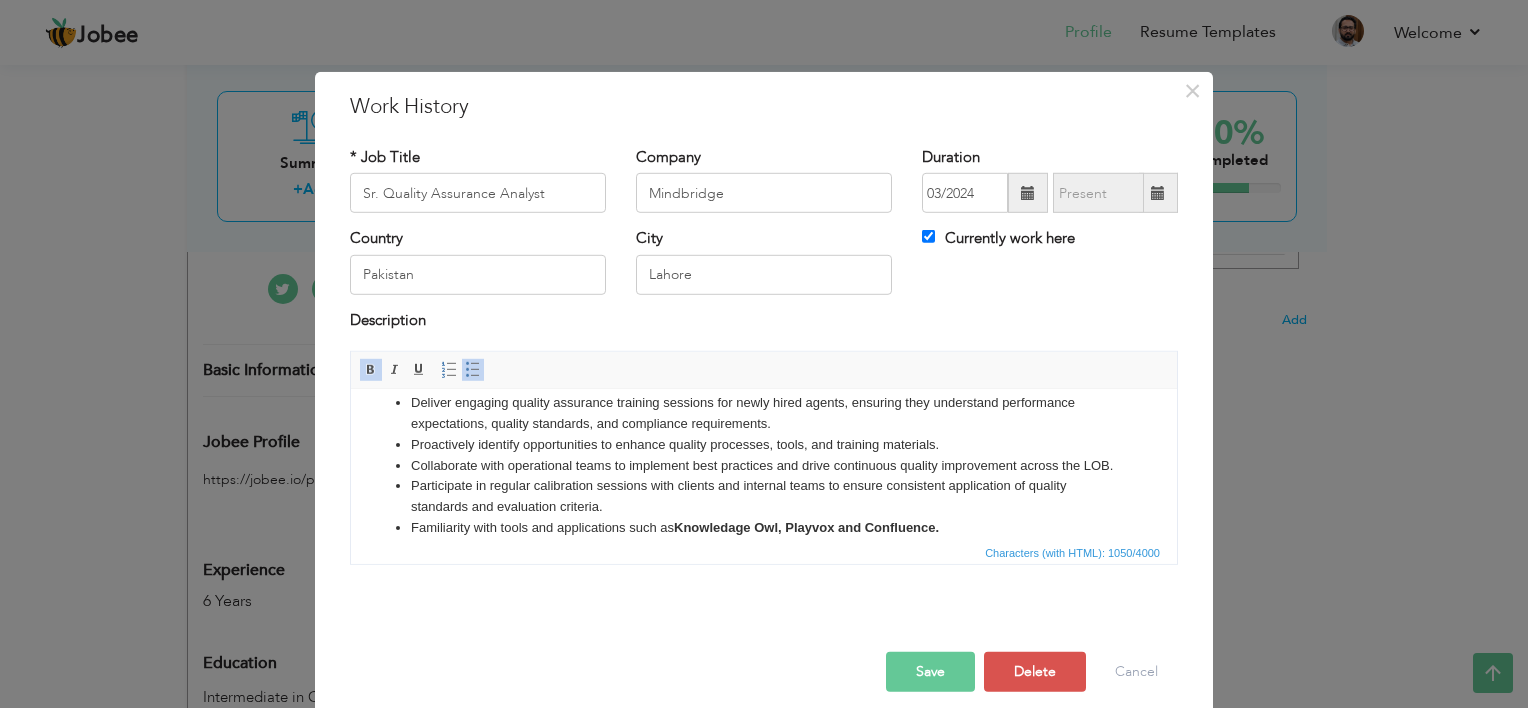 scroll, scrollTop: 139, scrollLeft: 0, axis: vertical 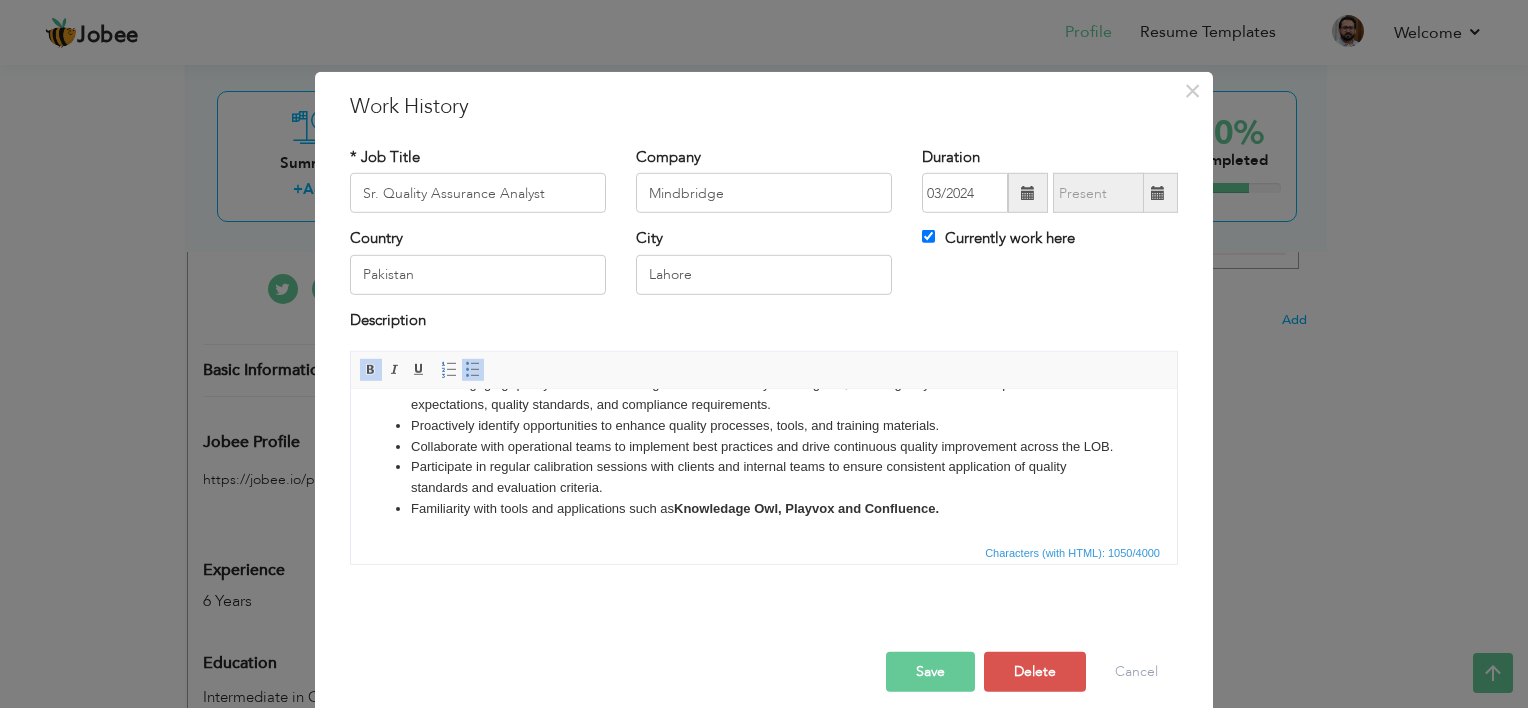 click on "Save" at bounding box center (930, 672) 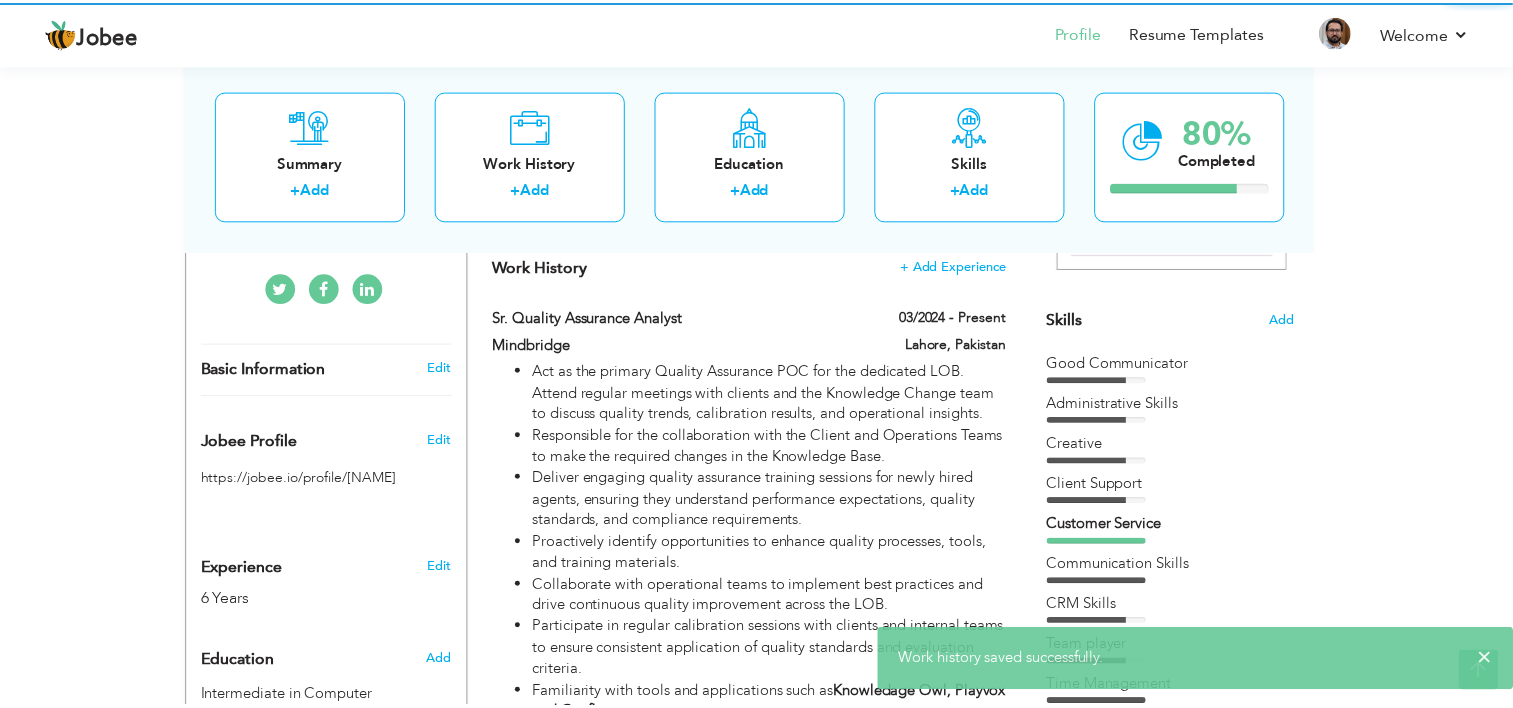 scroll, scrollTop: 0, scrollLeft: 0, axis: both 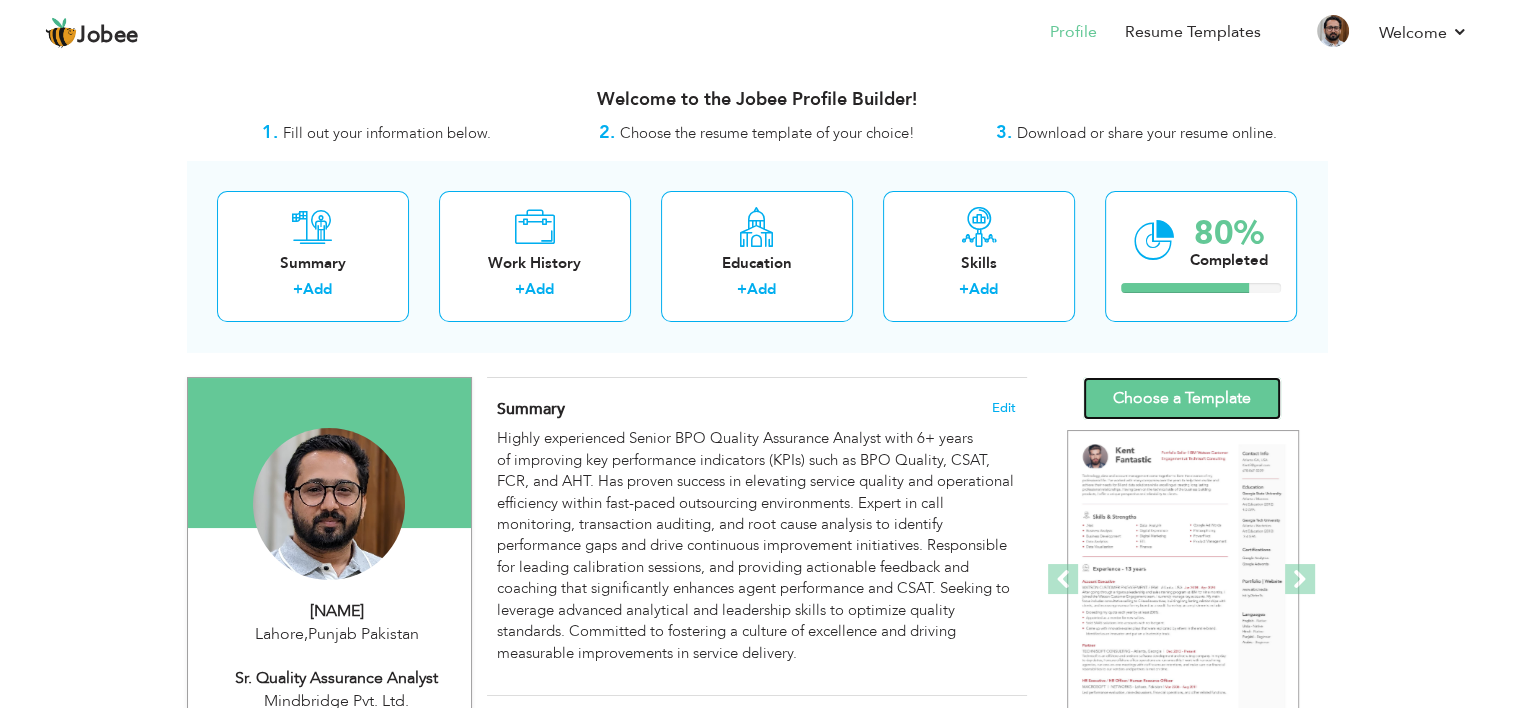 click on "Choose a Template" at bounding box center (1182, 398) 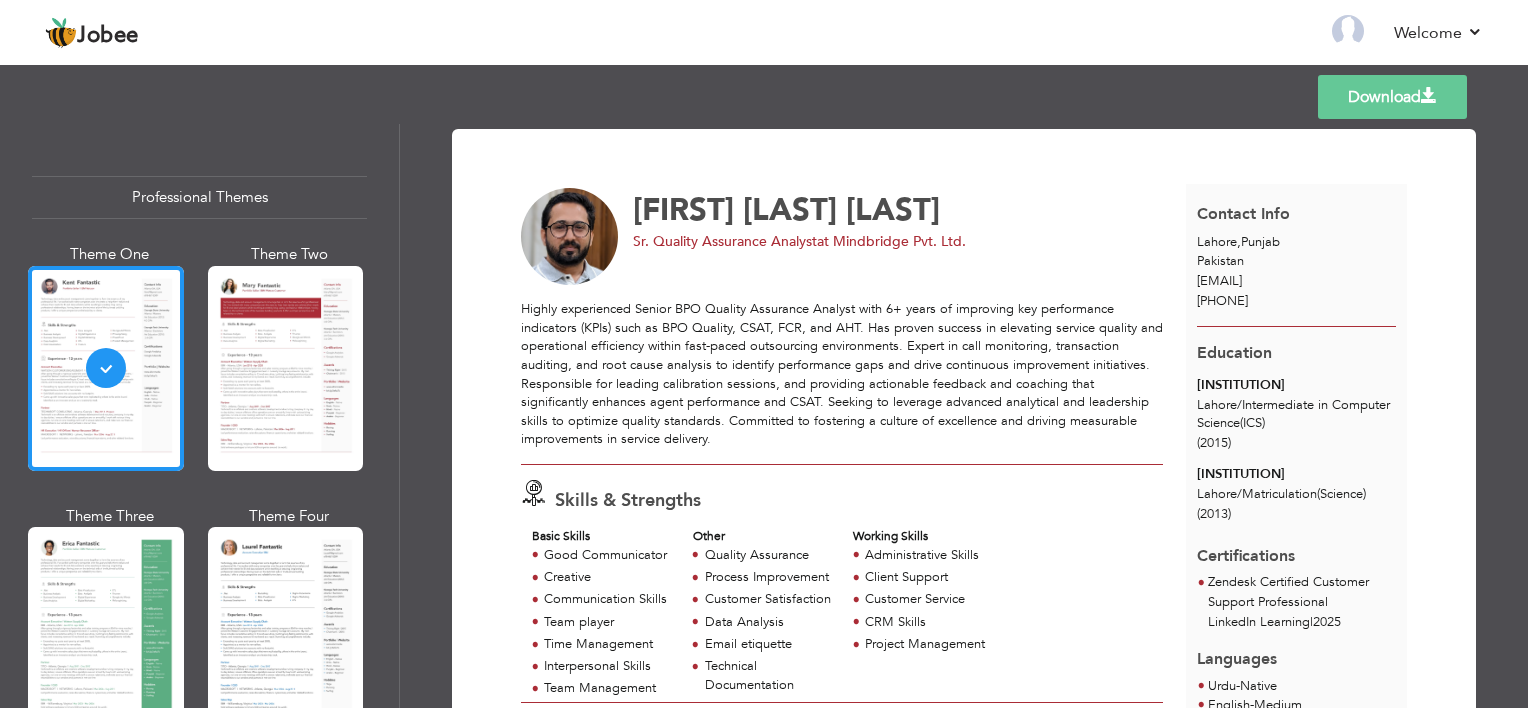scroll, scrollTop: 0, scrollLeft: 0, axis: both 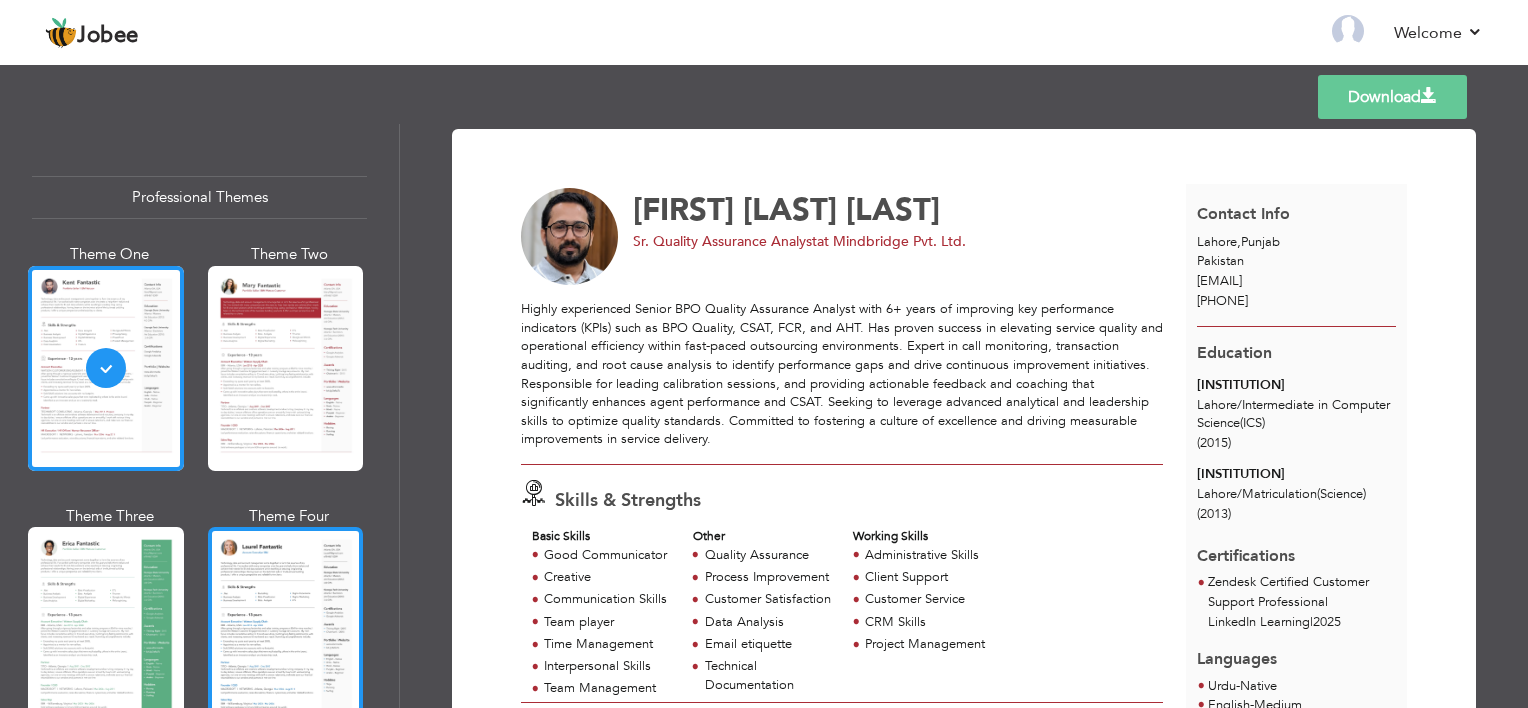 click at bounding box center (286, 629) 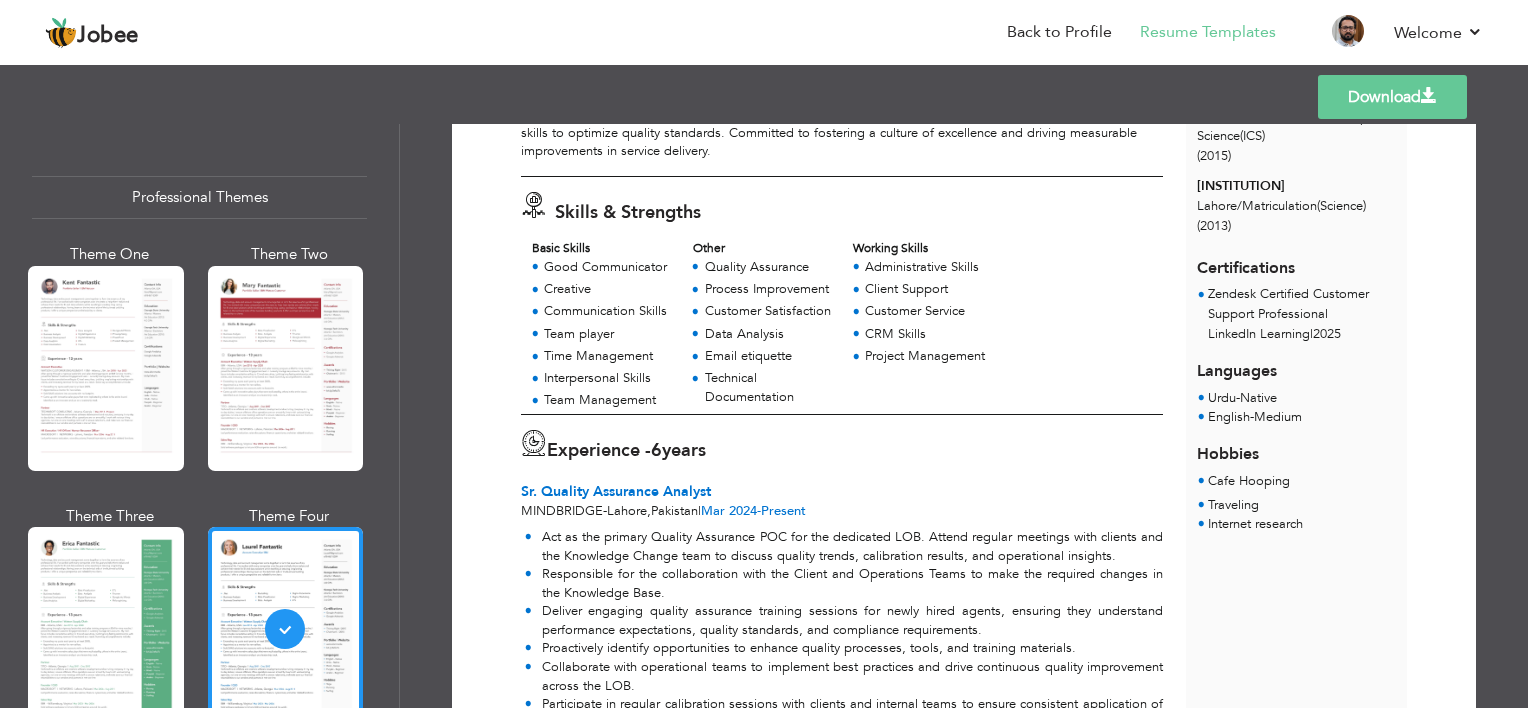 scroll, scrollTop: 0, scrollLeft: 0, axis: both 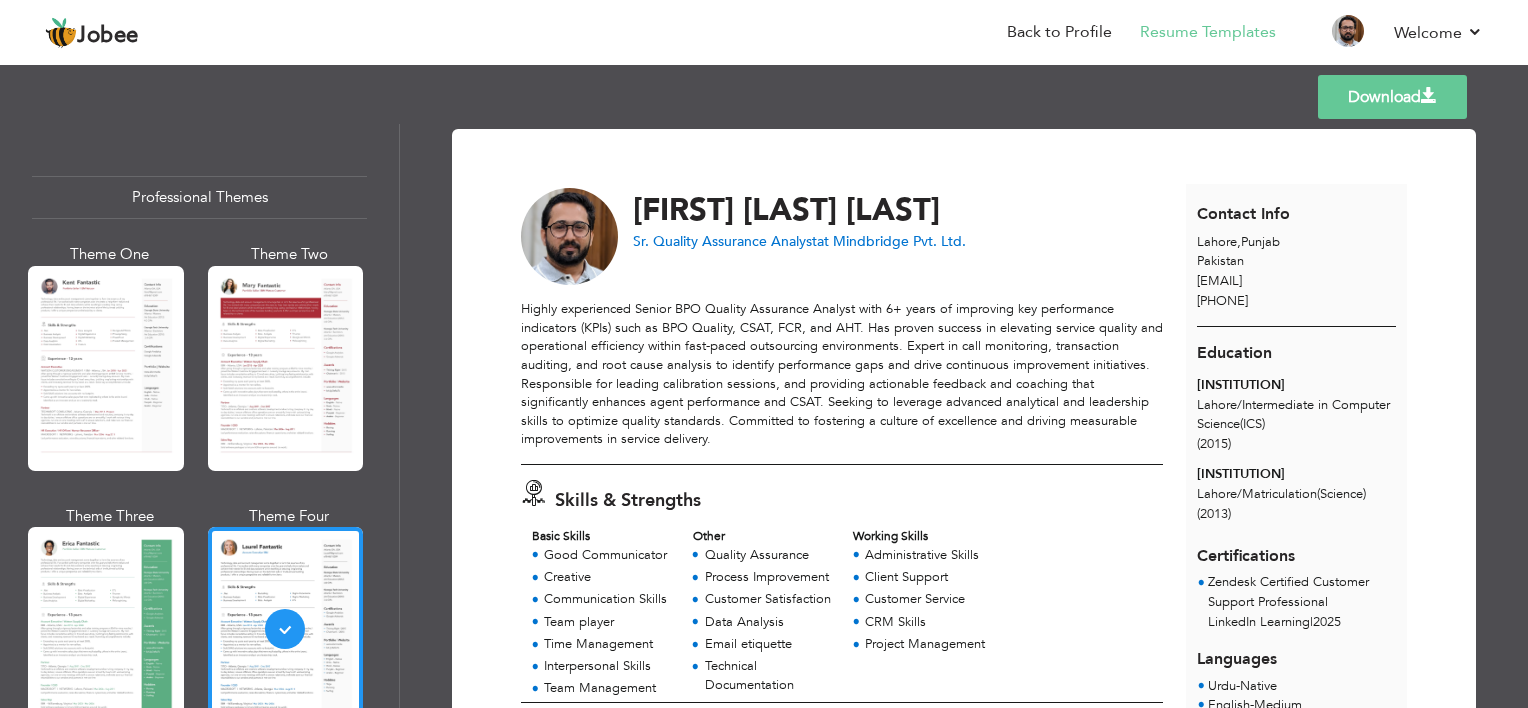 click on "Download" at bounding box center (1392, 97) 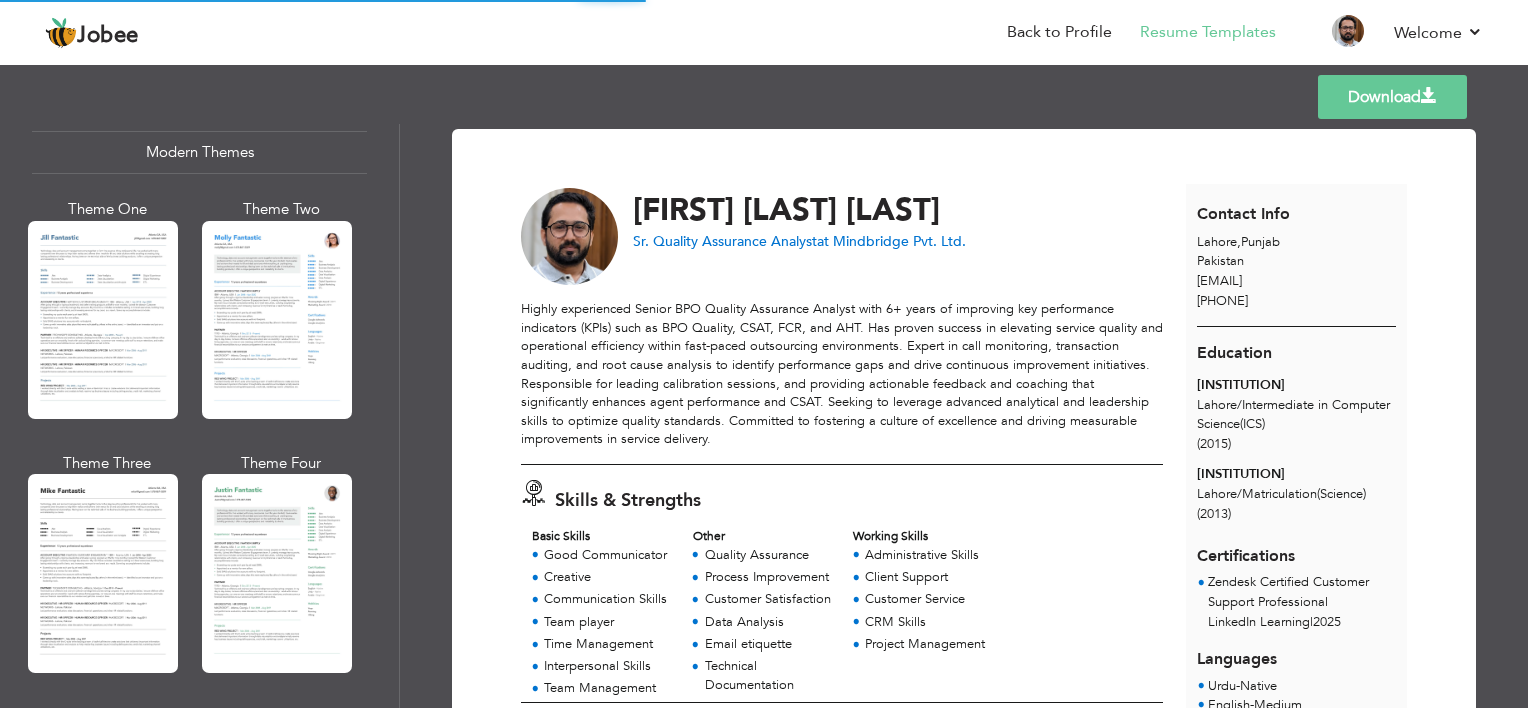 scroll, scrollTop: 916, scrollLeft: 0, axis: vertical 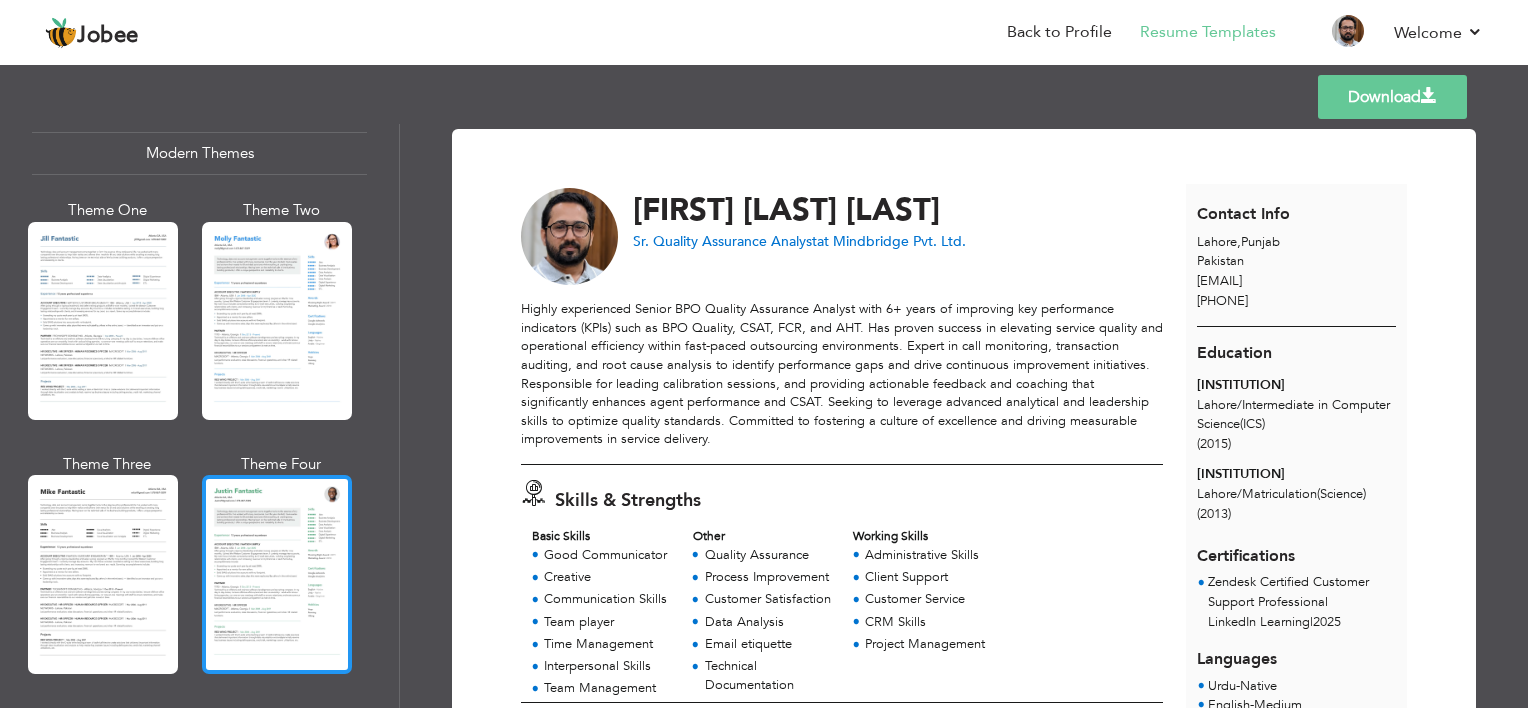 click at bounding box center [277, 574] 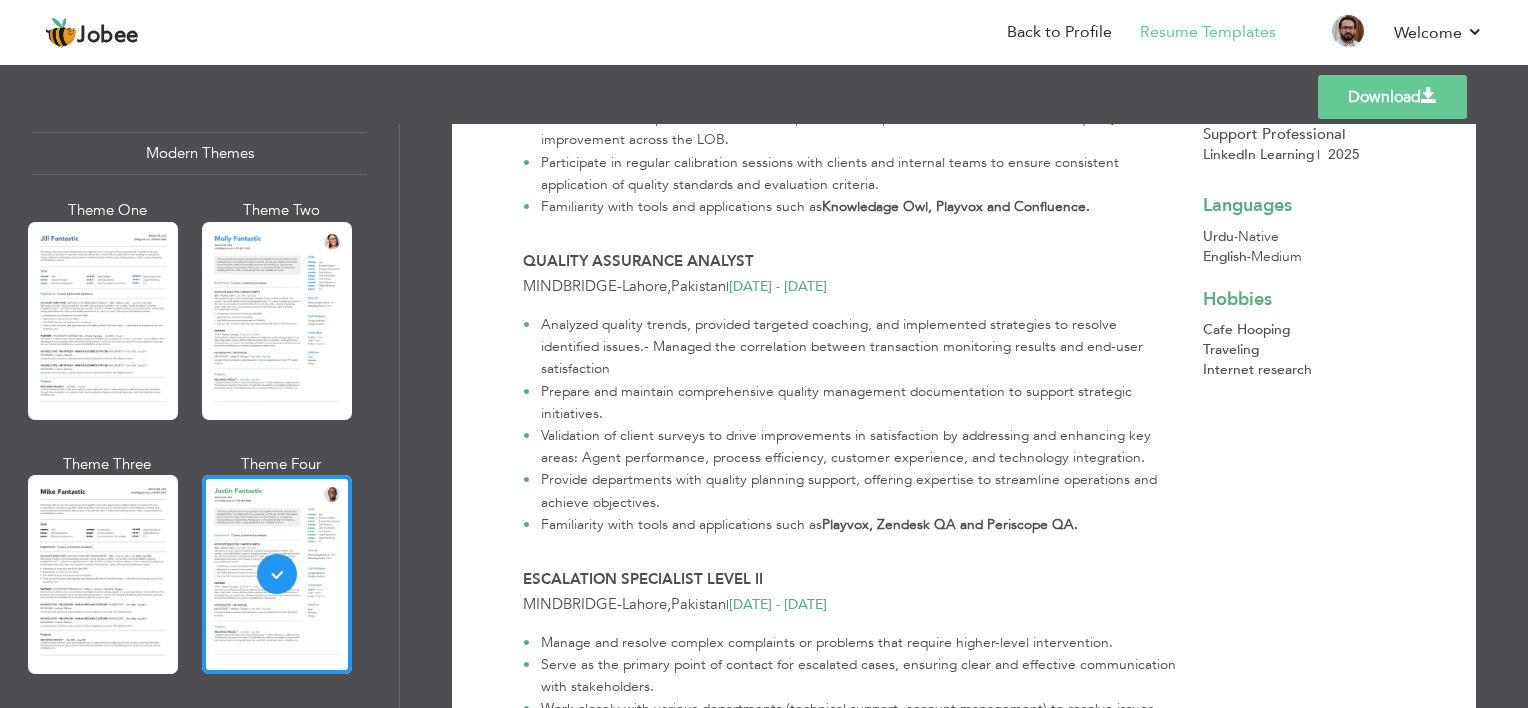 scroll, scrollTop: 0, scrollLeft: 0, axis: both 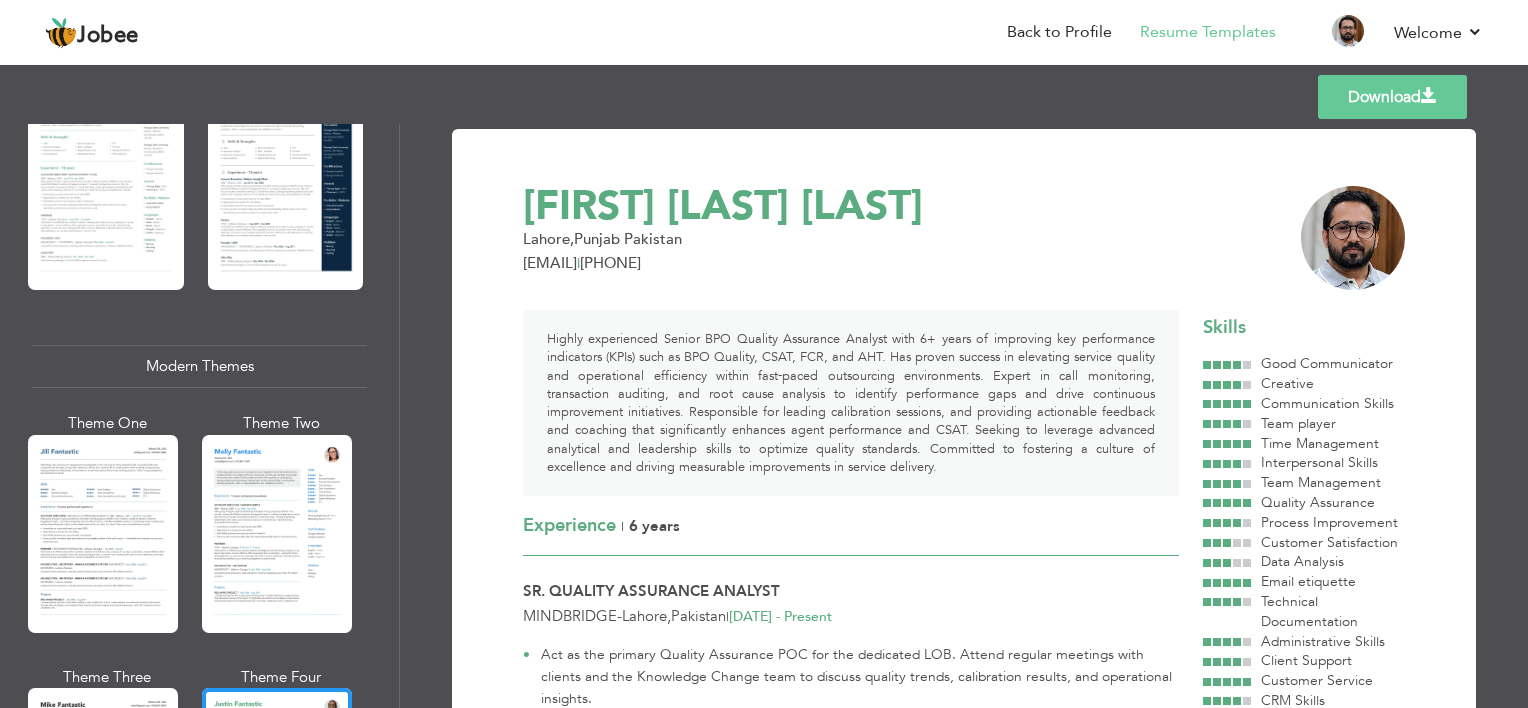 click on "Download" at bounding box center (1392, 97) 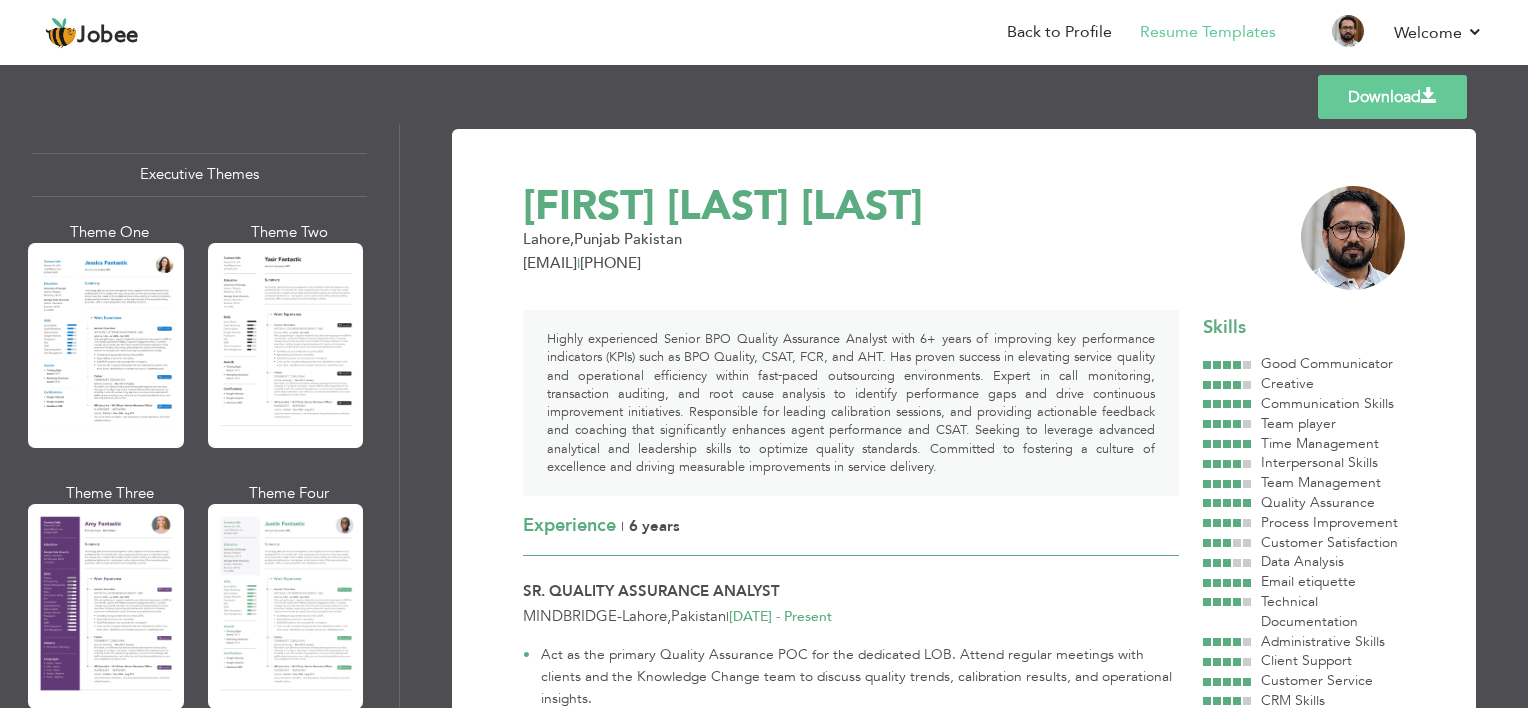 scroll, scrollTop: 1491, scrollLeft: 0, axis: vertical 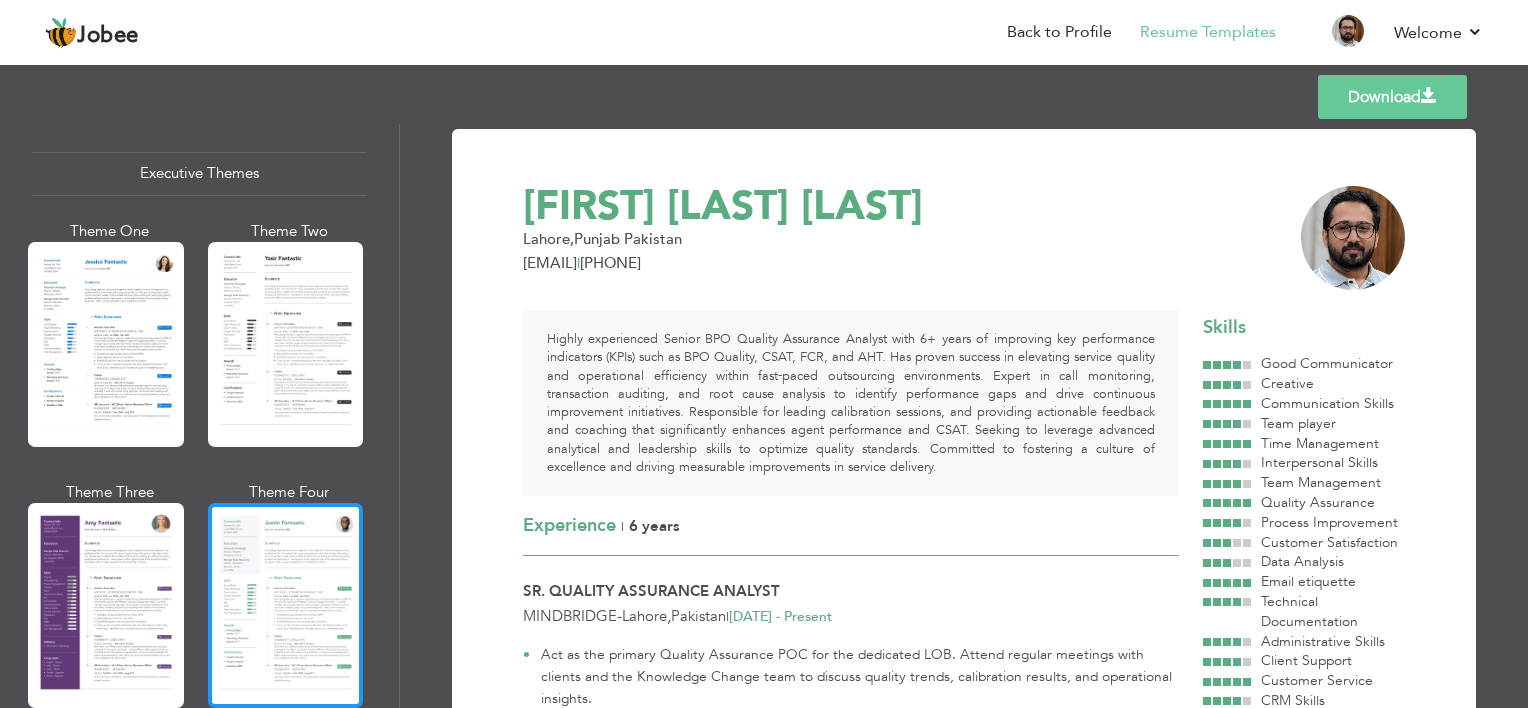 click at bounding box center [286, 605] 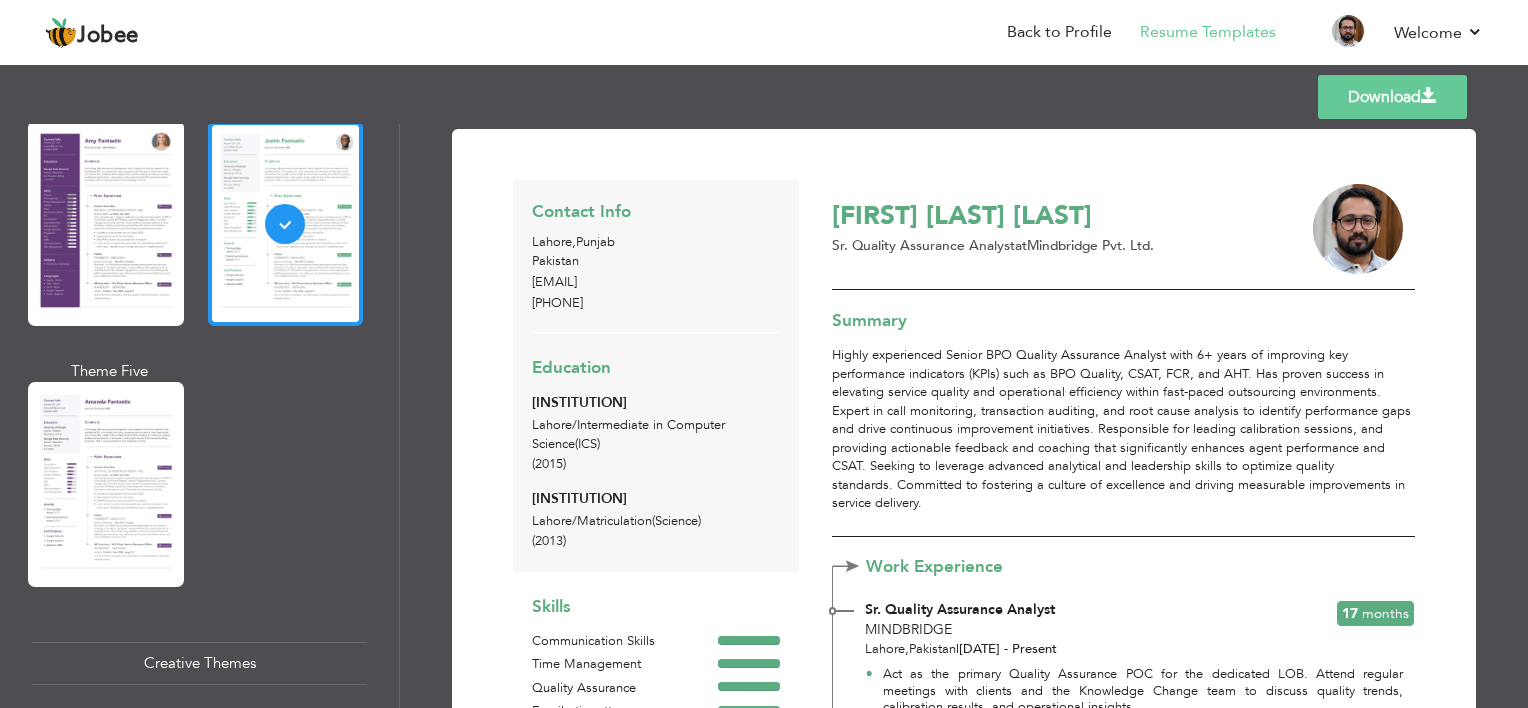 scroll, scrollTop: 1874, scrollLeft: 0, axis: vertical 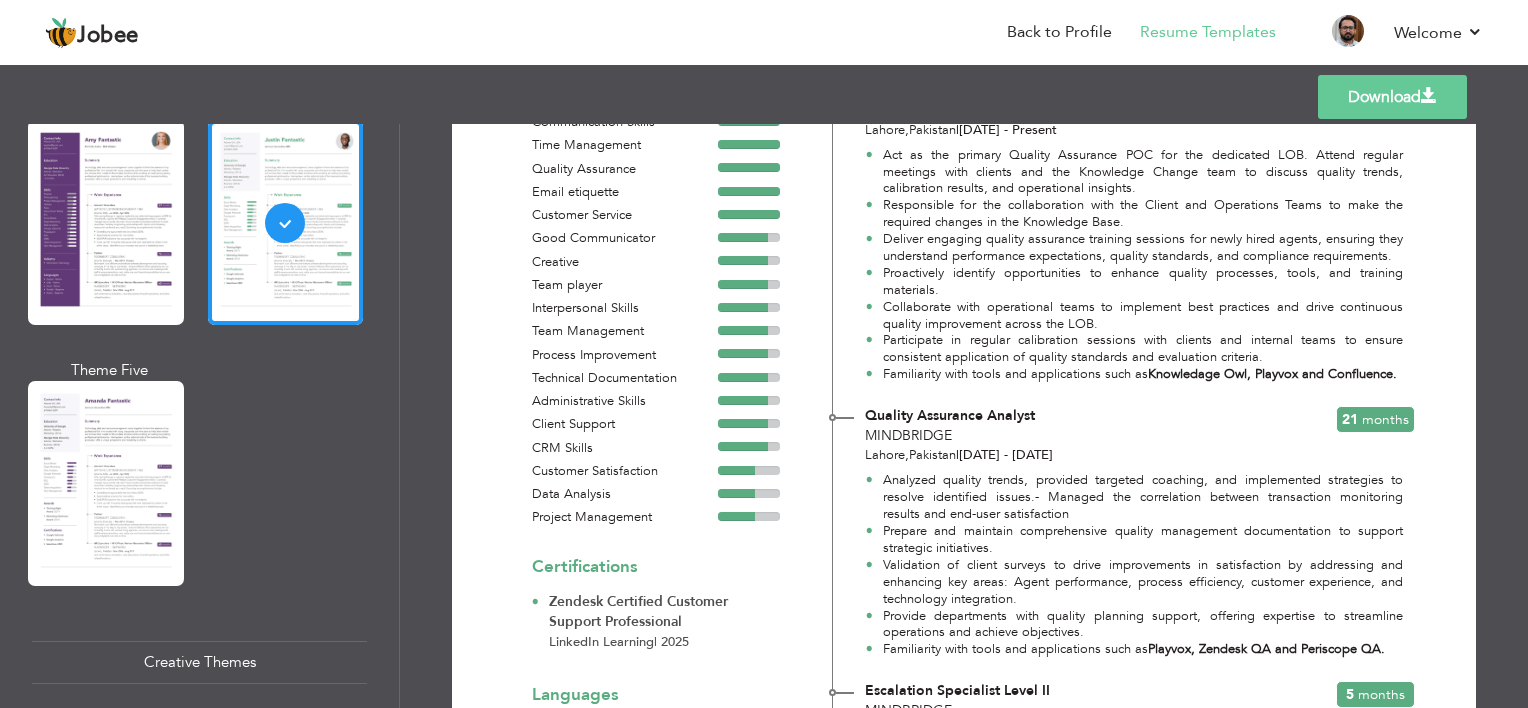 click on "Act as the primary Quality Assurance POC for the dedicated LOB. Attend regular meetings with clients and the Knowledge Change team to discuss quality trends, calibration results, and operational insights.
Responsible for the collaboration with the Client and Operations Teams to make the required changes in the Knowledge Base.
Deliver engaging quality assurance training sessions for newly hired agents, ensuring they understand performance expectations, quality standards, and compliance requirements.
Proactively identify opportunities to enhance quality processes, tools, and training materials.
Collaborate with operational teams to implement best practices and drive continuous quality improvement across the LOB.
Participate in regular calibration sessions with clients and internal teams to ensure consistent application of quality standards and evaluation criteria.
Familiarity with tools and applications such as  Knowledage Owl, Playvox and Confluence." at bounding box center (1123, 265) 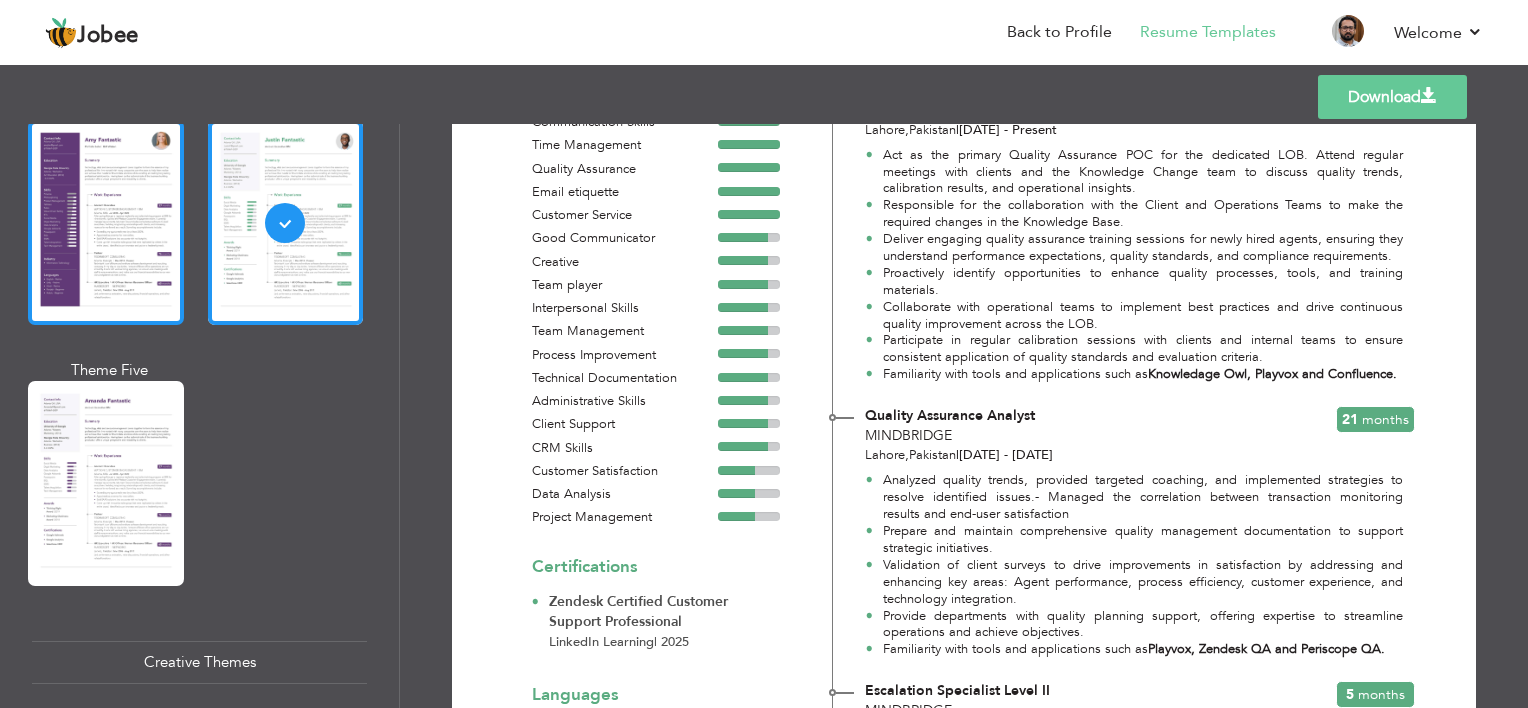 click at bounding box center [106, 222] 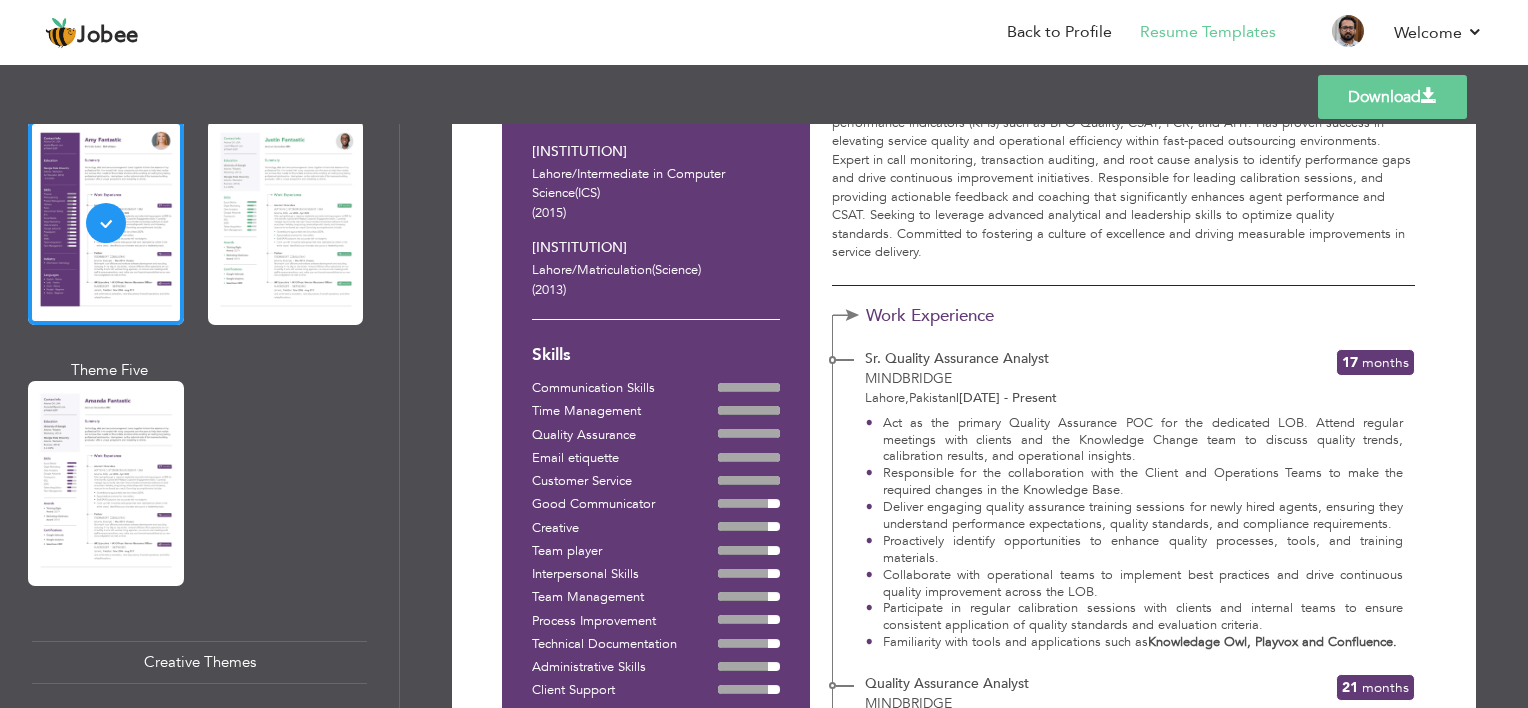 scroll, scrollTop: 189, scrollLeft: 0, axis: vertical 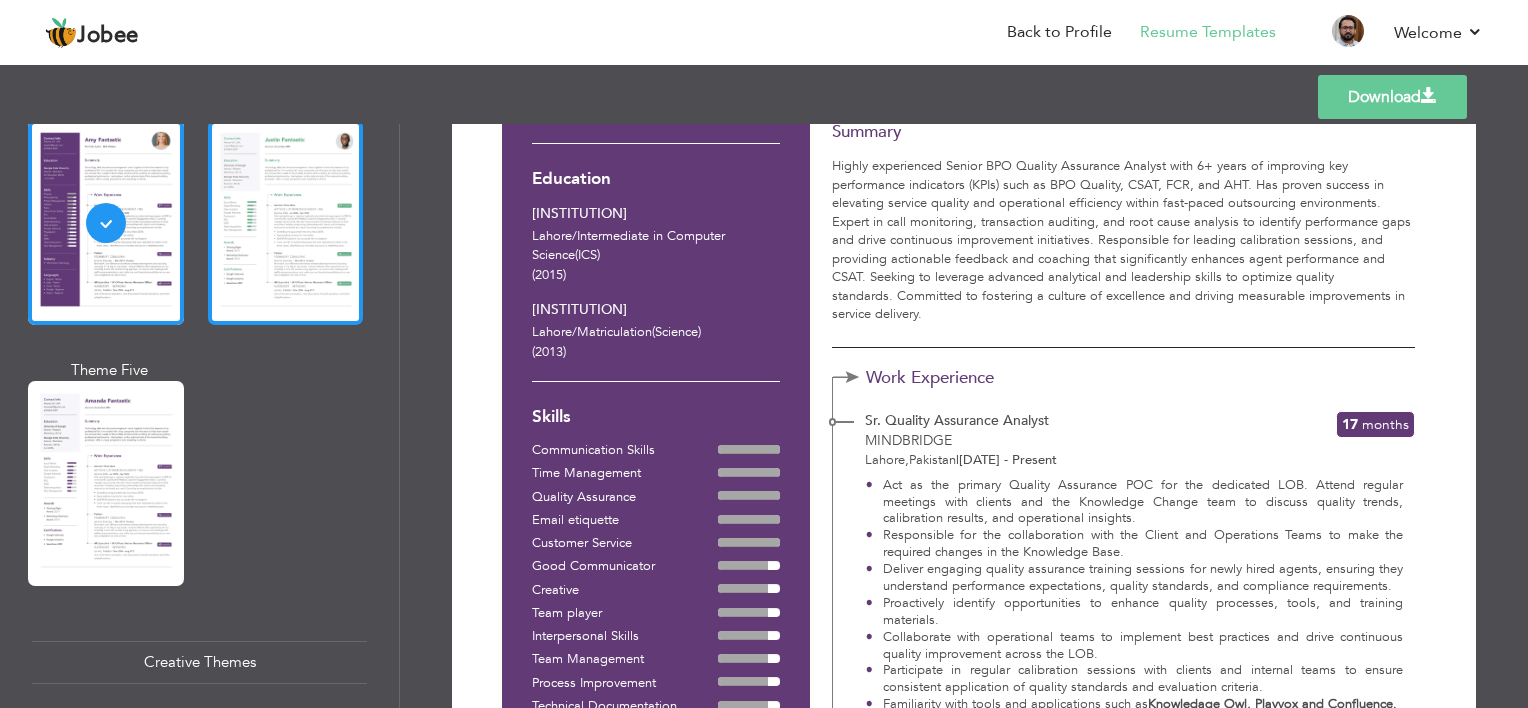 click at bounding box center [286, 222] 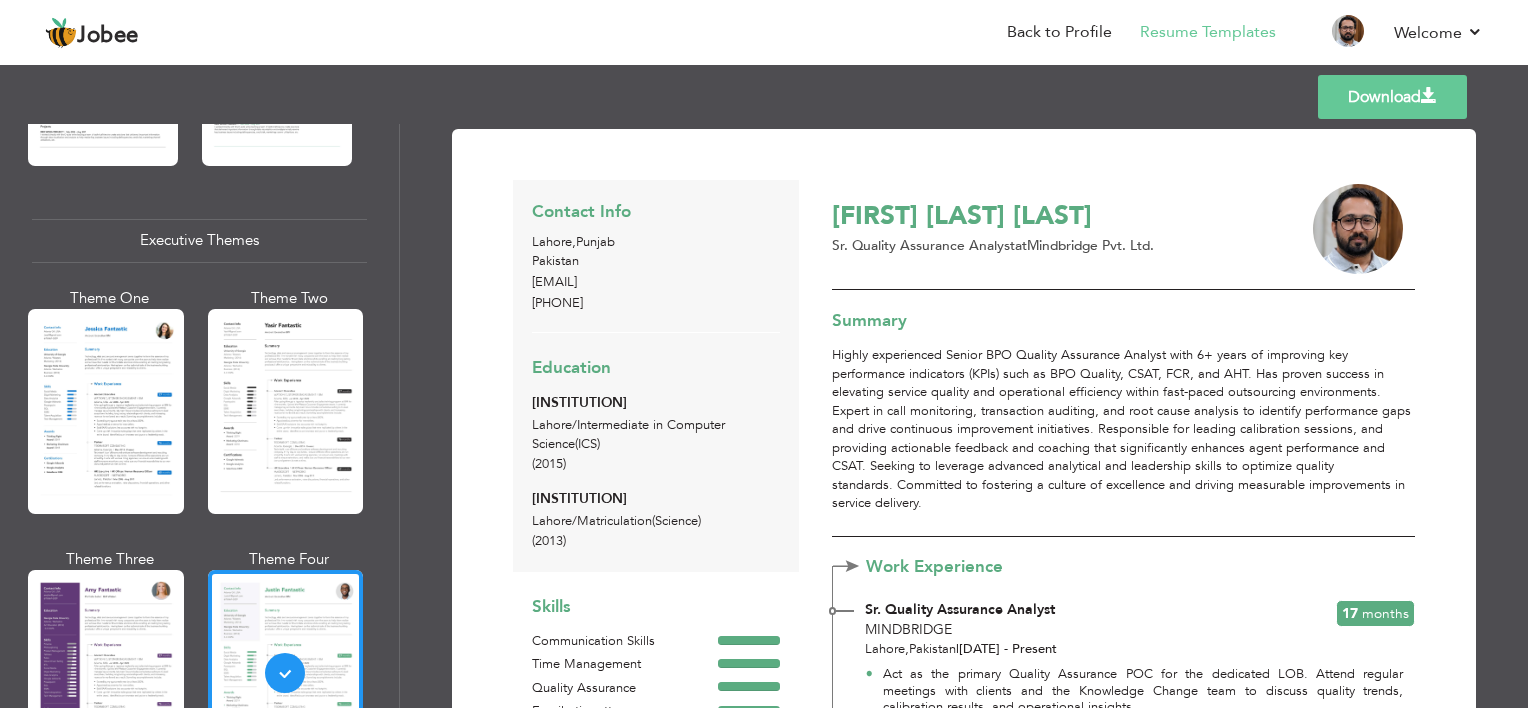 scroll, scrollTop: 1420, scrollLeft: 0, axis: vertical 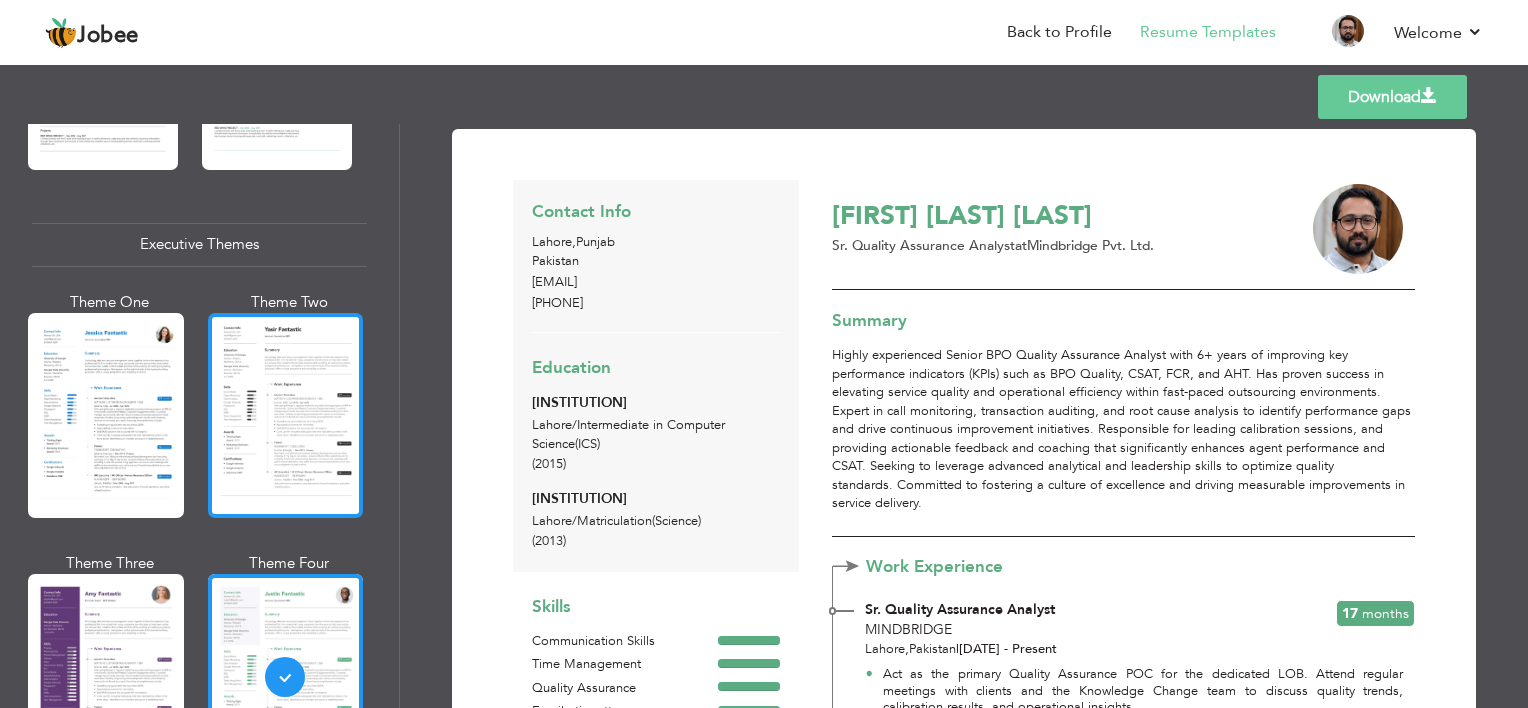 click at bounding box center [286, 415] 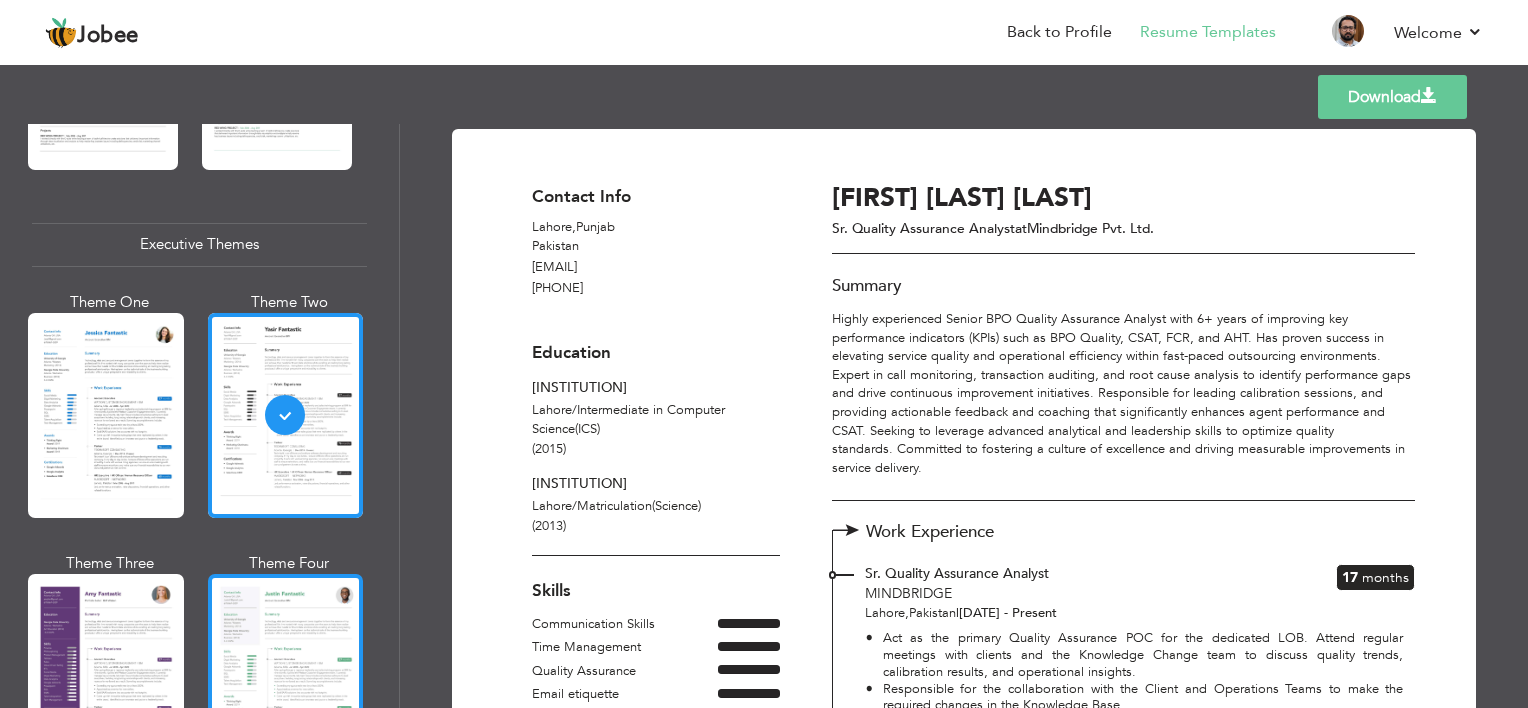 click at bounding box center (286, 676) 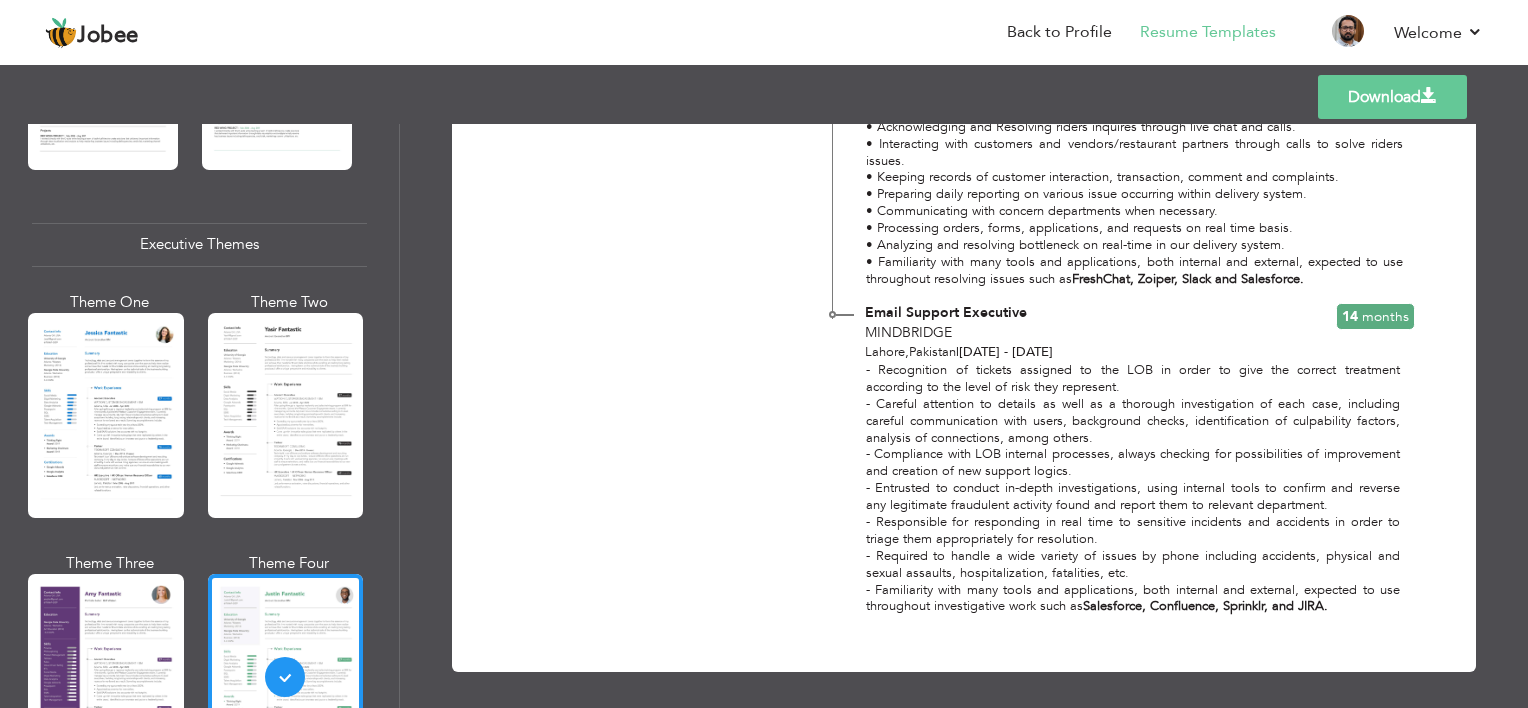 scroll, scrollTop: 1463, scrollLeft: 0, axis: vertical 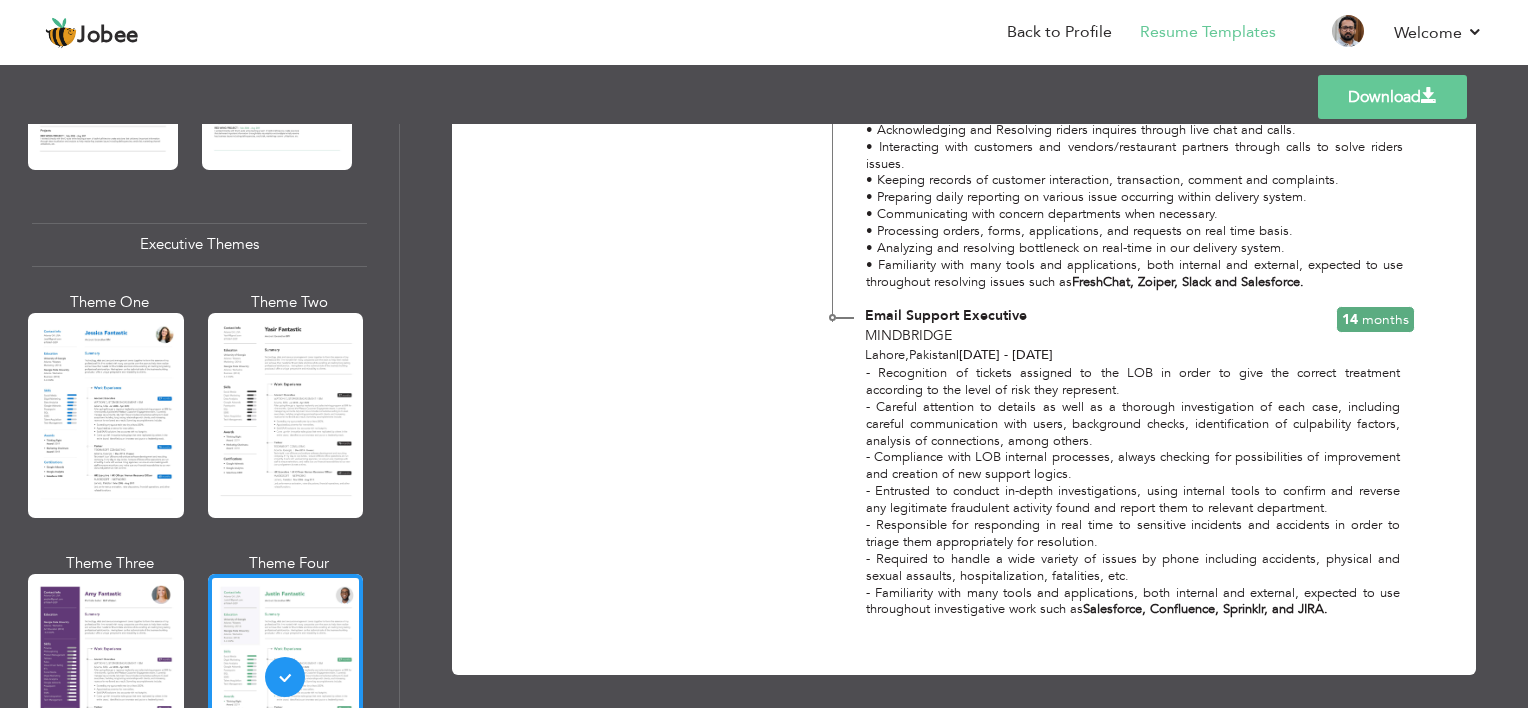 click on "Download" at bounding box center [1392, 97] 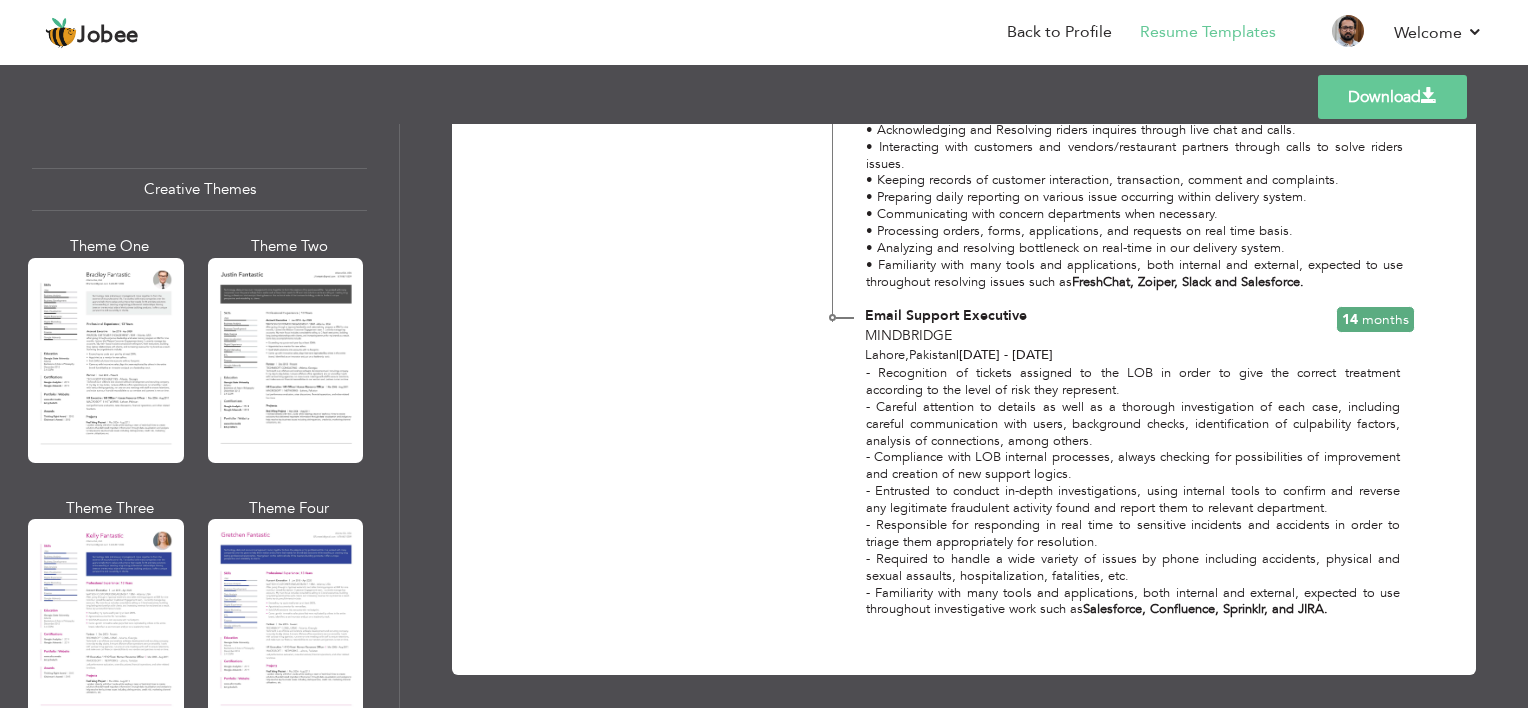 scroll, scrollTop: 2320, scrollLeft: 0, axis: vertical 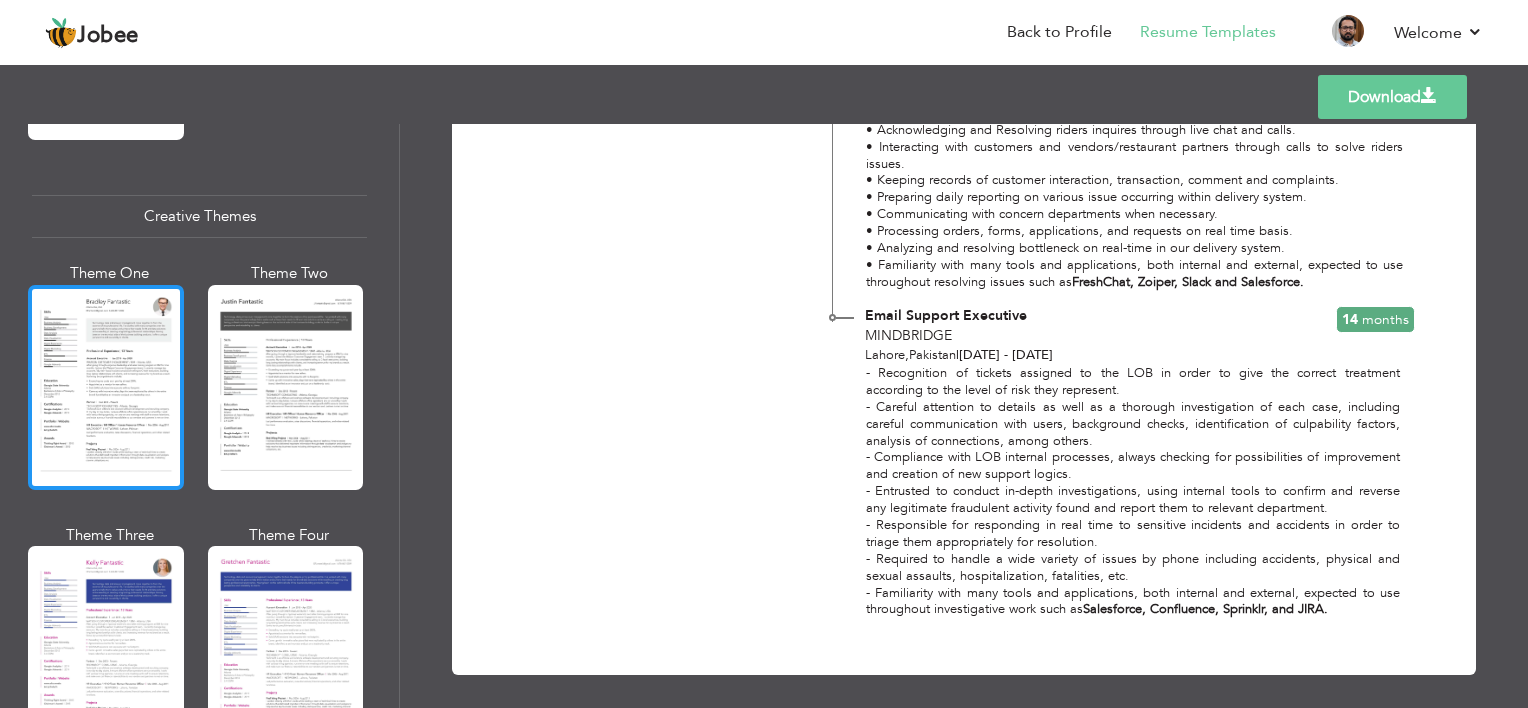 click at bounding box center (106, 387) 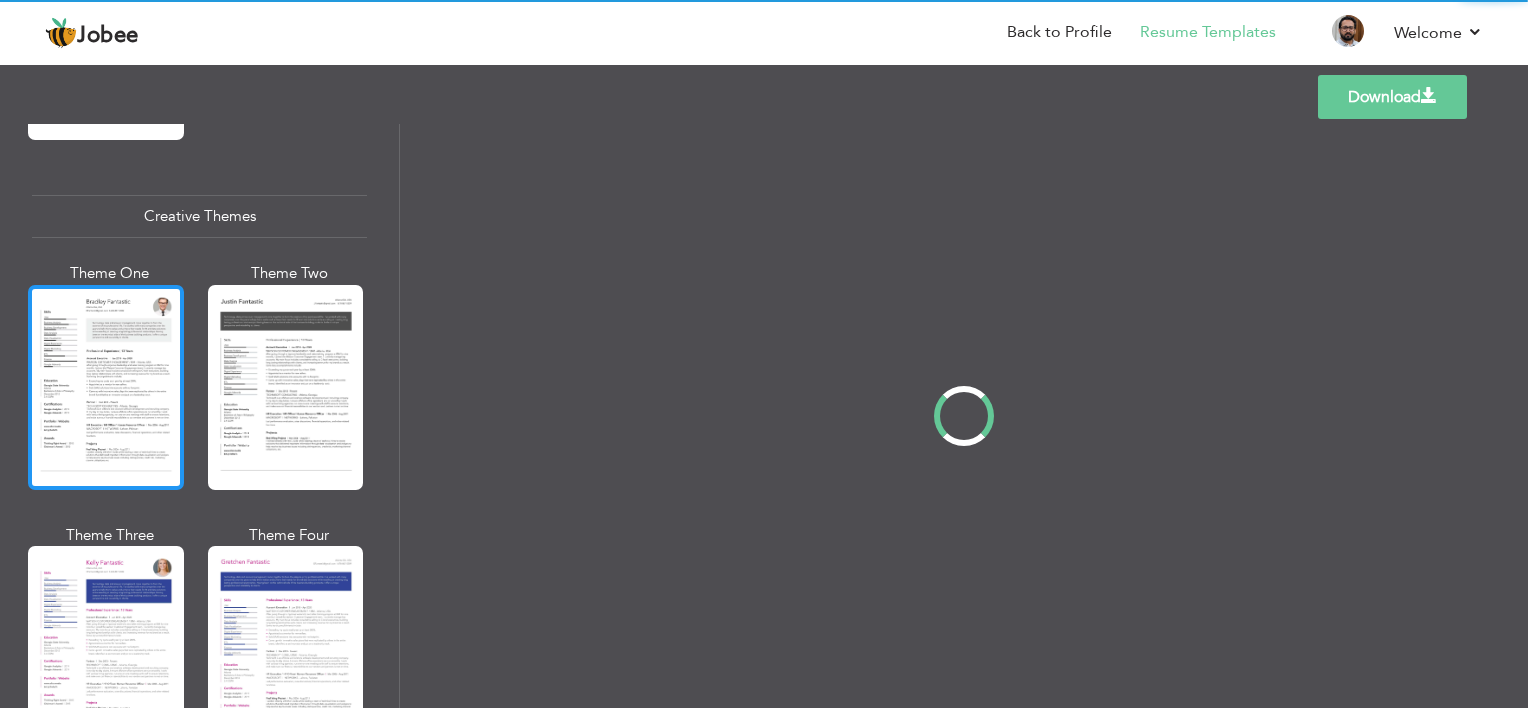 scroll, scrollTop: 0, scrollLeft: 0, axis: both 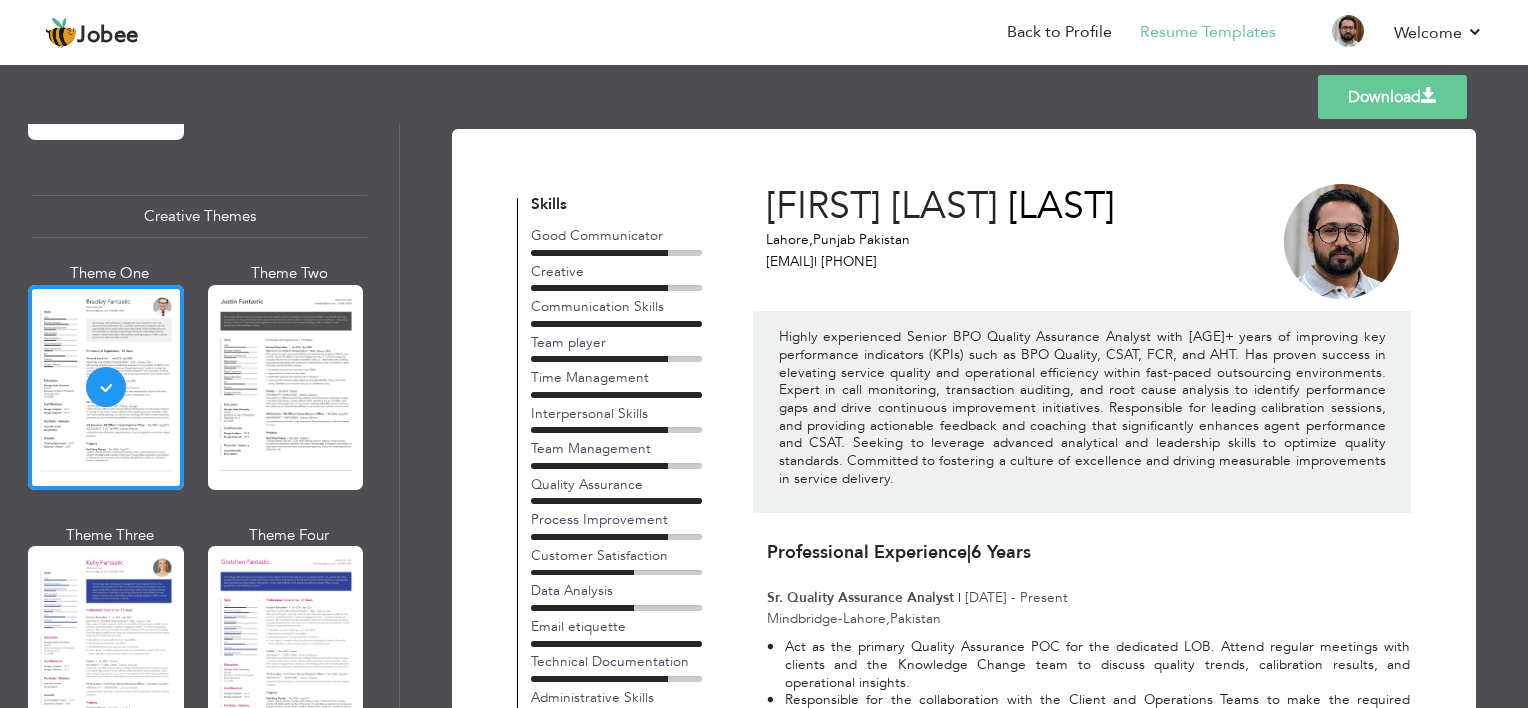 click on "raees.sulaman@gmail.com  |" at bounding box center (791, 261) 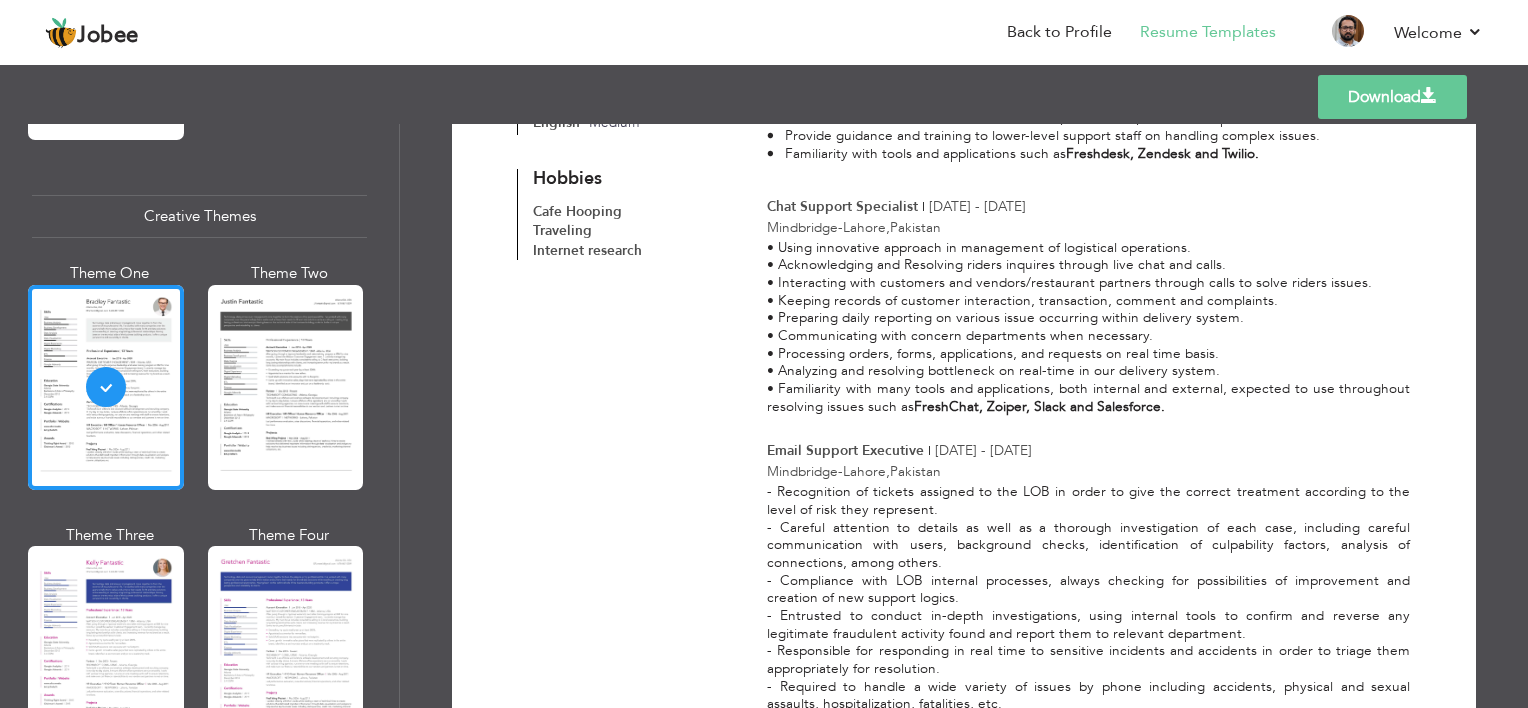 scroll, scrollTop: 1380, scrollLeft: 0, axis: vertical 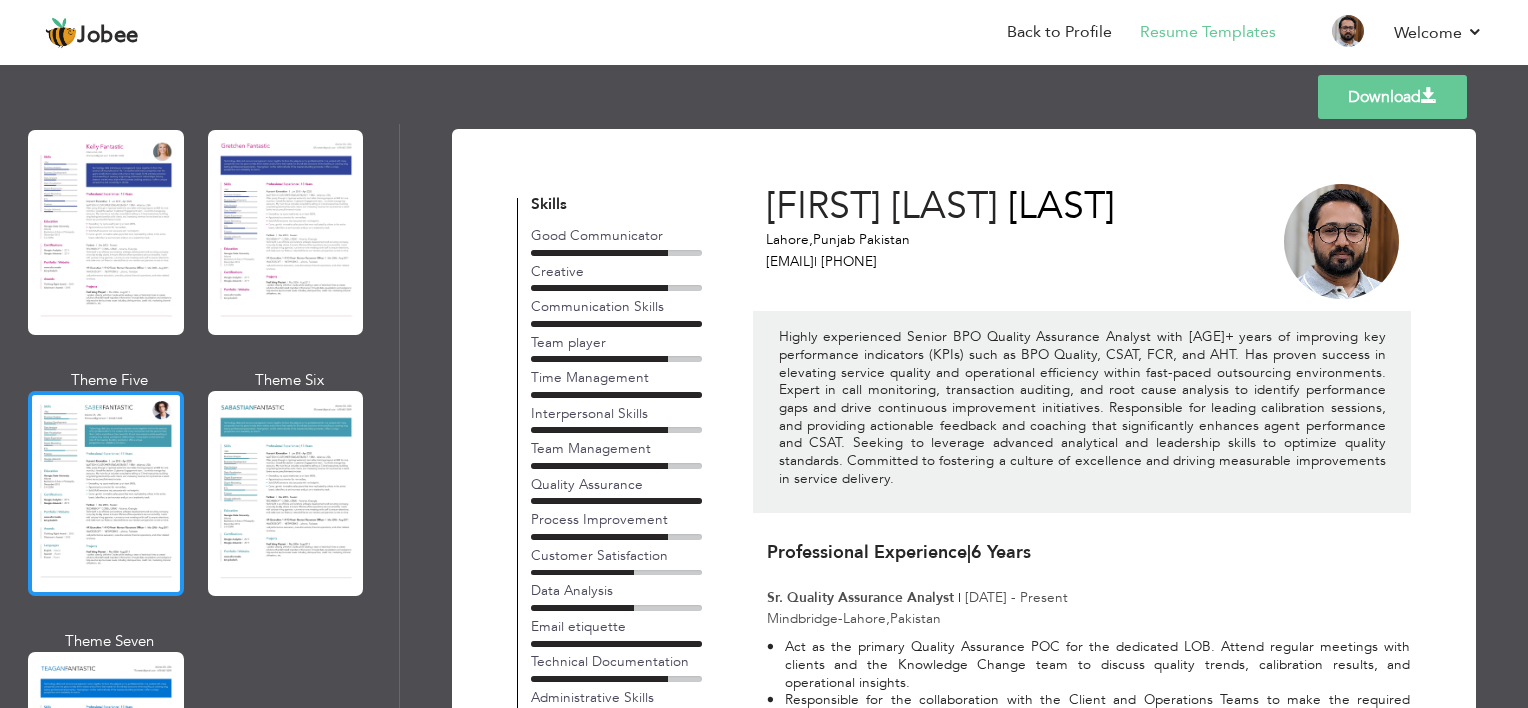click at bounding box center (106, 493) 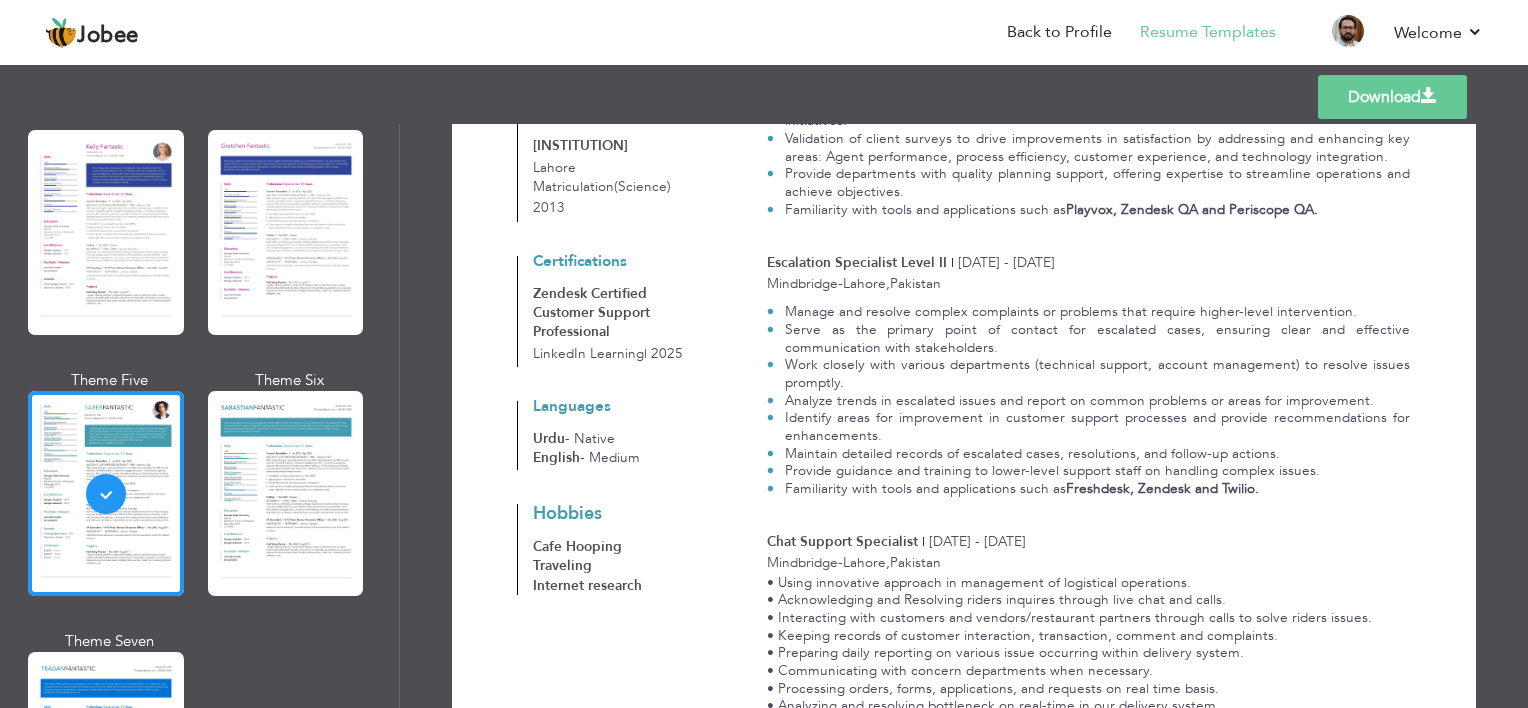 scroll, scrollTop: 1380, scrollLeft: 0, axis: vertical 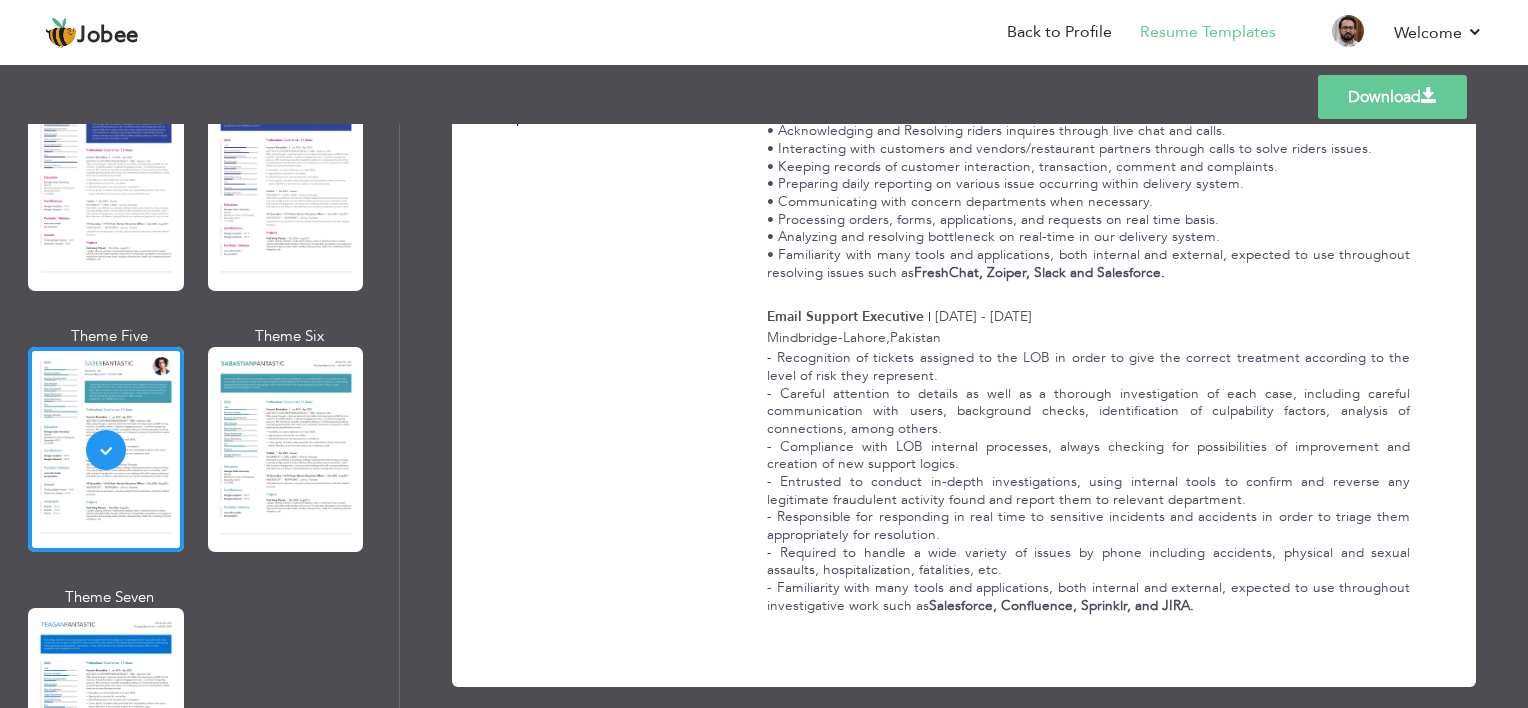 click on "Download" at bounding box center [1392, 97] 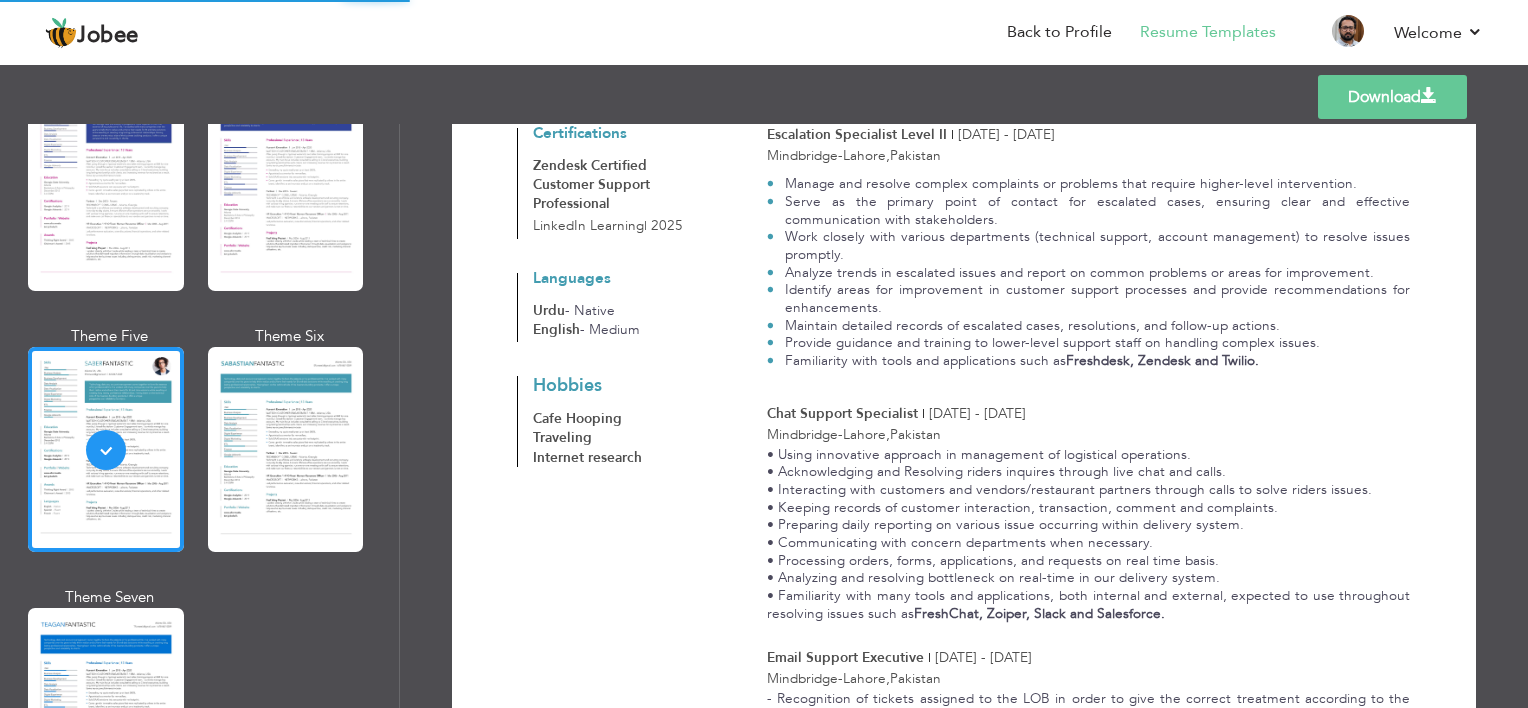 scroll, scrollTop: 1030, scrollLeft: 0, axis: vertical 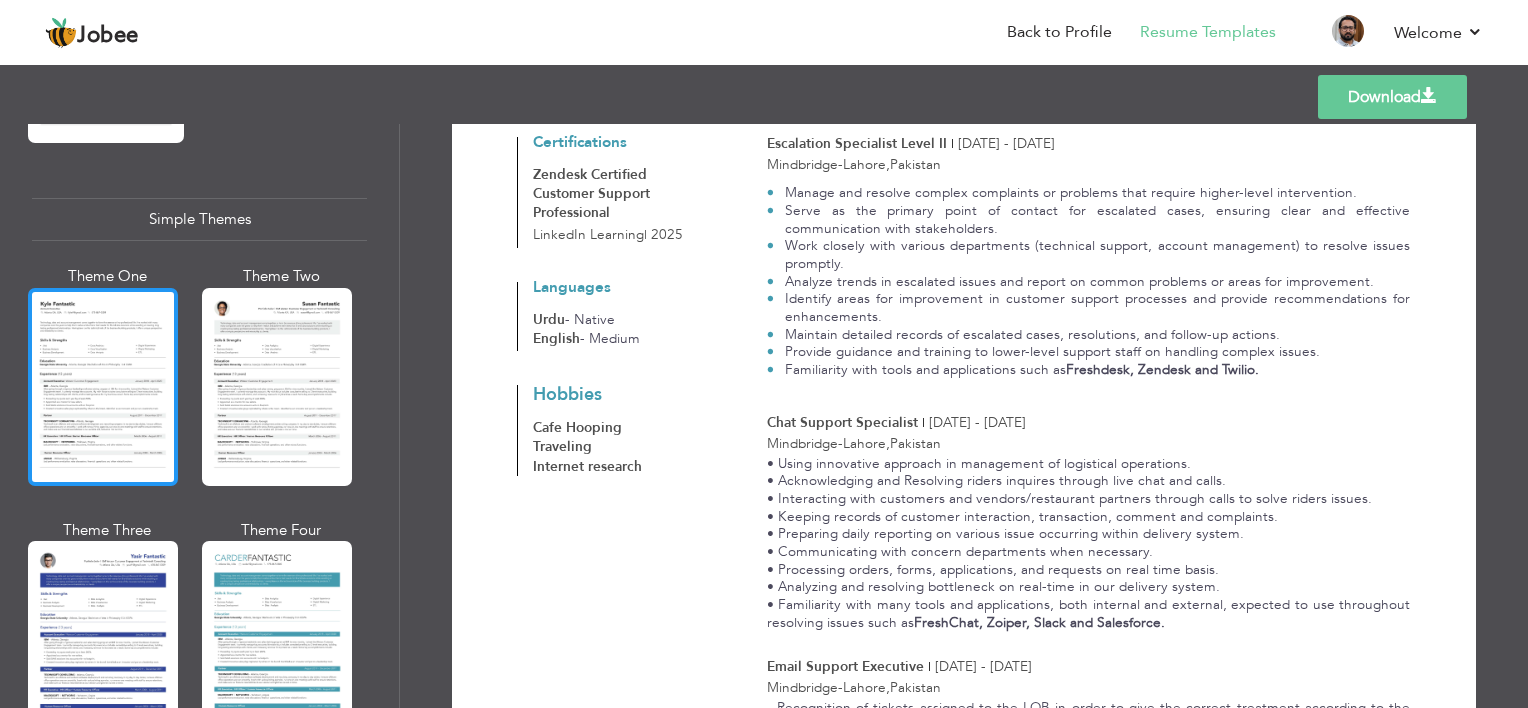 click at bounding box center [103, 387] 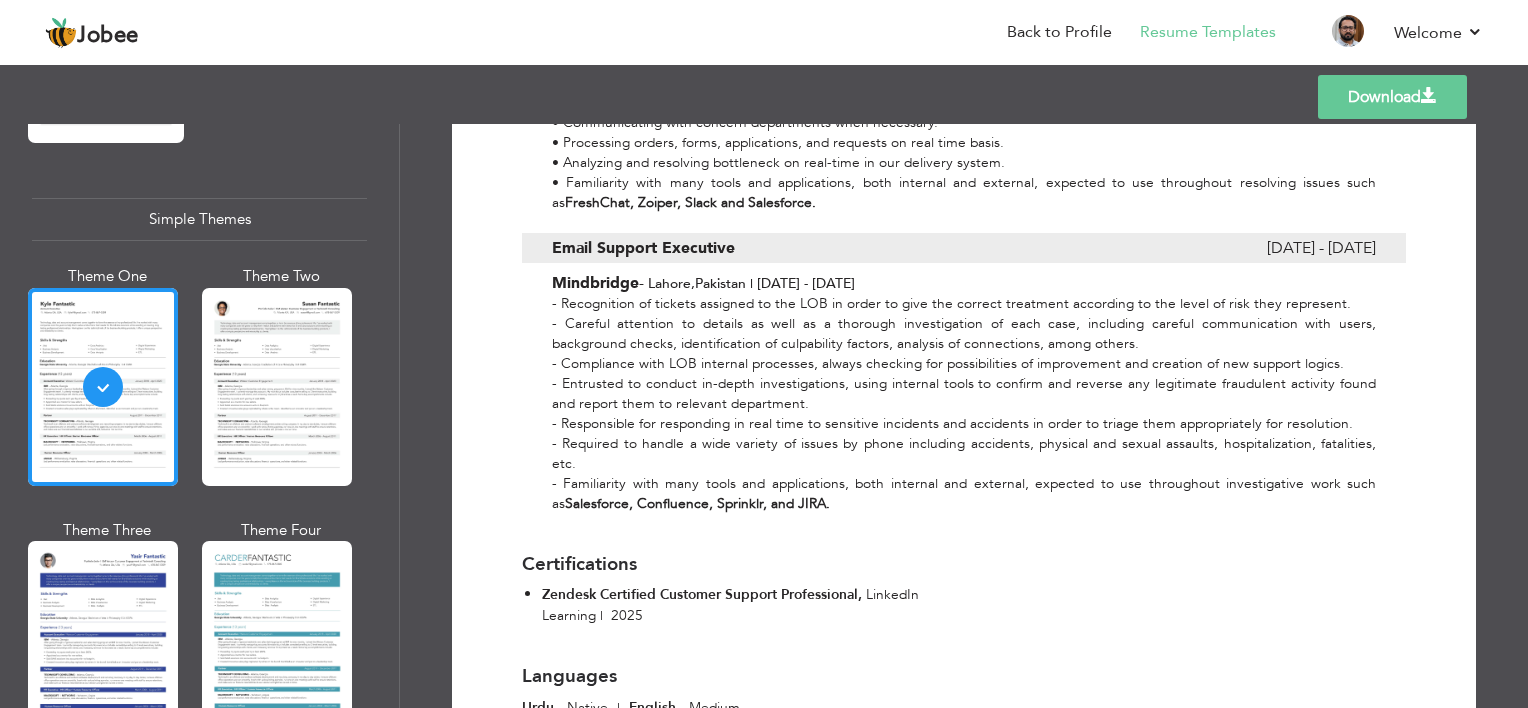 scroll, scrollTop: 2084, scrollLeft: 0, axis: vertical 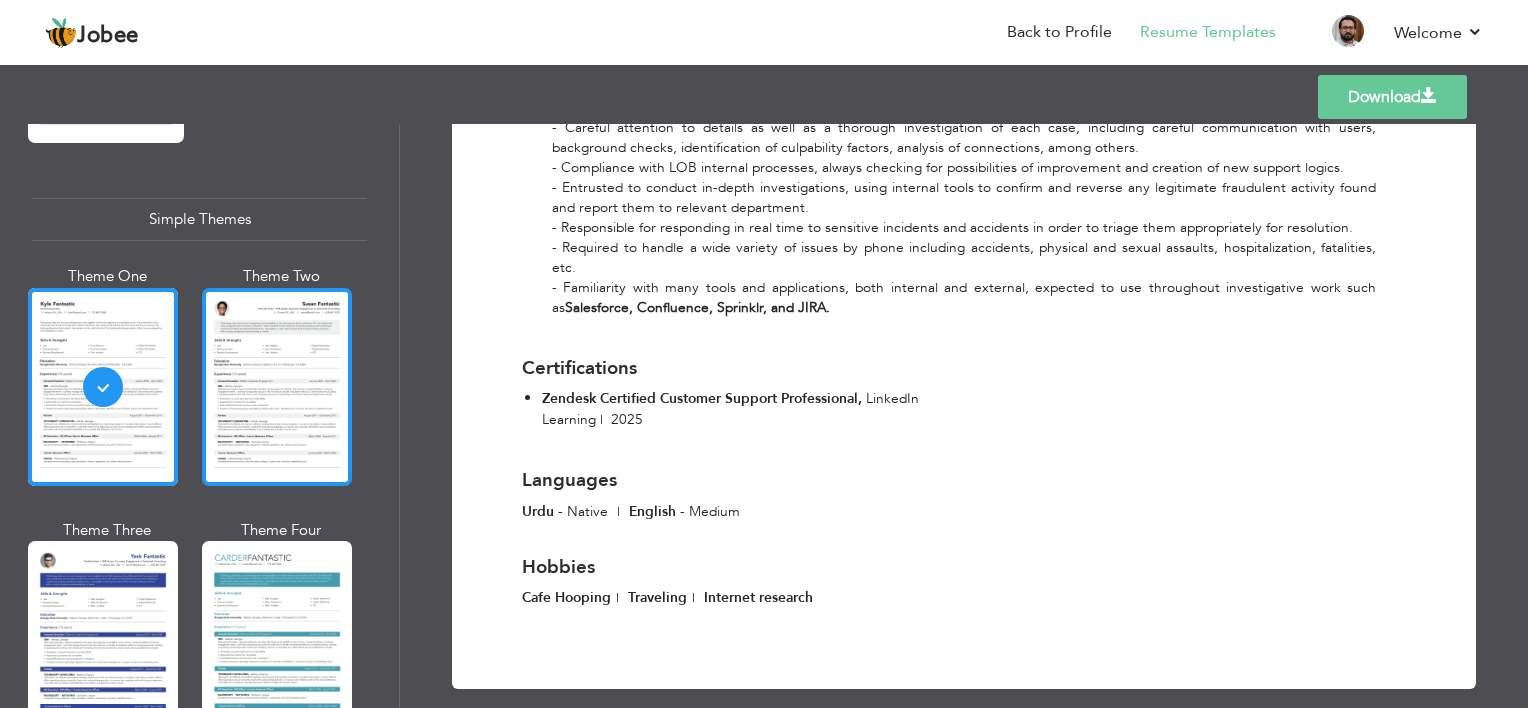 click at bounding box center (277, 387) 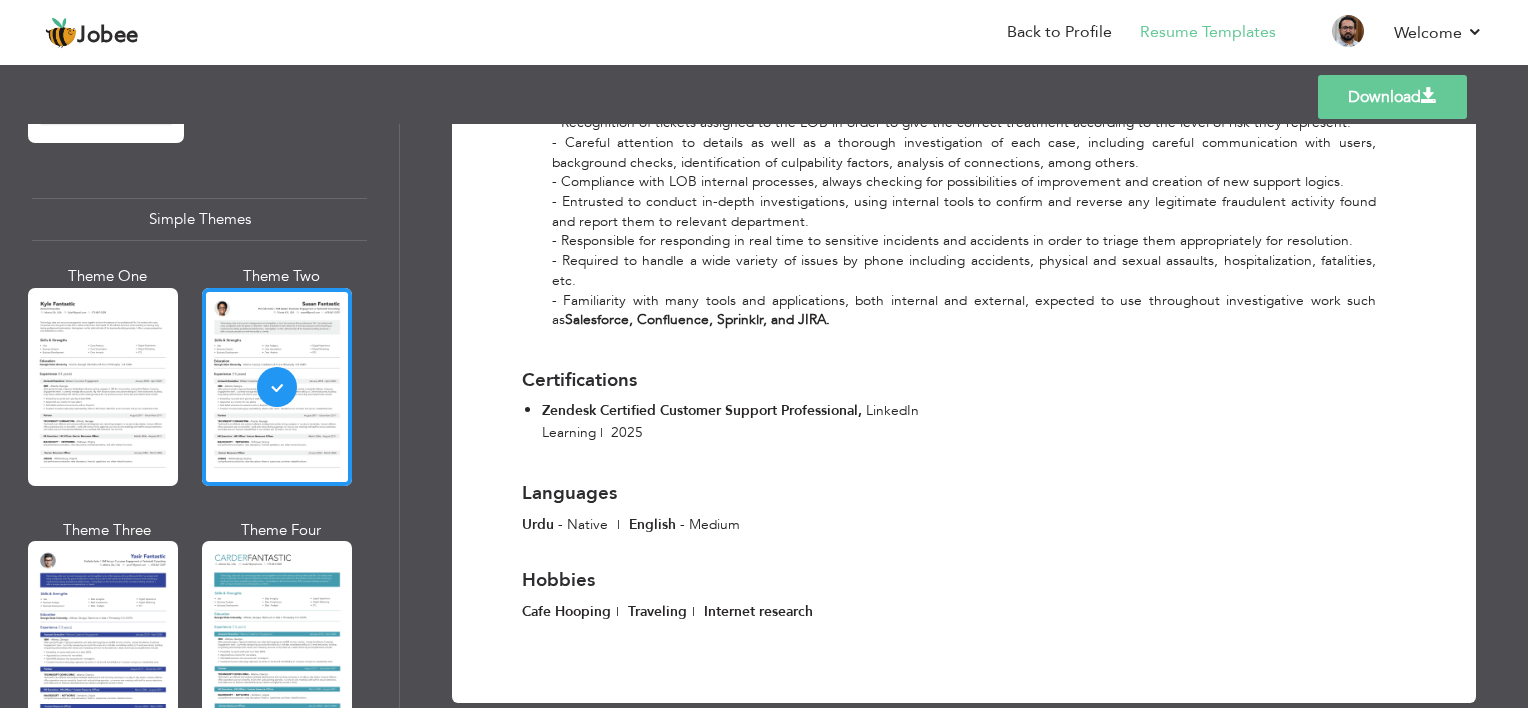 scroll, scrollTop: 2147, scrollLeft: 0, axis: vertical 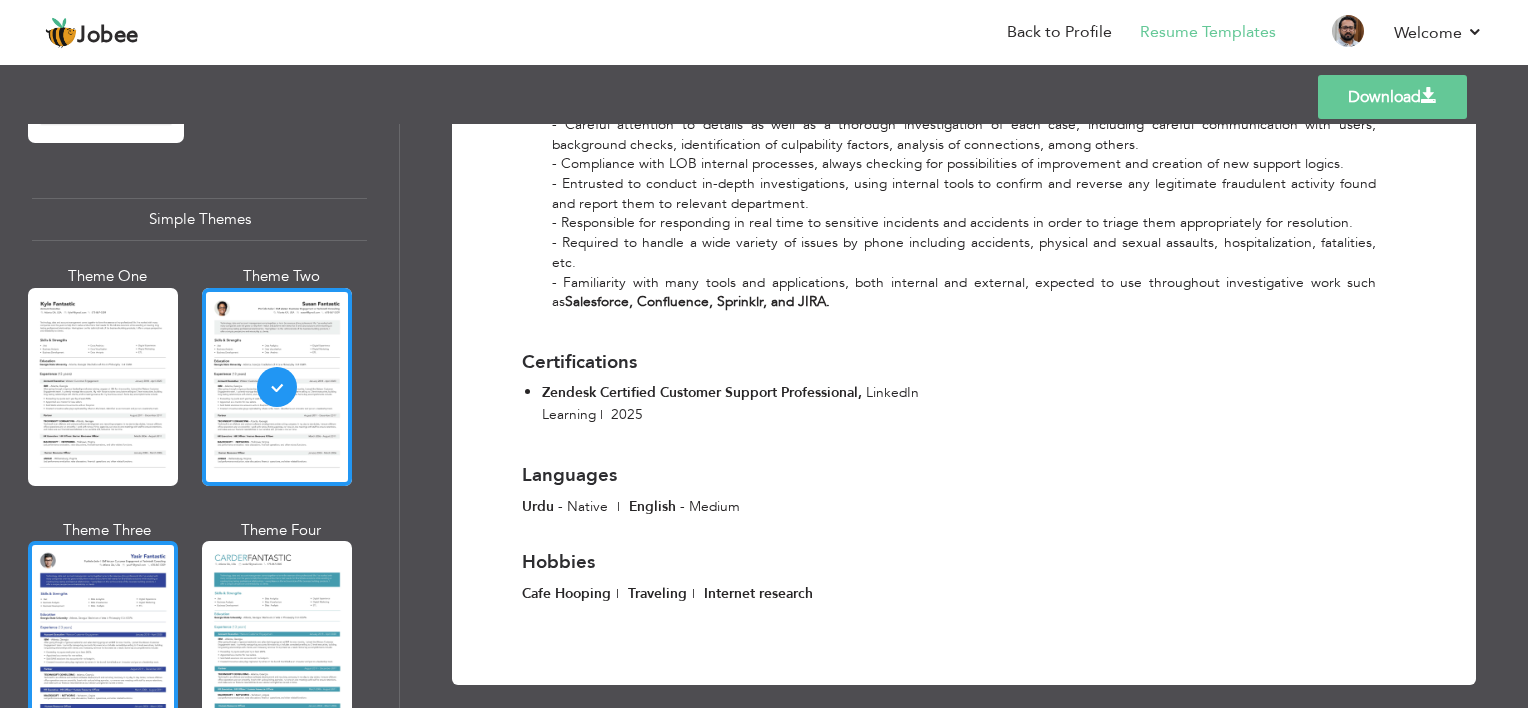 click at bounding box center [103, 640] 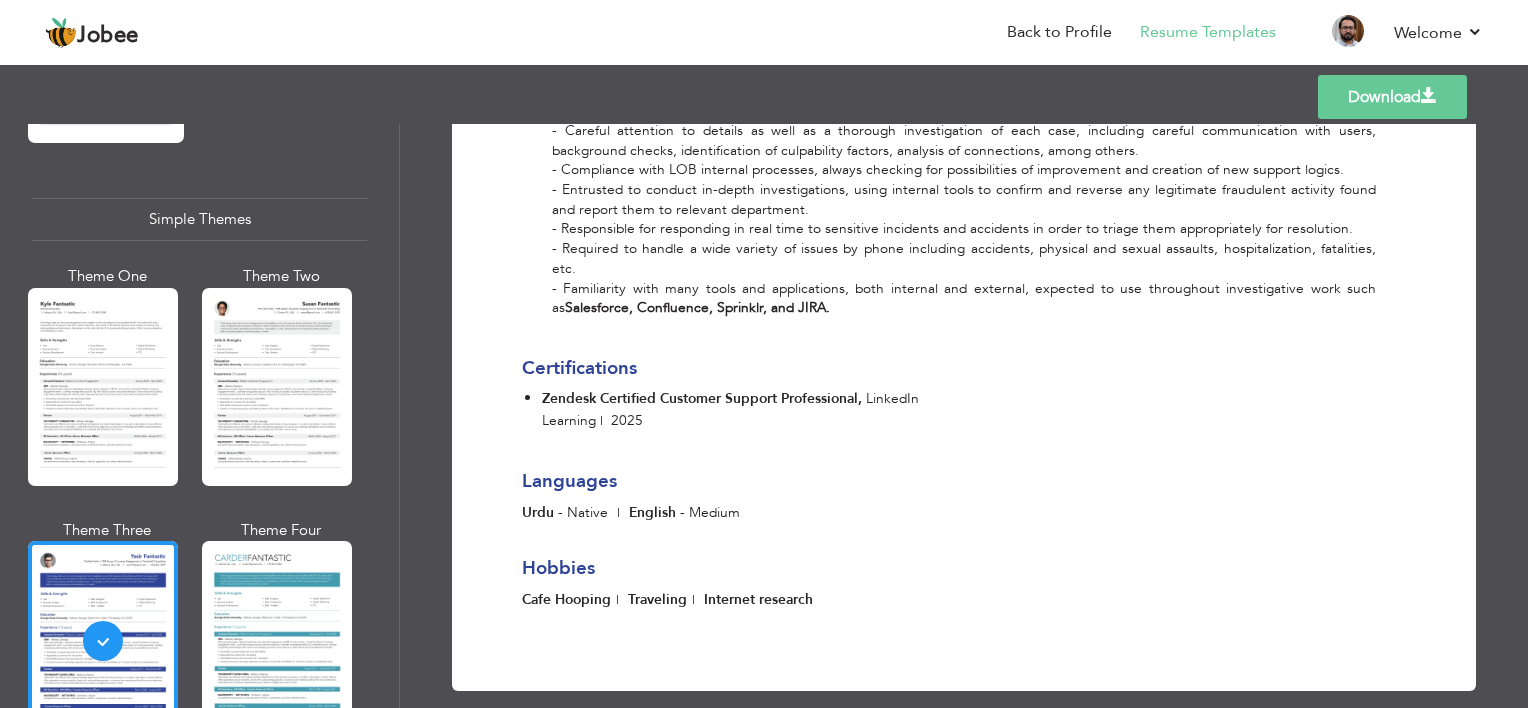 scroll, scrollTop: 2107, scrollLeft: 0, axis: vertical 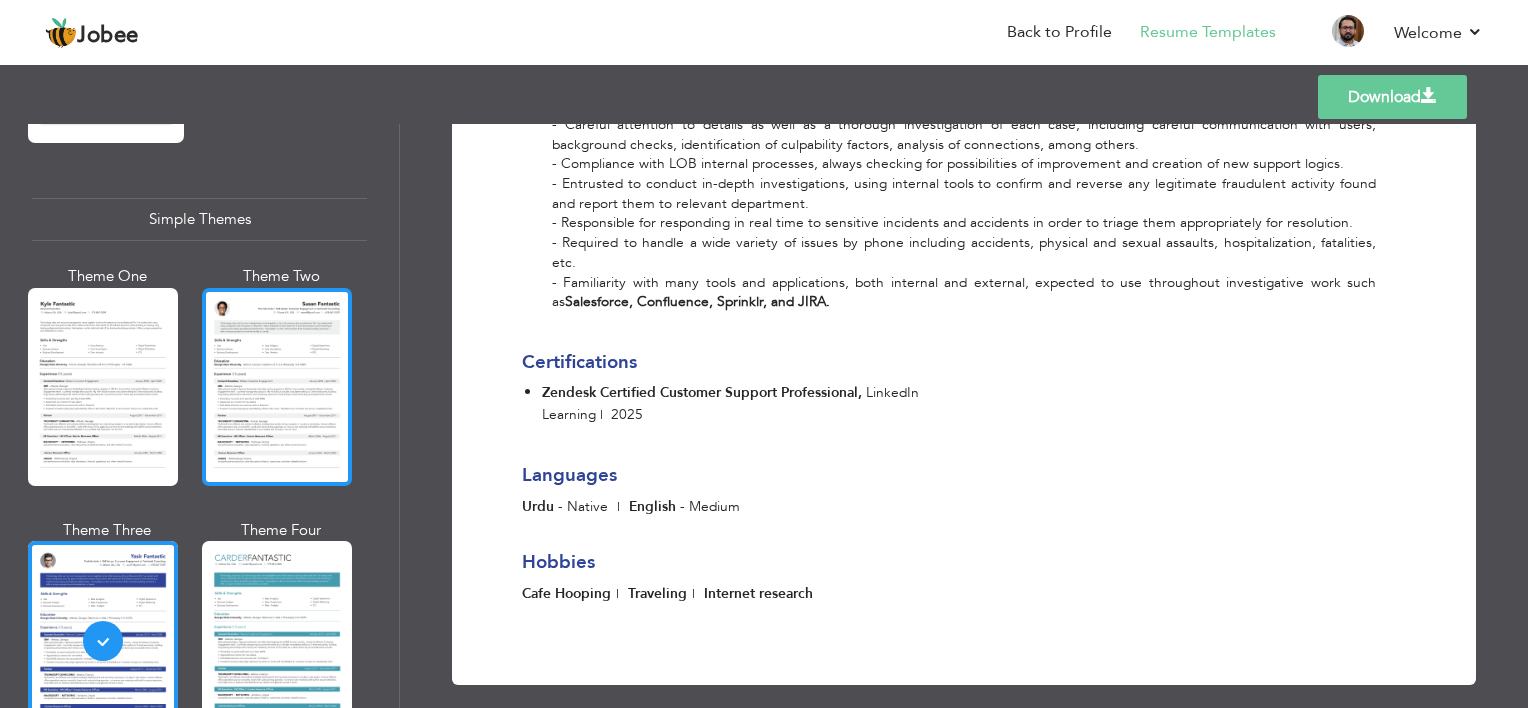 click at bounding box center [277, 387] 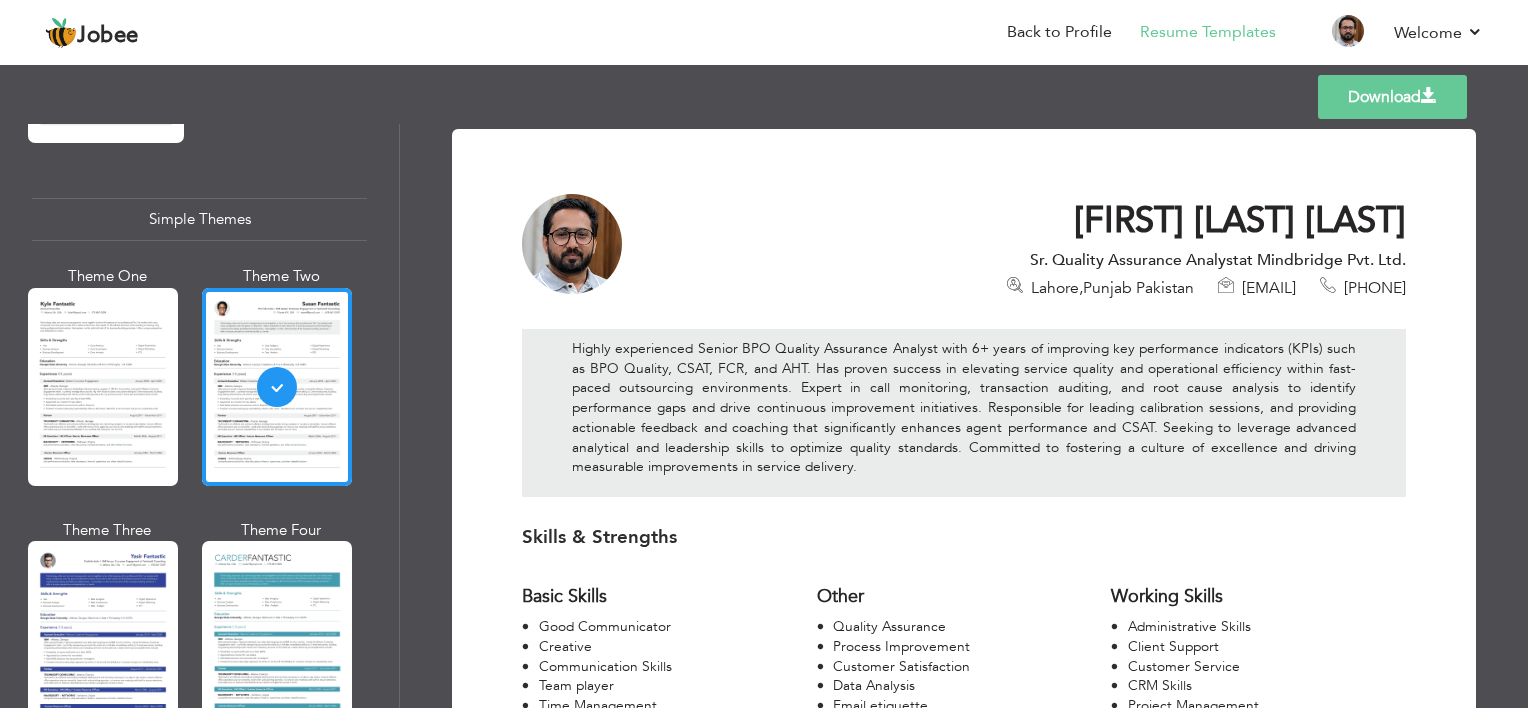 click on "Download" at bounding box center (1392, 97) 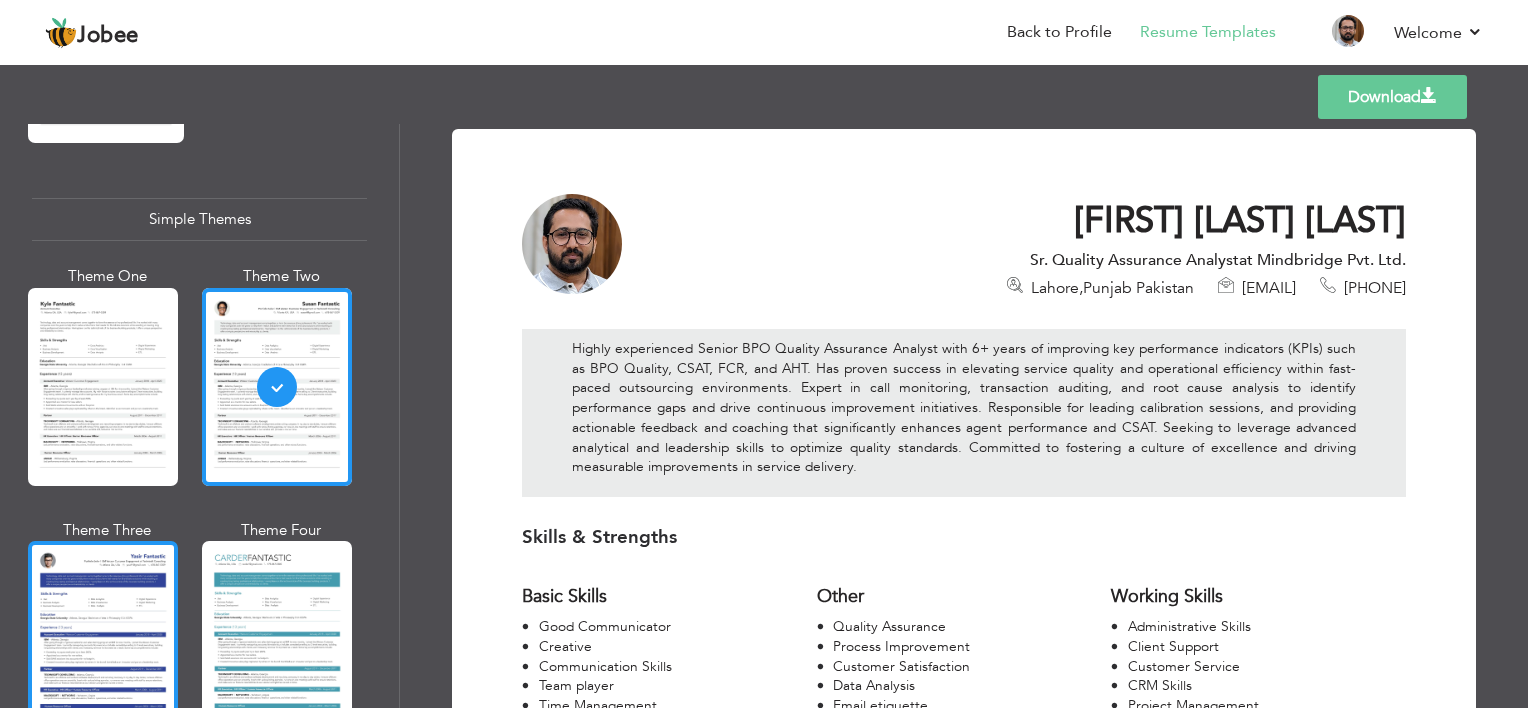 click at bounding box center (103, 640) 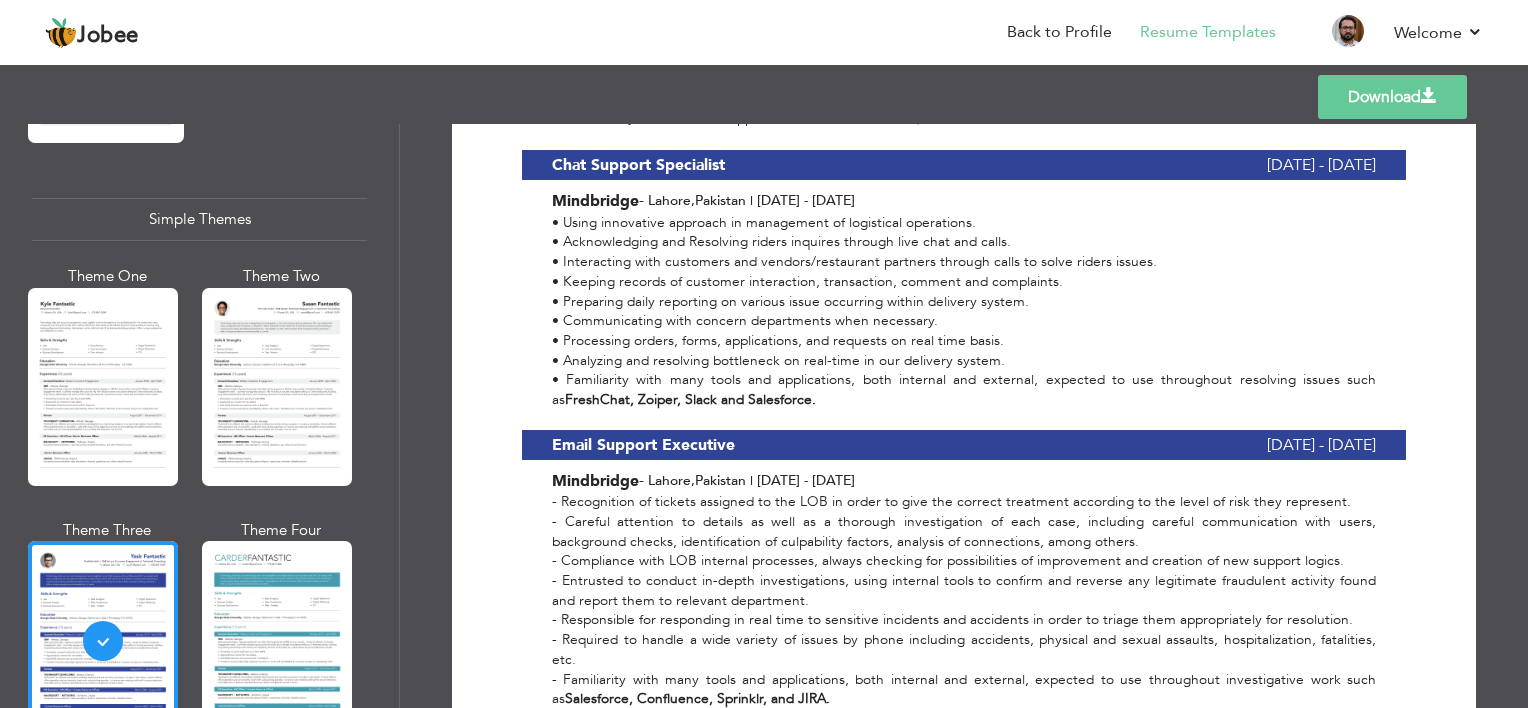 scroll, scrollTop: 2107, scrollLeft: 0, axis: vertical 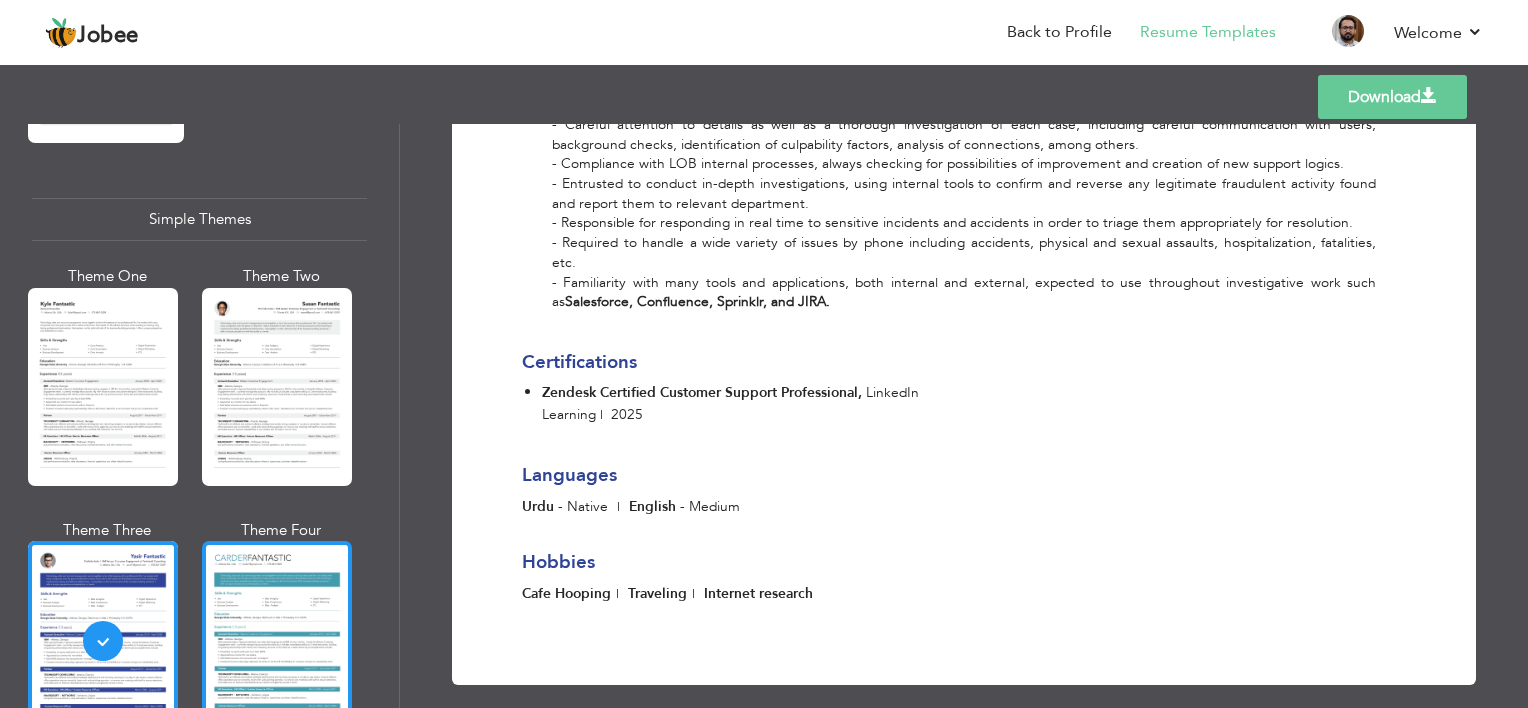 click at bounding box center (277, 640) 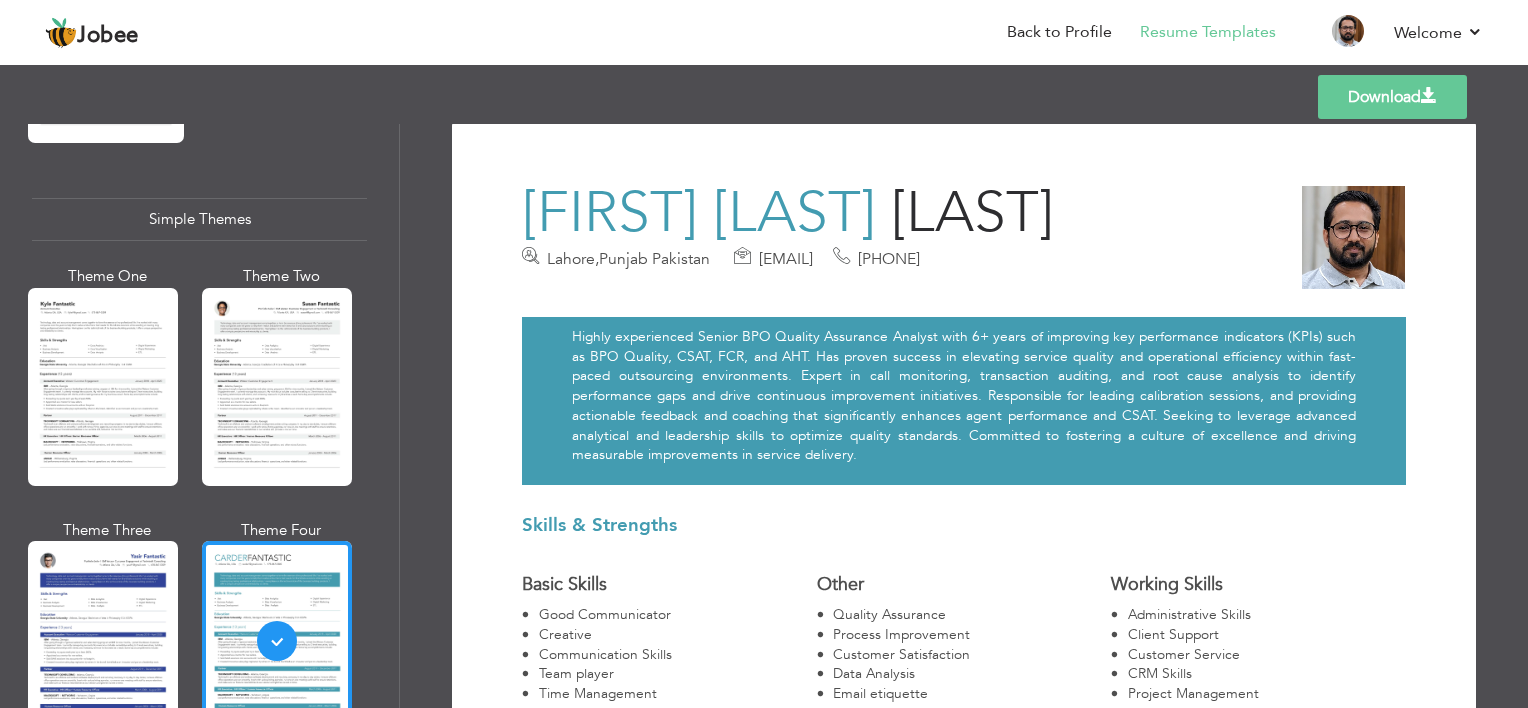 scroll, scrollTop: 0, scrollLeft: 0, axis: both 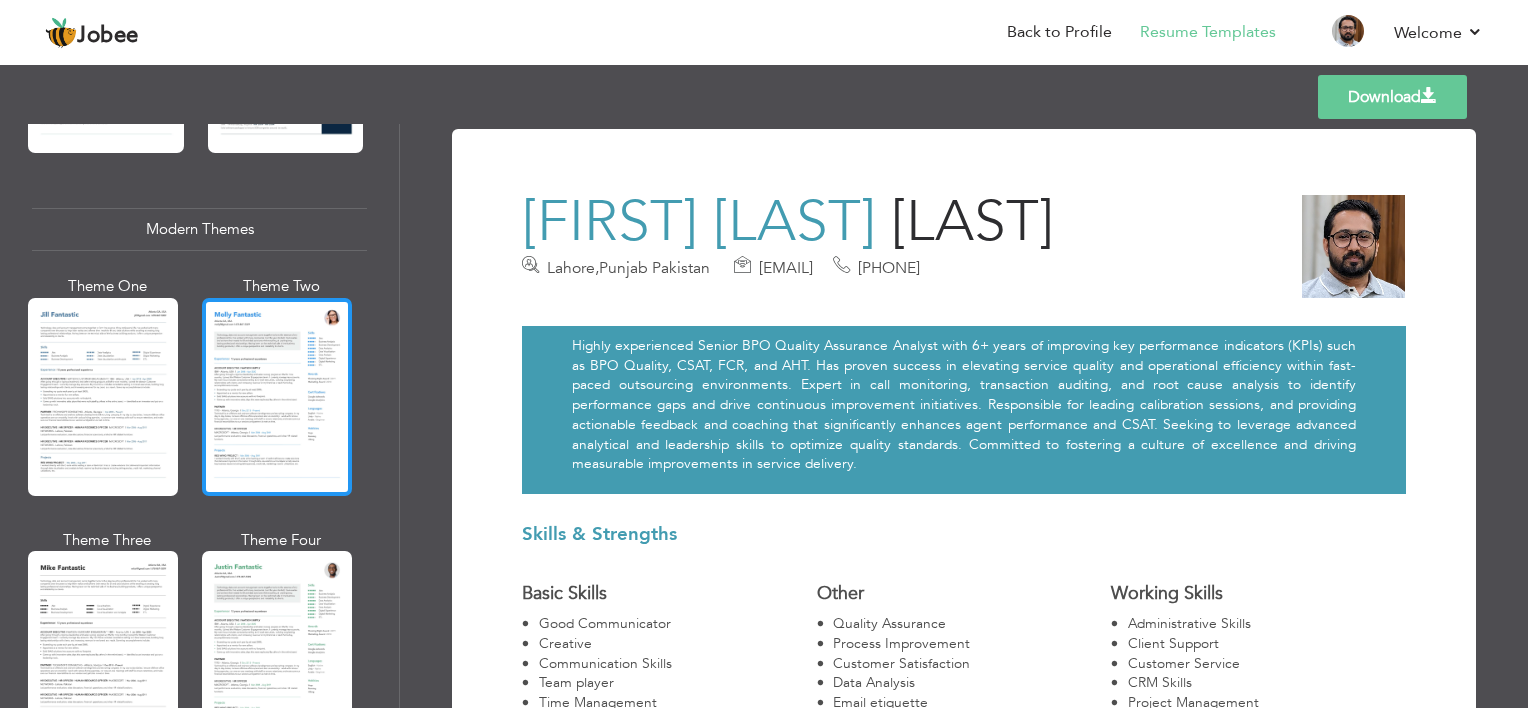 click at bounding box center [277, 397] 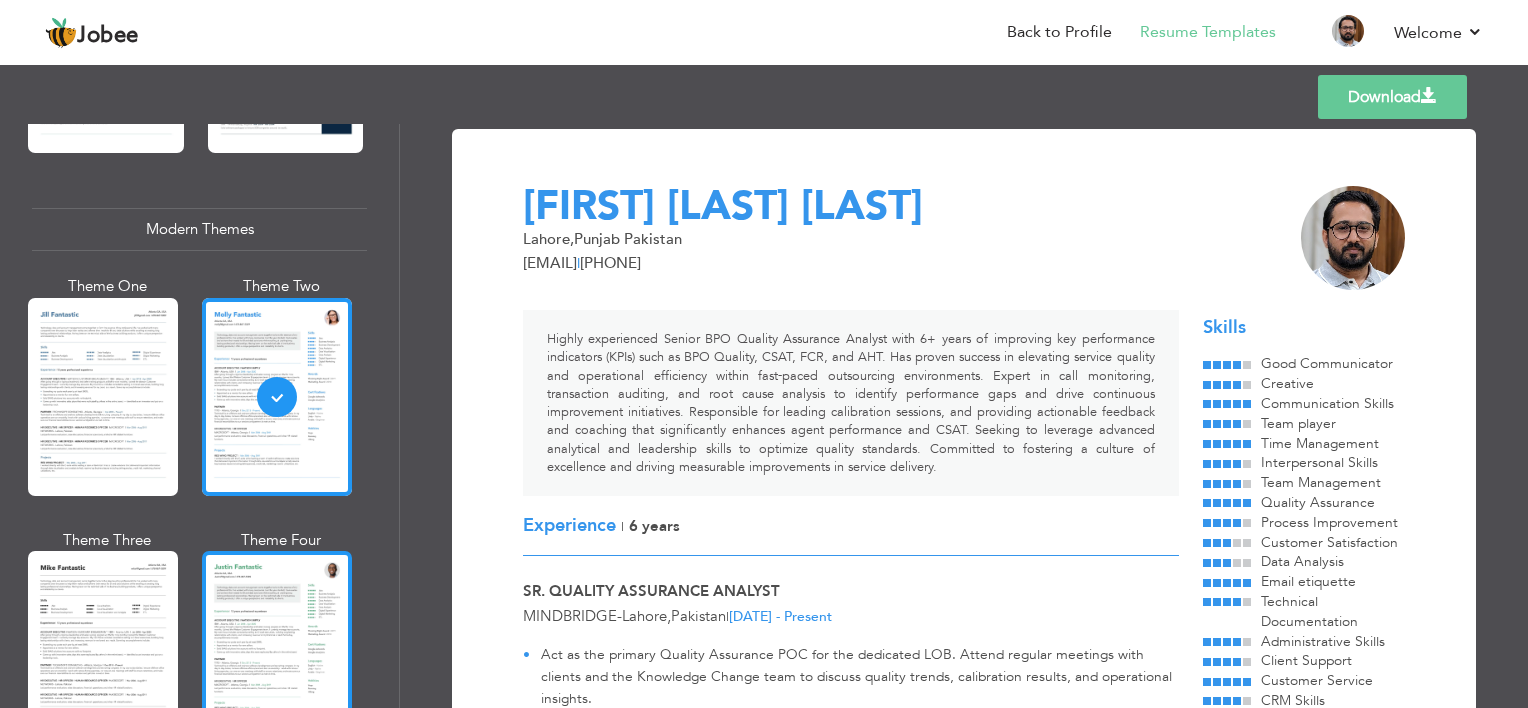 click at bounding box center (277, 650) 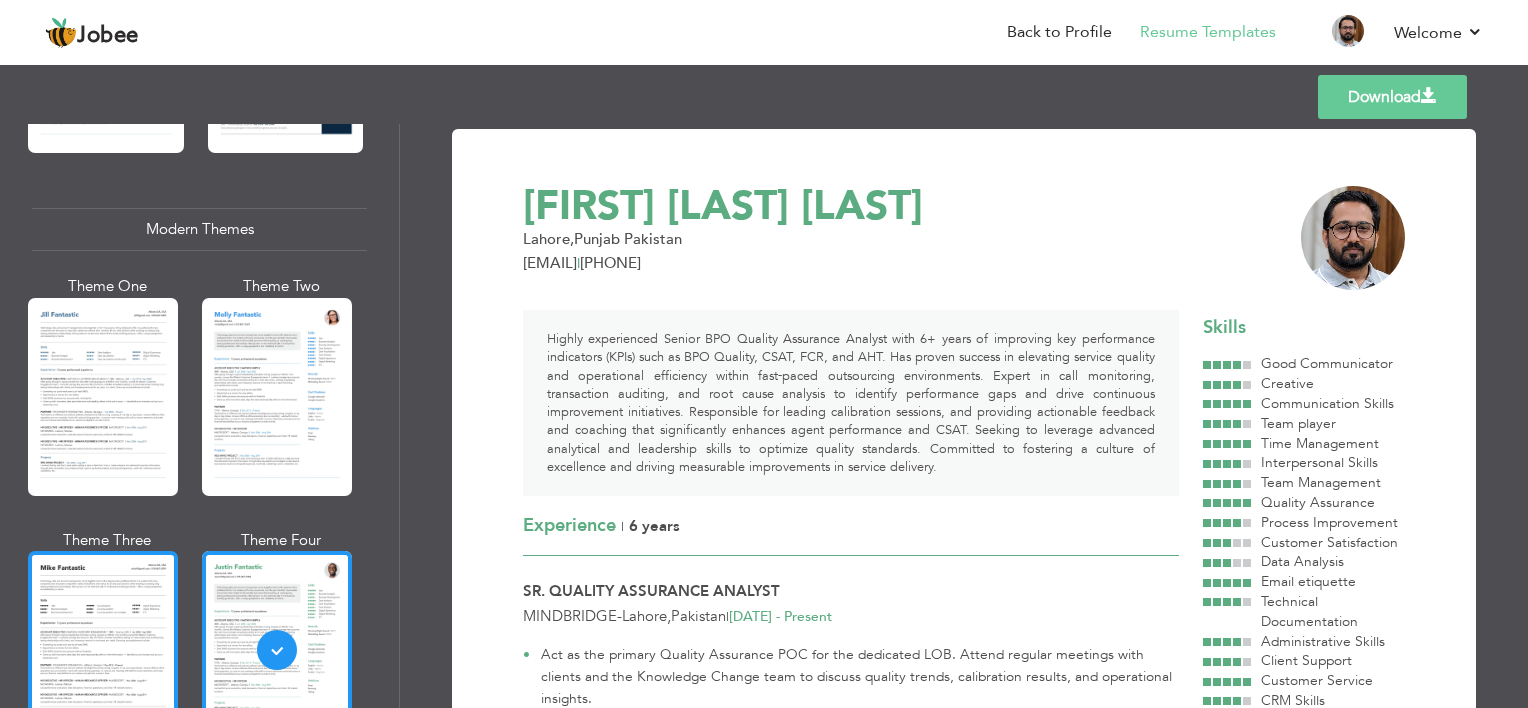 click at bounding box center [103, 650] 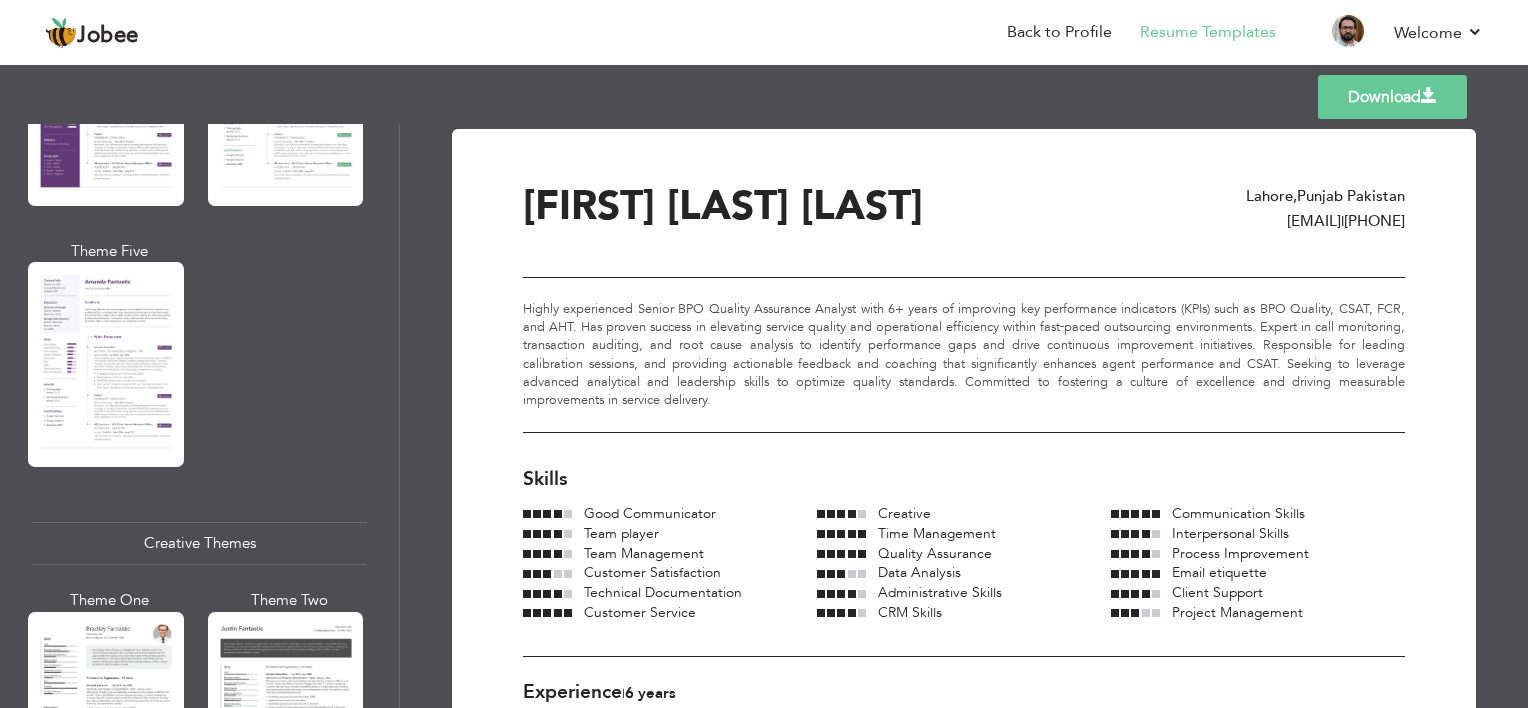 scroll, scrollTop: 1986, scrollLeft: 0, axis: vertical 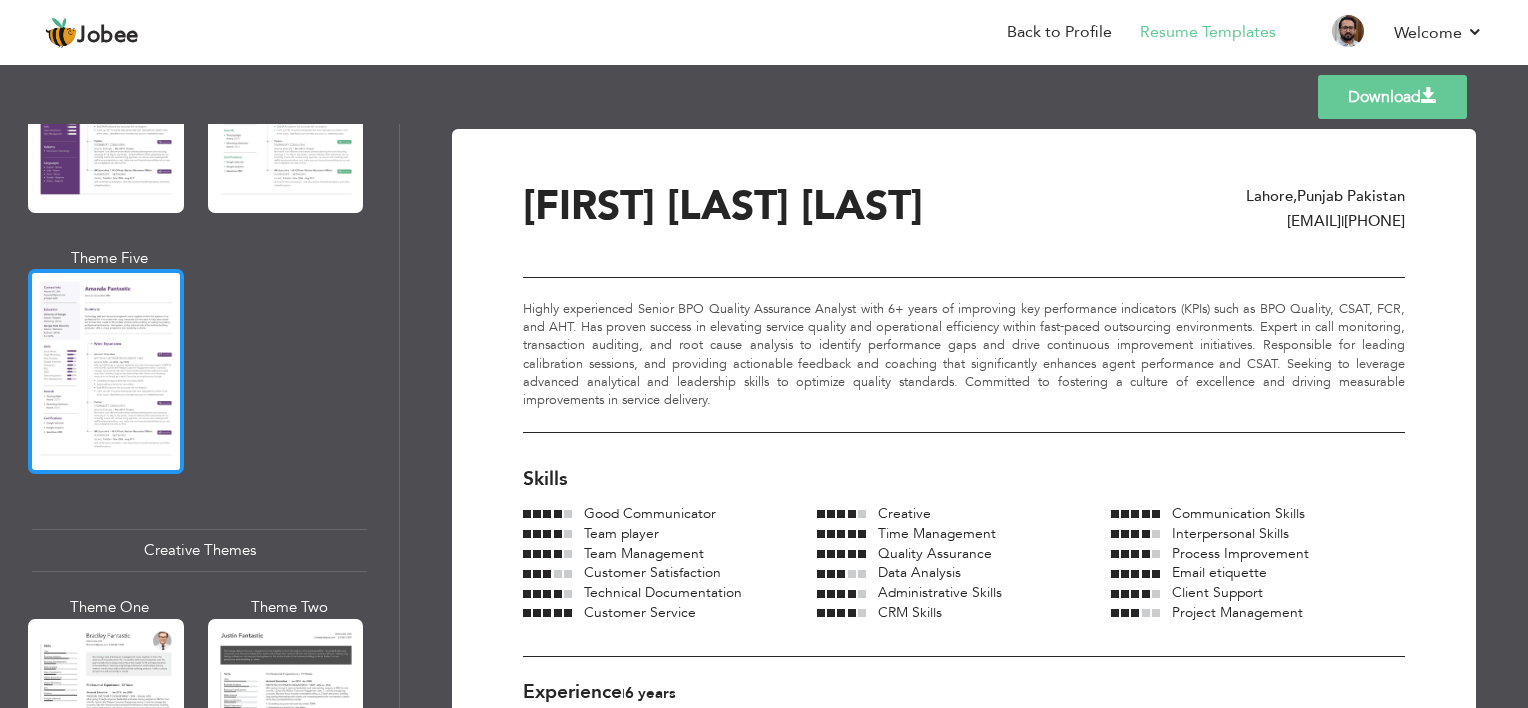 click at bounding box center (106, 371) 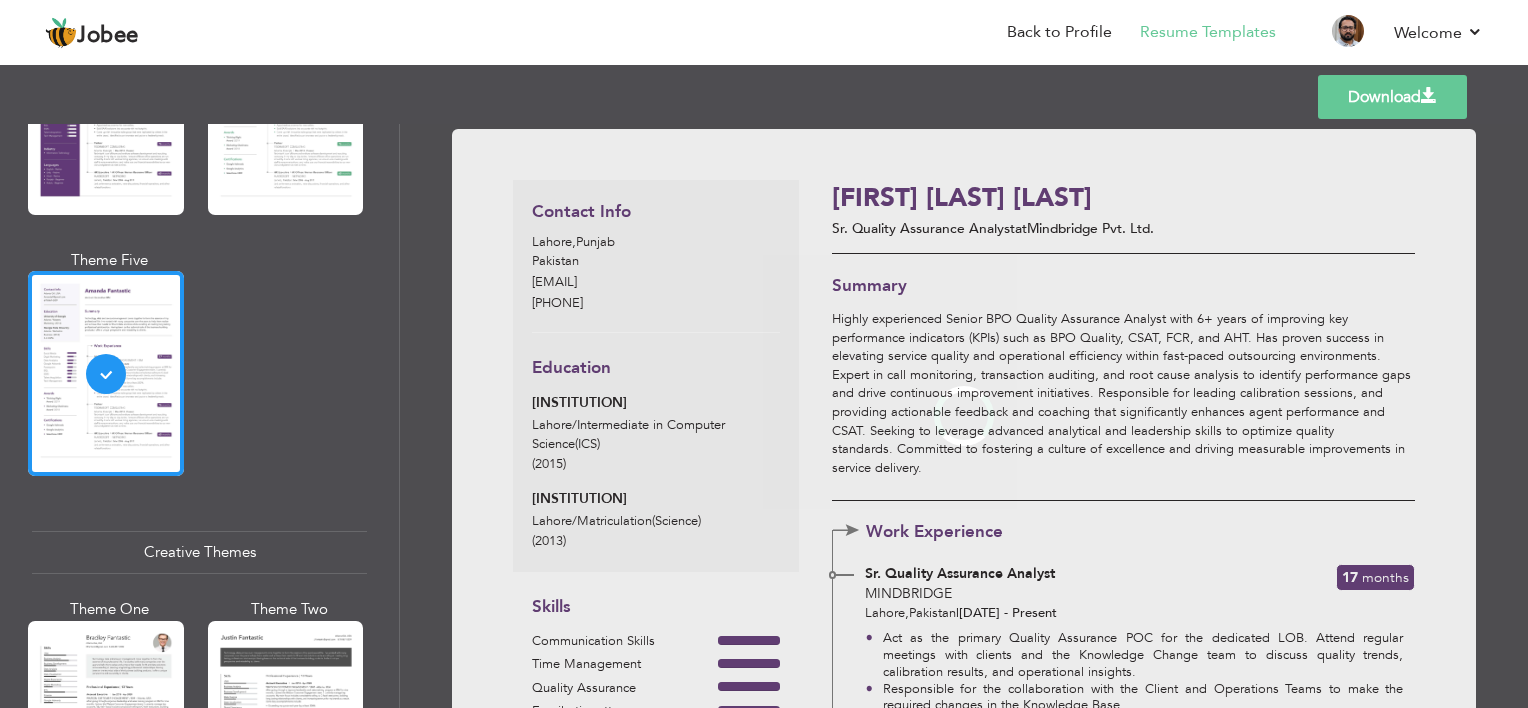 scroll, scrollTop: 1986, scrollLeft: 0, axis: vertical 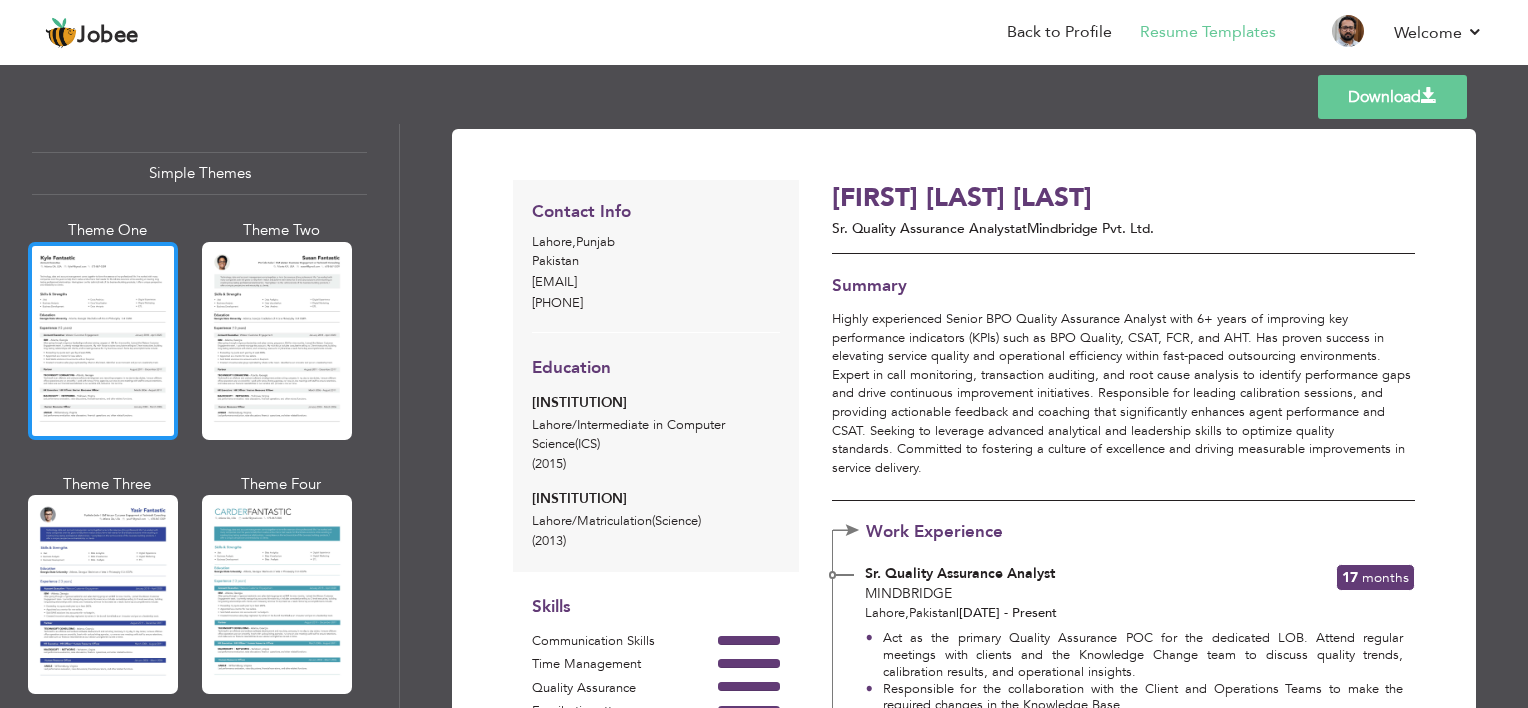 click at bounding box center [103, 341] 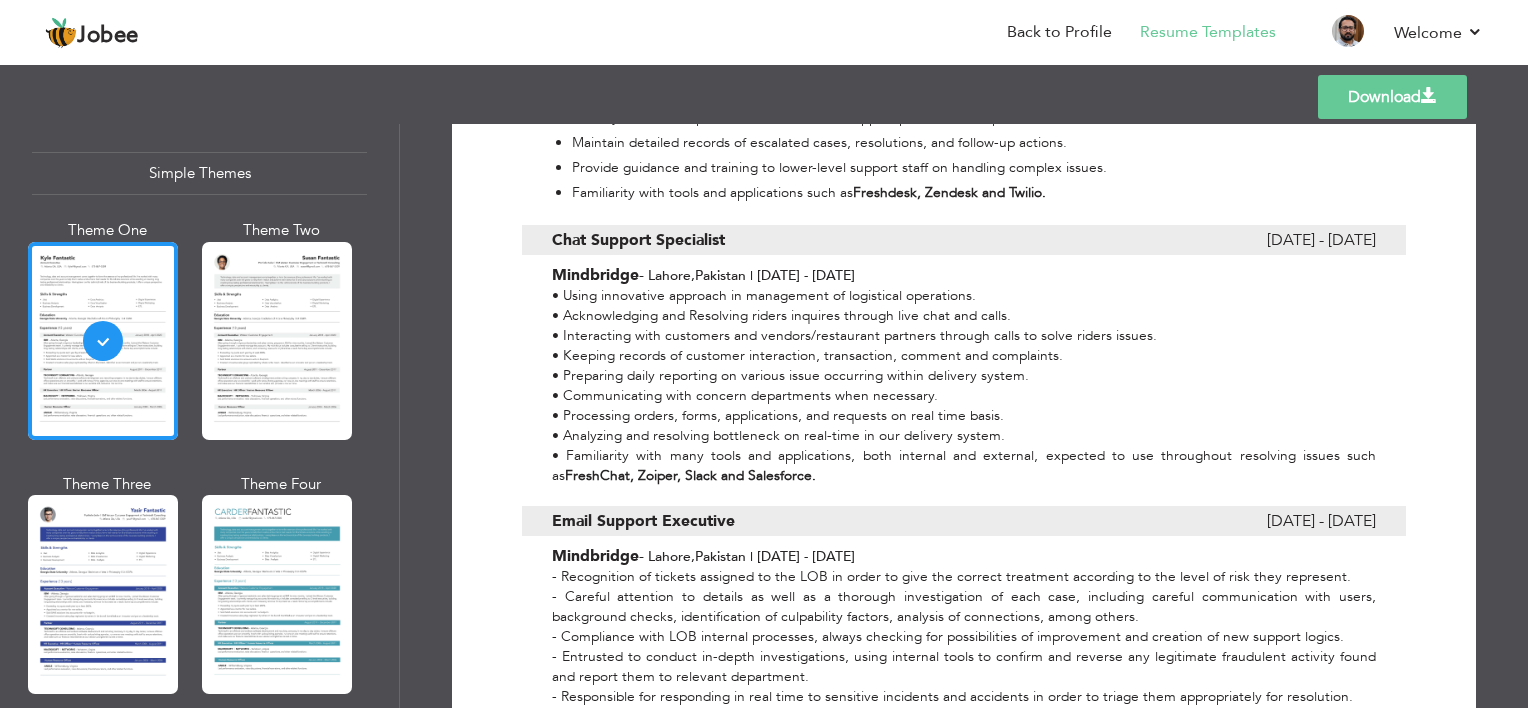 scroll, scrollTop: 0, scrollLeft: 0, axis: both 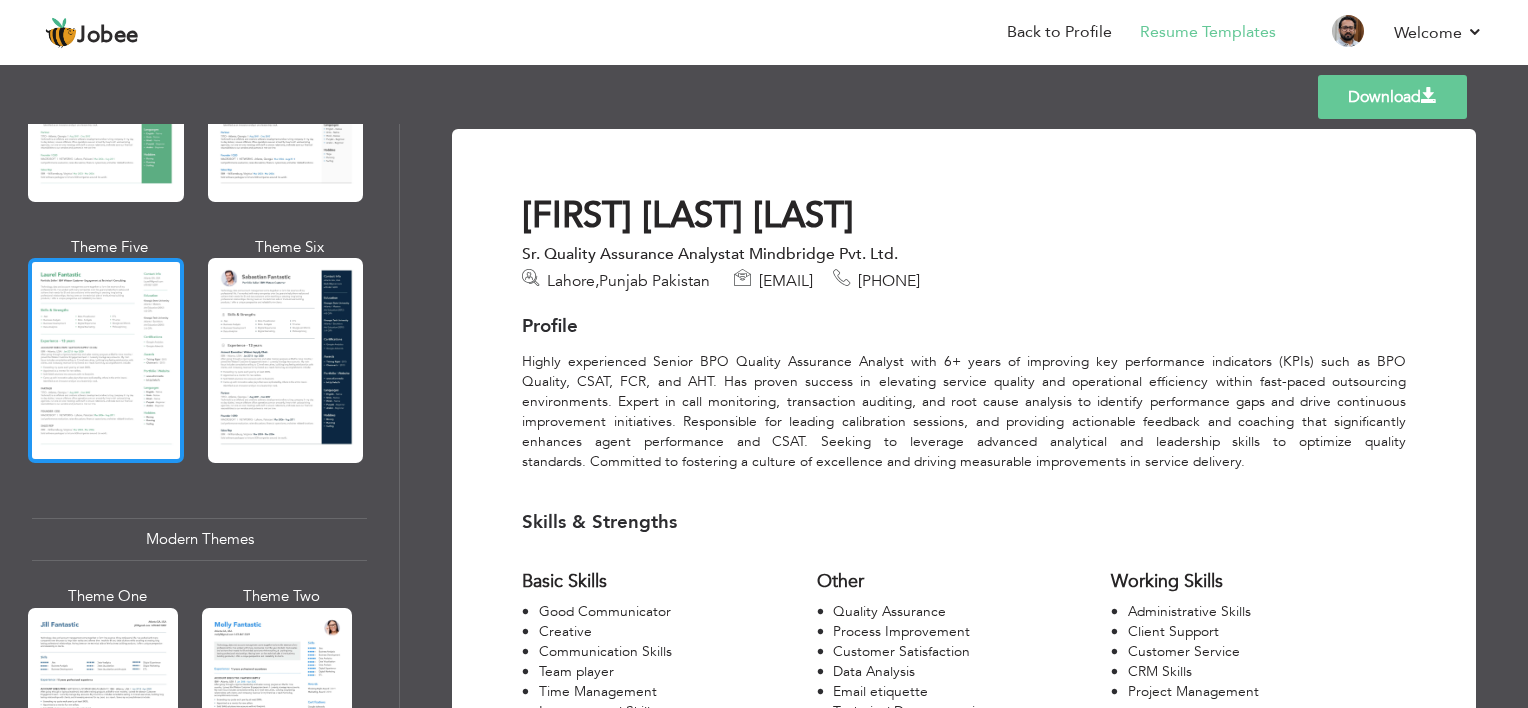 click at bounding box center [106, 360] 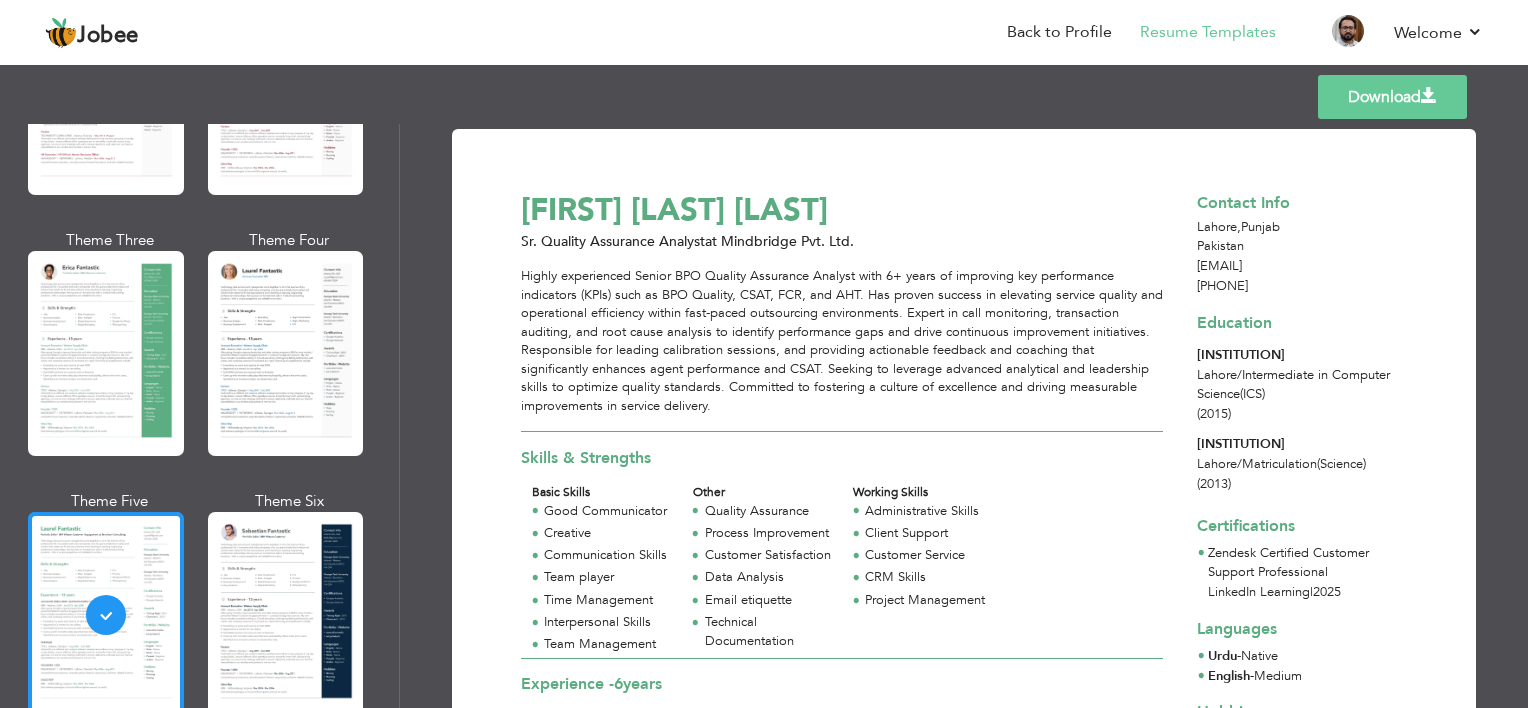 scroll, scrollTop: 236, scrollLeft: 0, axis: vertical 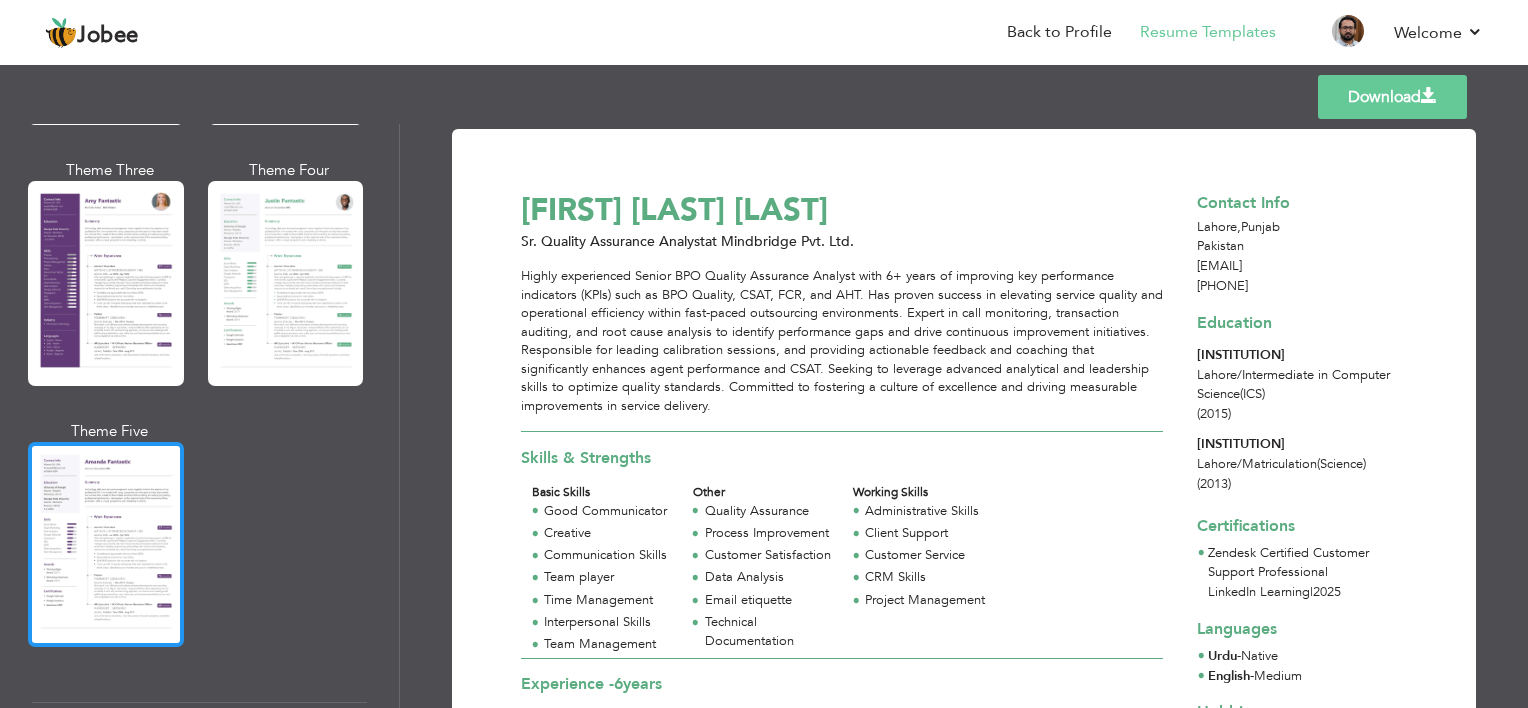 click at bounding box center (106, 544) 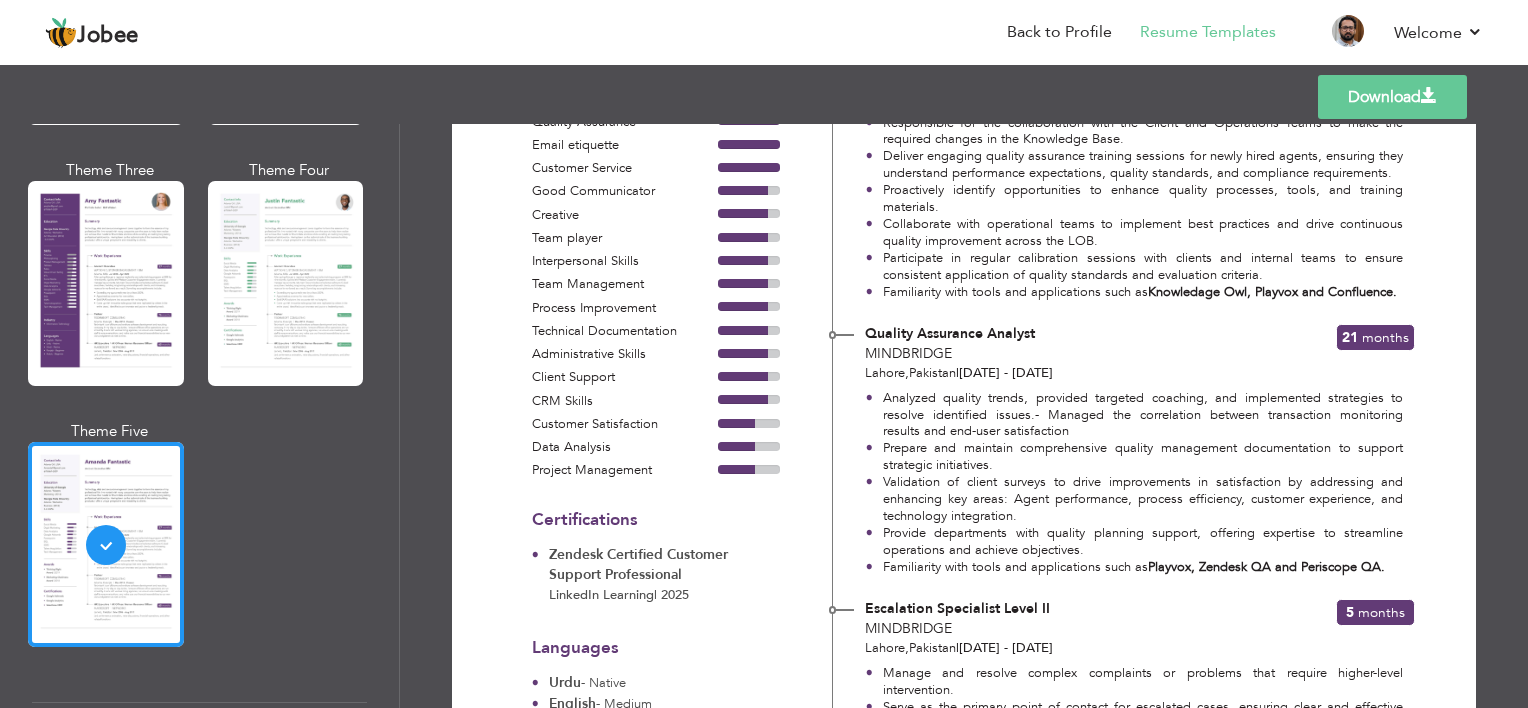 scroll, scrollTop: 563, scrollLeft: 0, axis: vertical 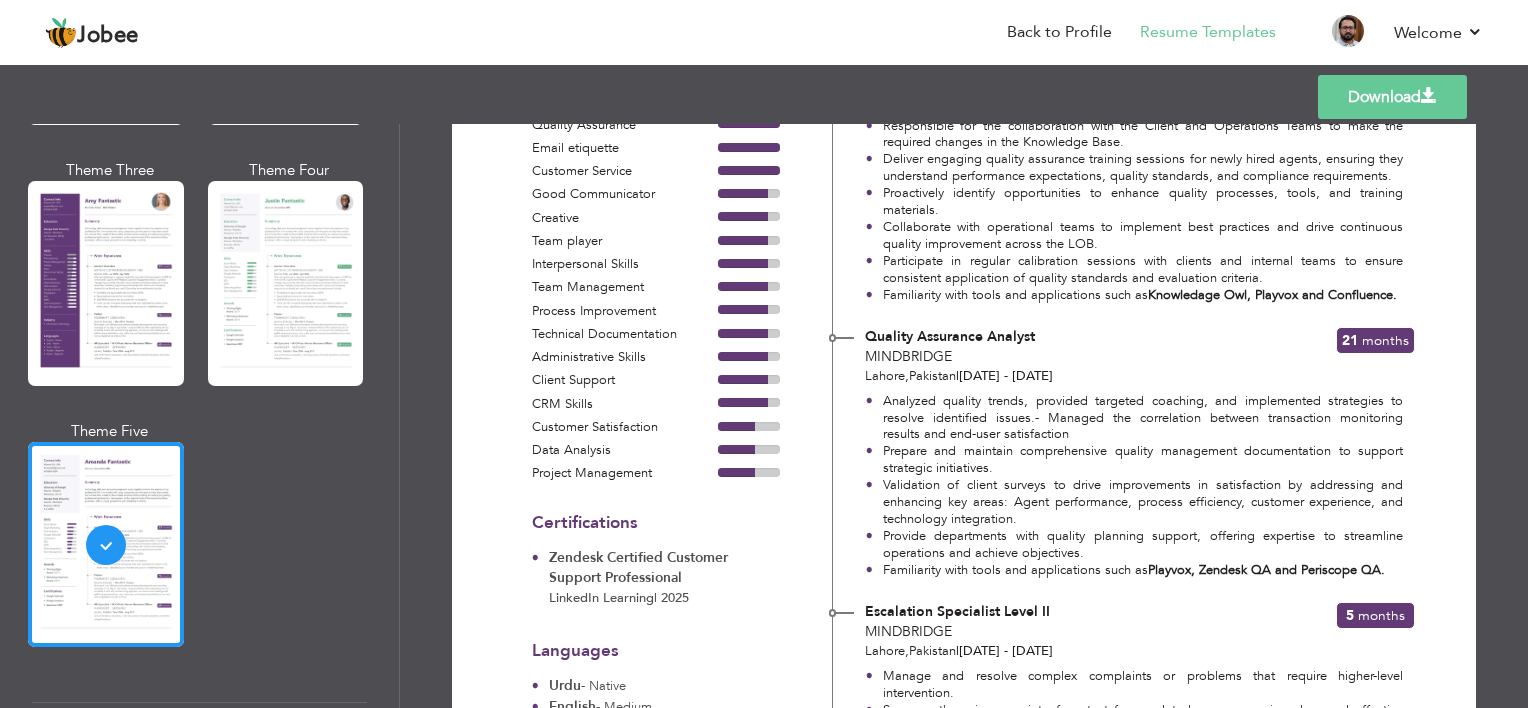 click on "Theme One
Theme Two
Theme Three
Theme Four" at bounding box center [199, 290] 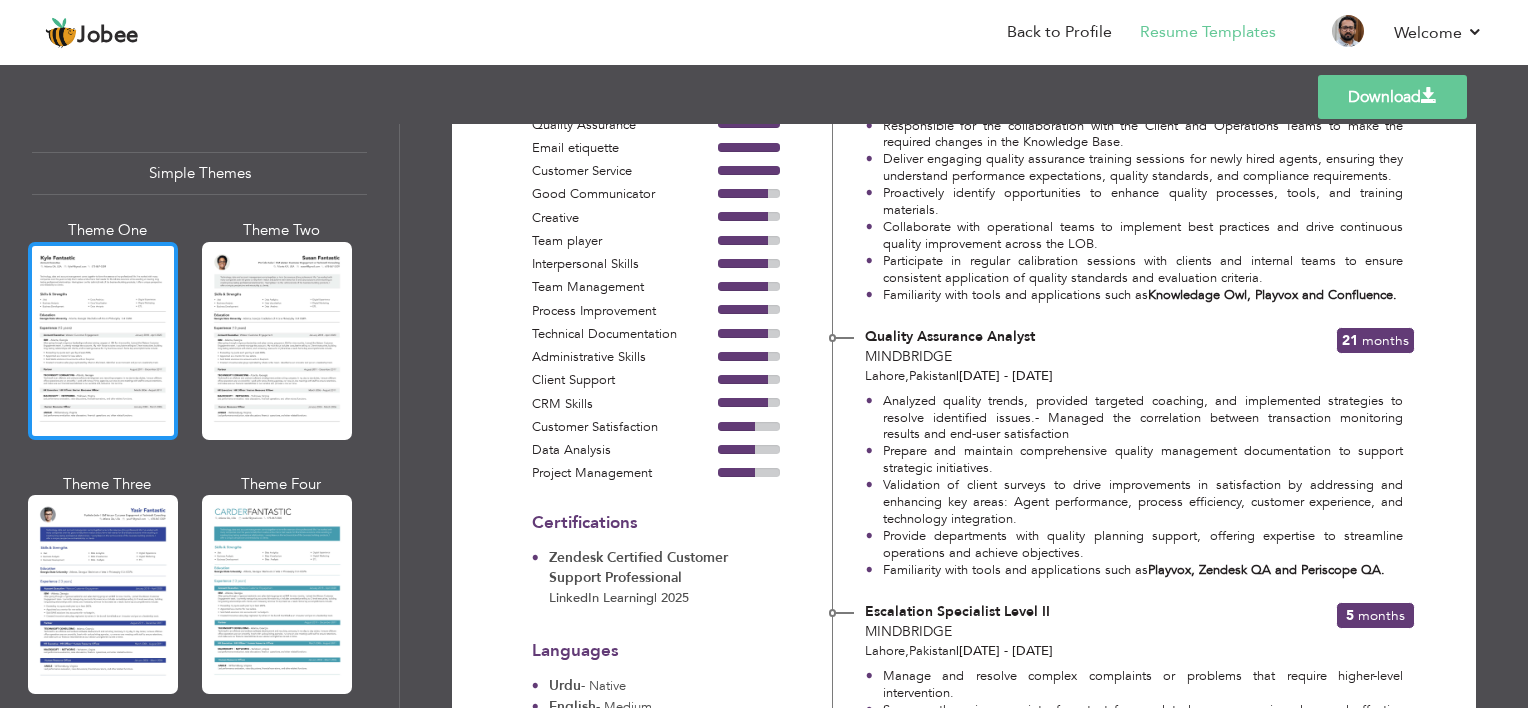 click at bounding box center [103, 341] 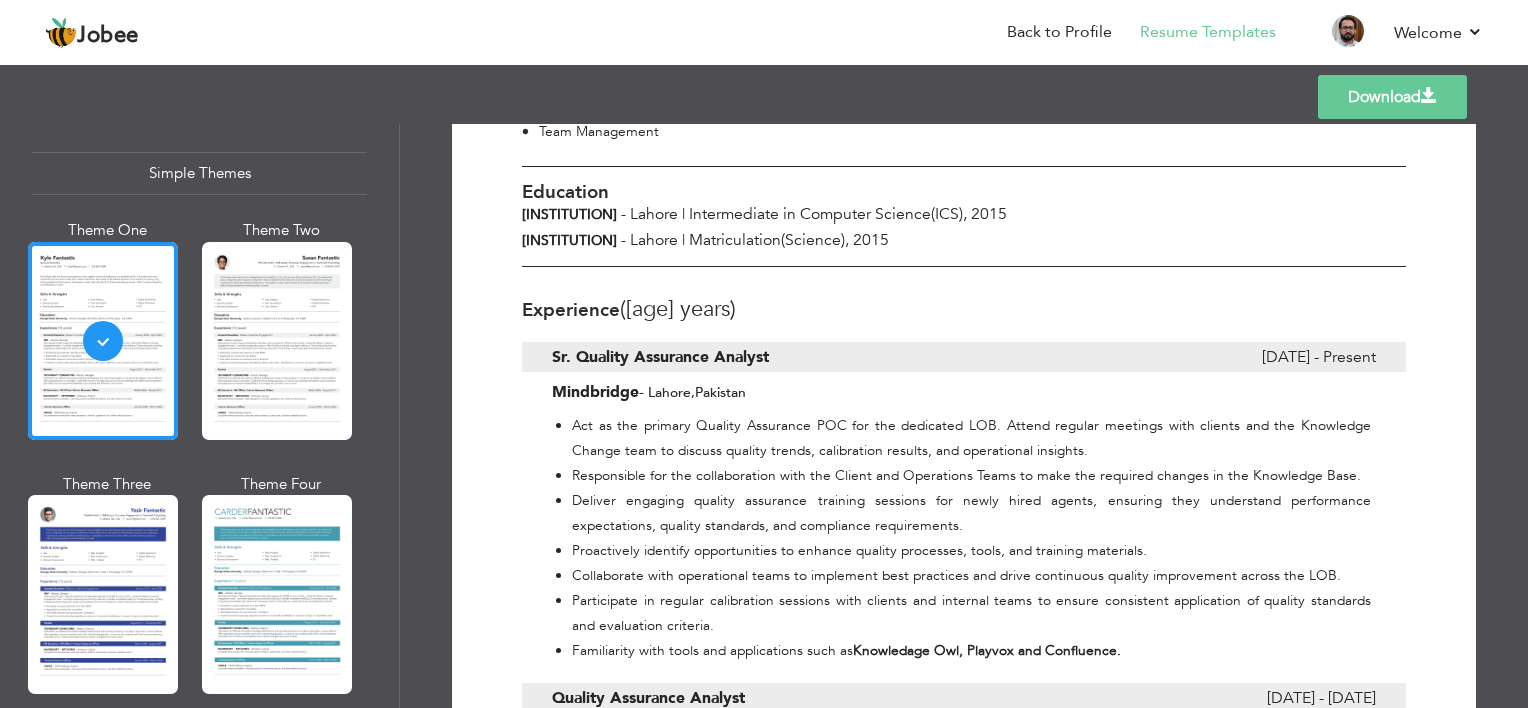scroll, scrollTop: 0, scrollLeft: 0, axis: both 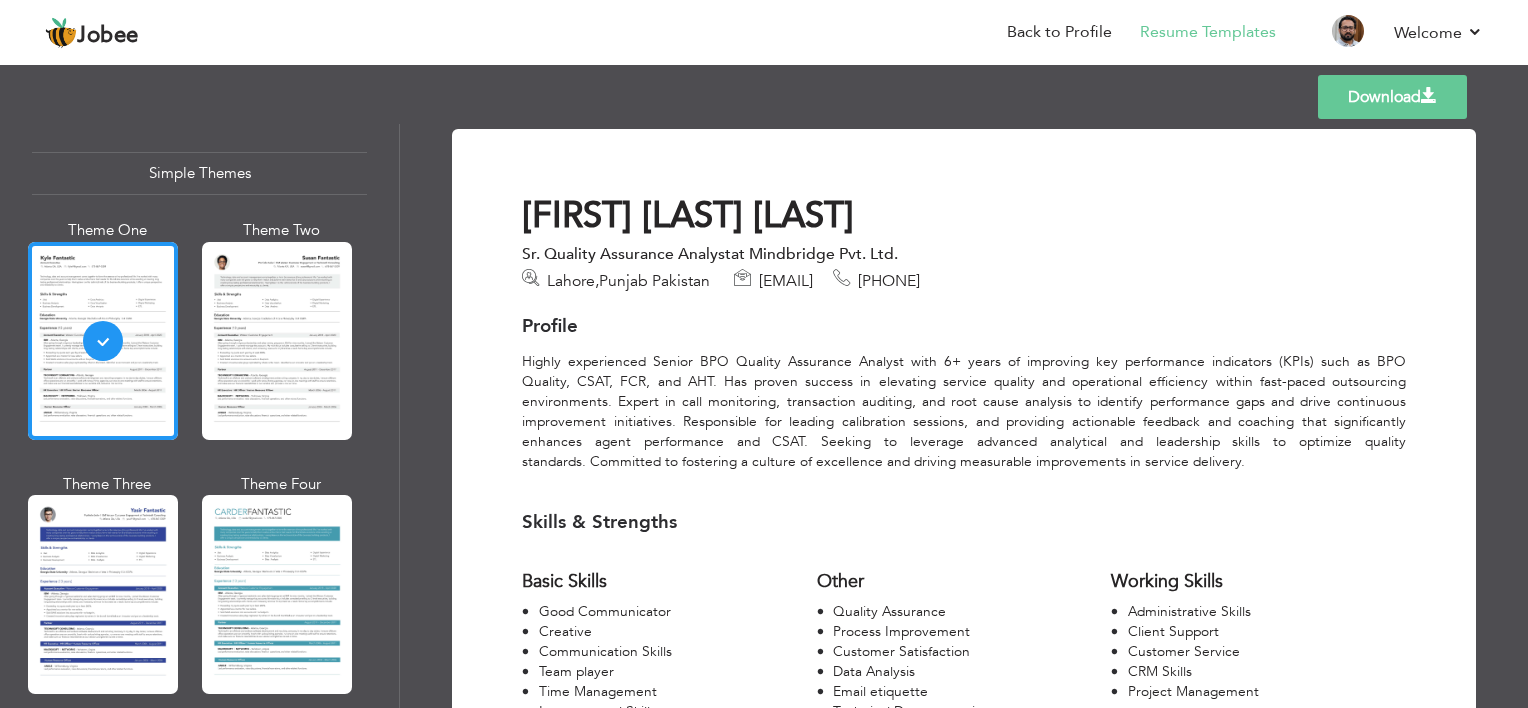 click on "Download" at bounding box center [1392, 97] 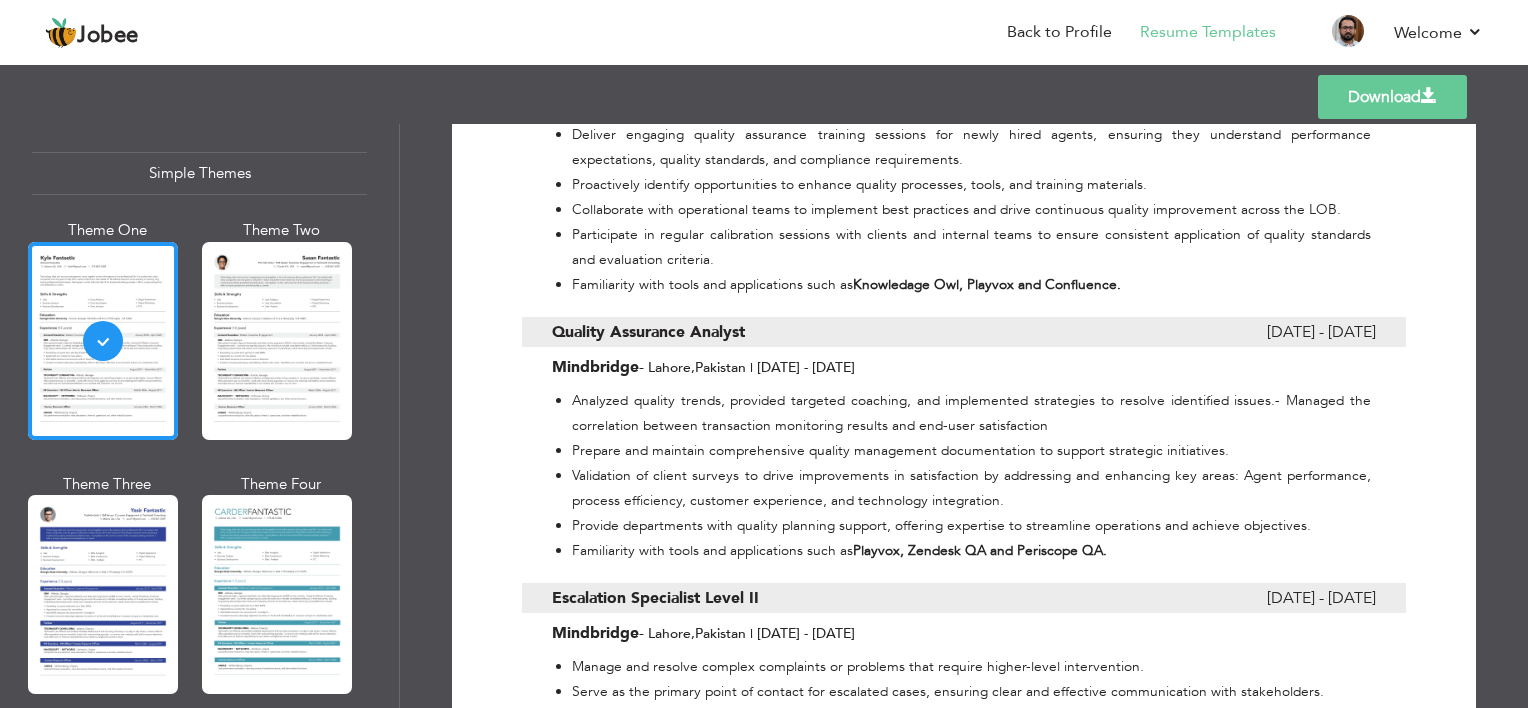 scroll, scrollTop: 967, scrollLeft: 0, axis: vertical 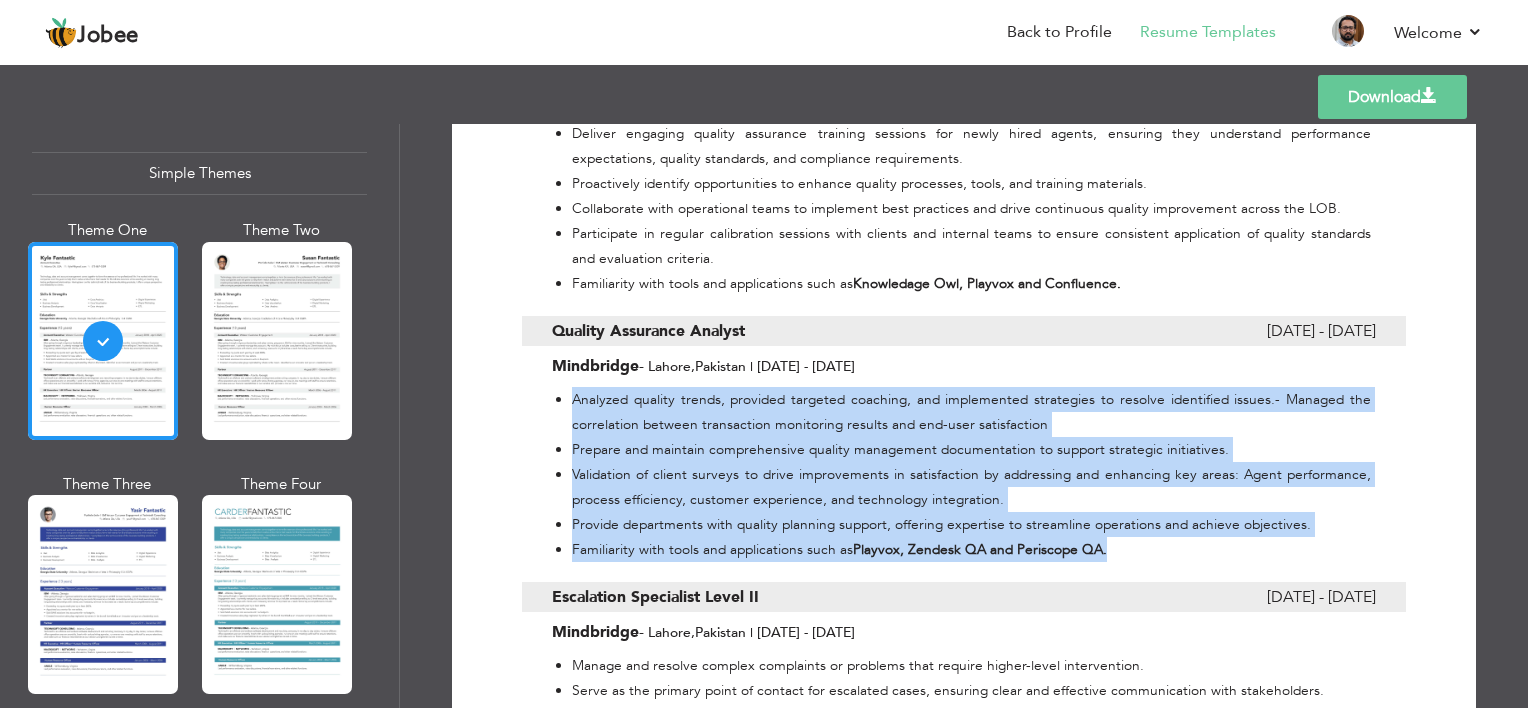 drag, startPoint x: 568, startPoint y: 395, endPoint x: 1123, endPoint y: 551, distance: 576.50757 